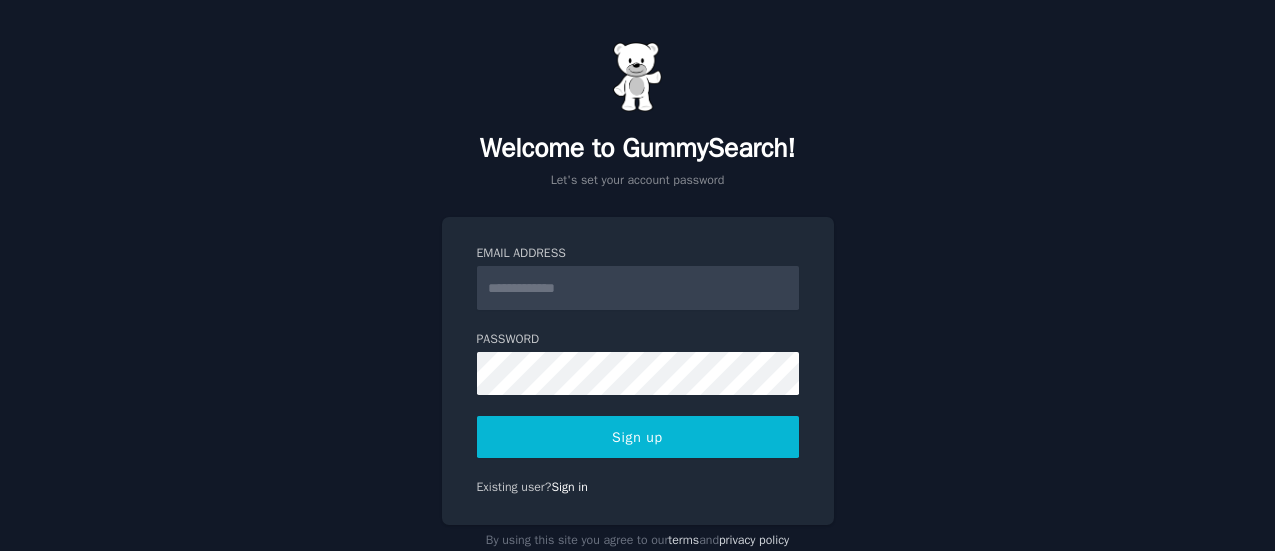 scroll, scrollTop: 0, scrollLeft: 0, axis: both 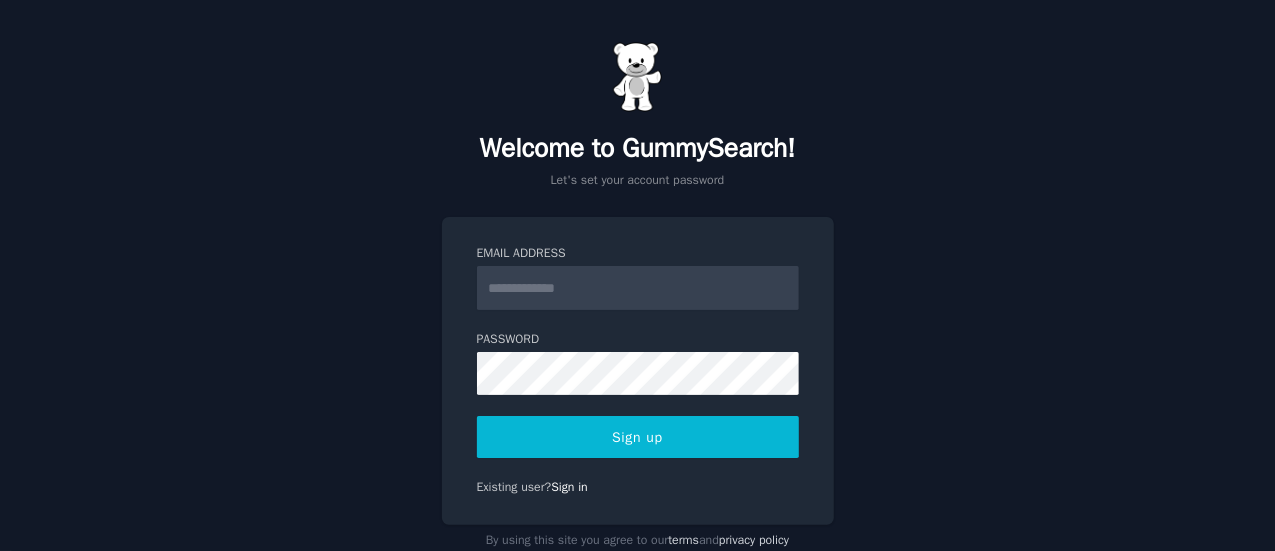 click on "Email Address" at bounding box center [638, 288] 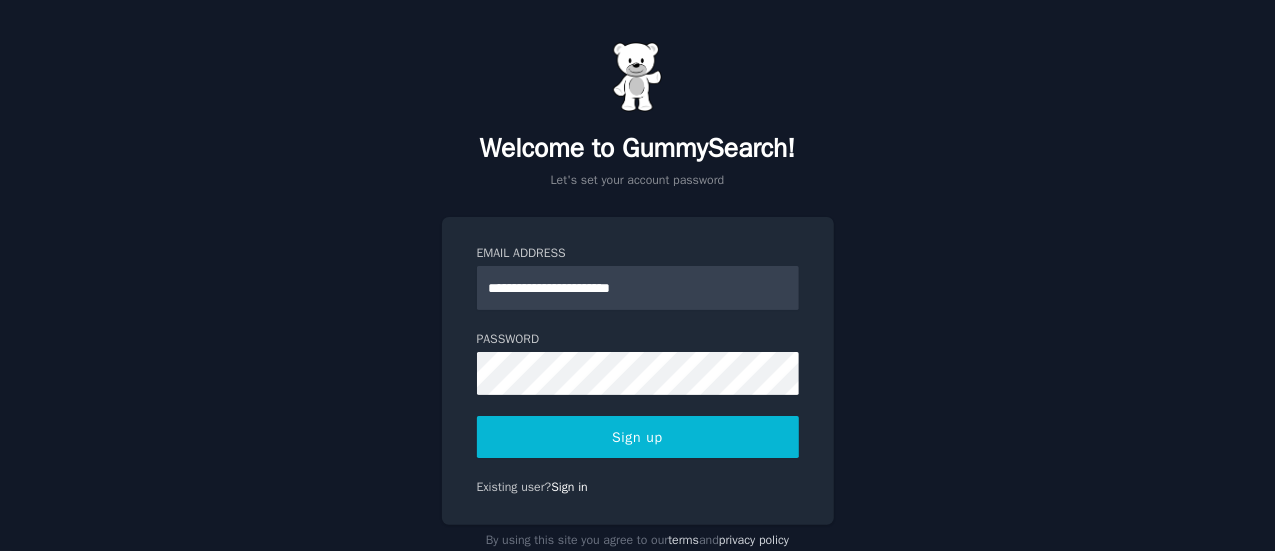 click on "Sign up" at bounding box center [638, 437] 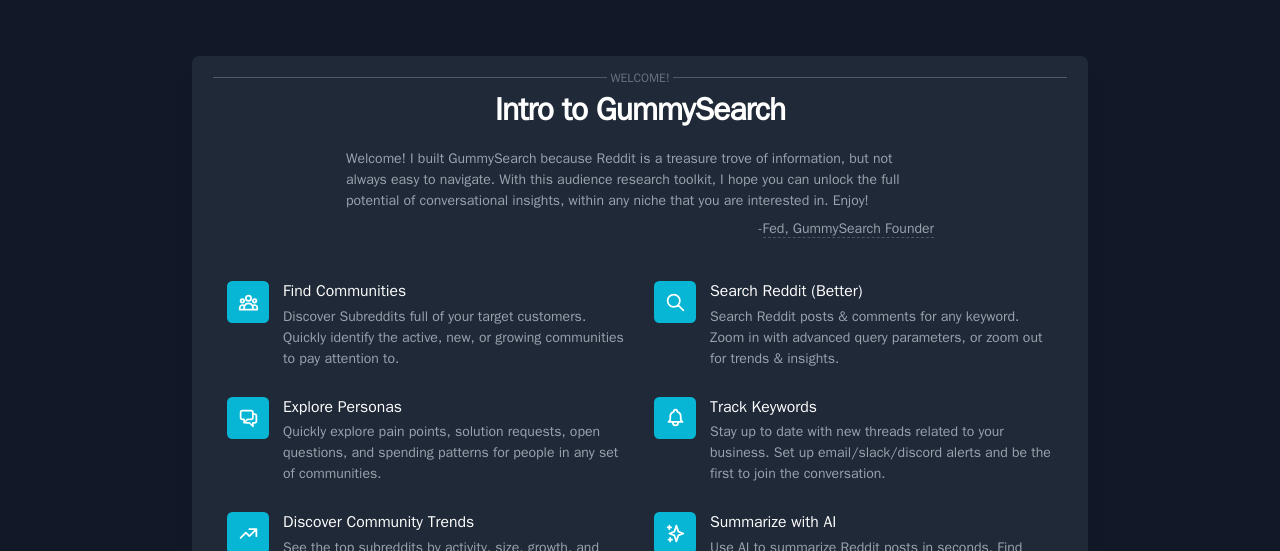 scroll, scrollTop: 0, scrollLeft: 0, axis: both 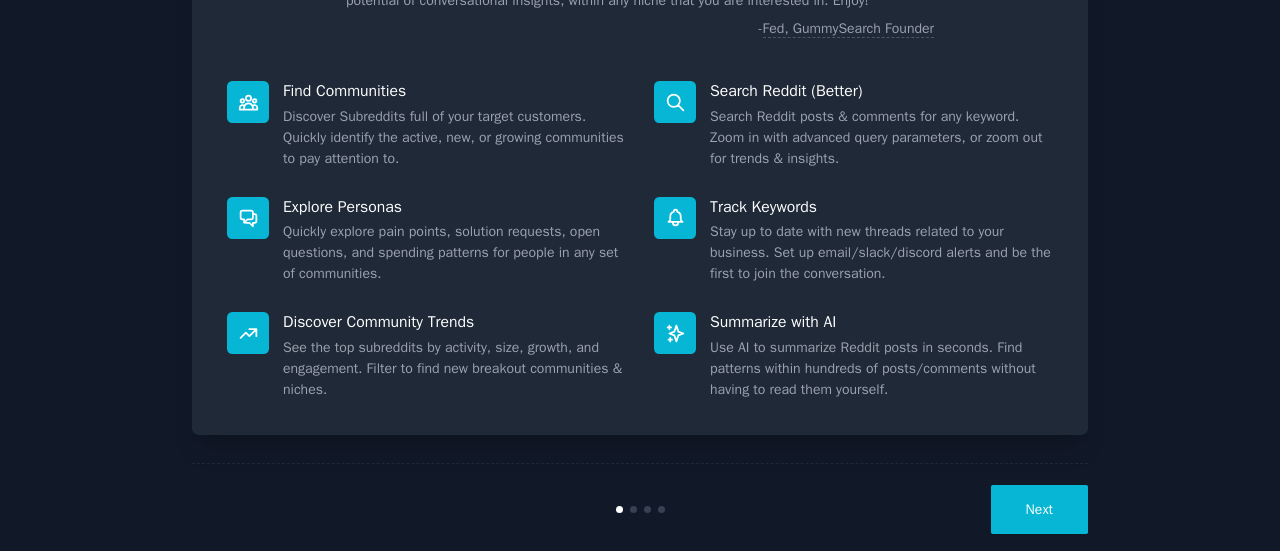 click on "Next" at bounding box center (1039, 509) 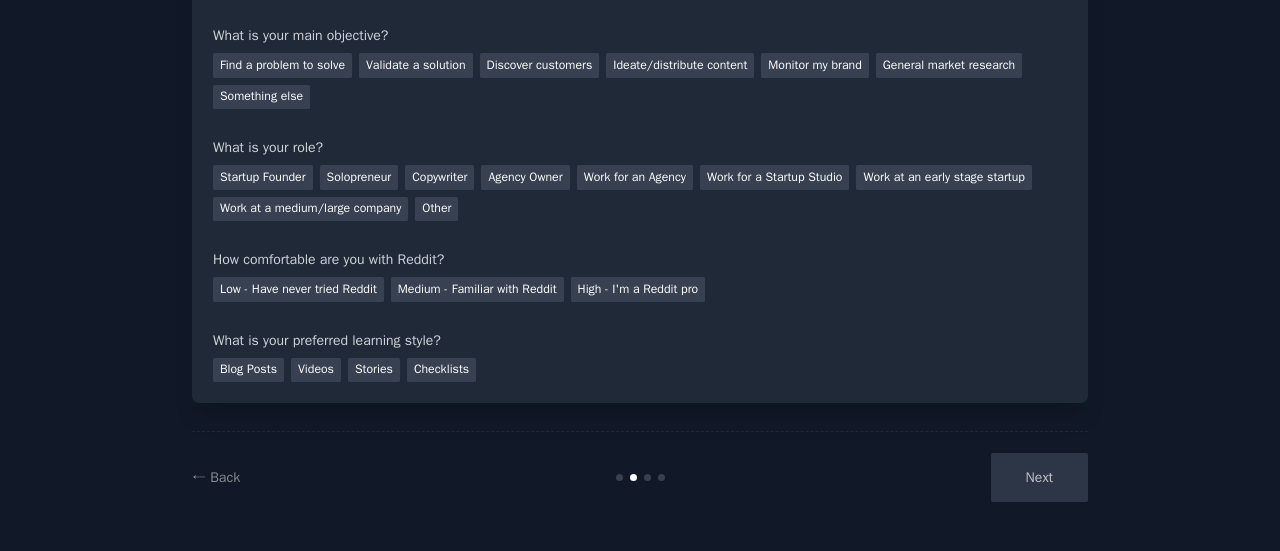 scroll, scrollTop: 164, scrollLeft: 0, axis: vertical 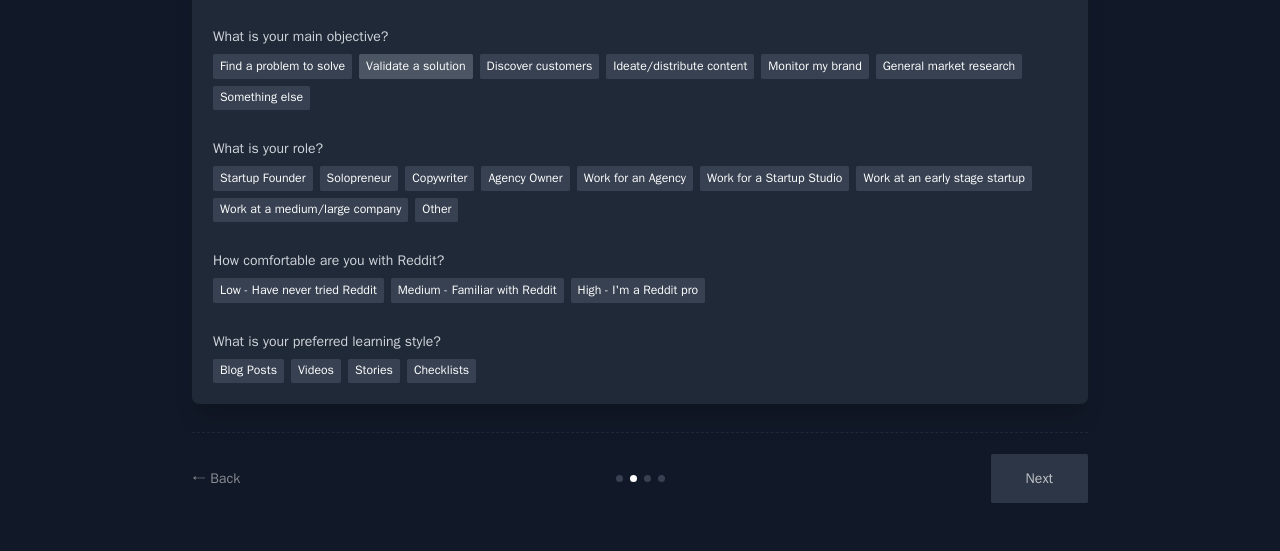 click on "Validate a solution" at bounding box center (416, 66) 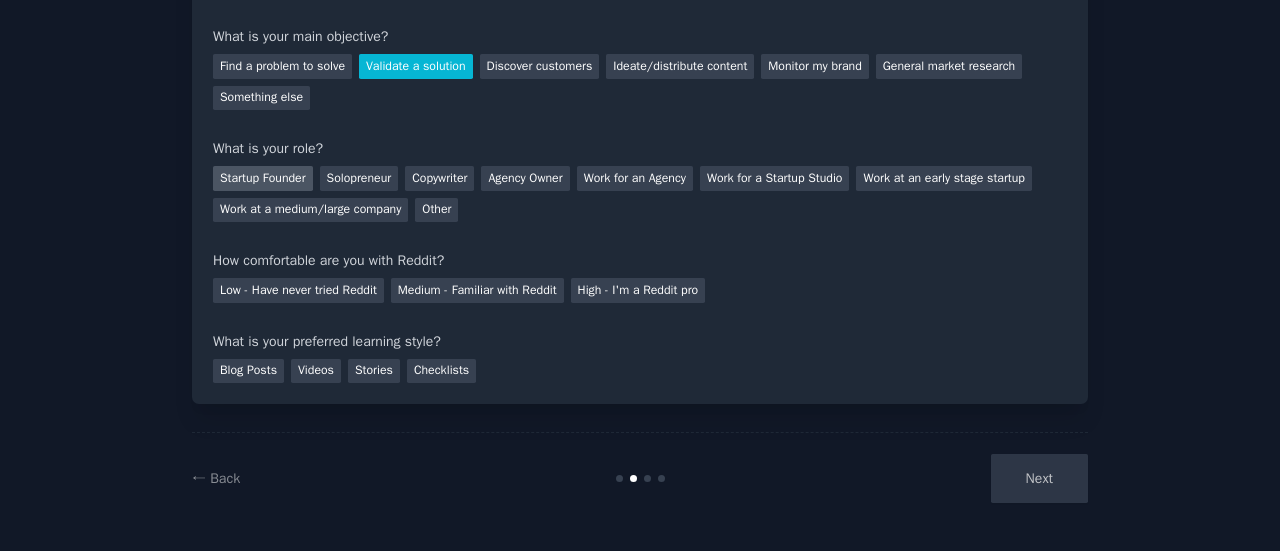 click on "Startup Founder" at bounding box center [263, 178] 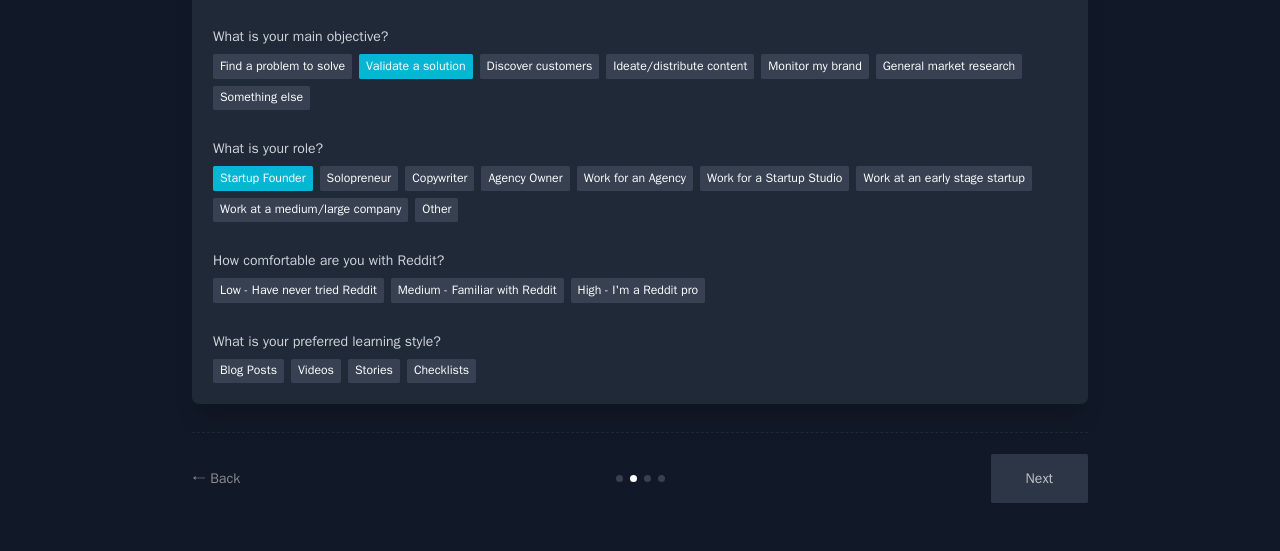 click on "Startup Founder" at bounding box center (263, 178) 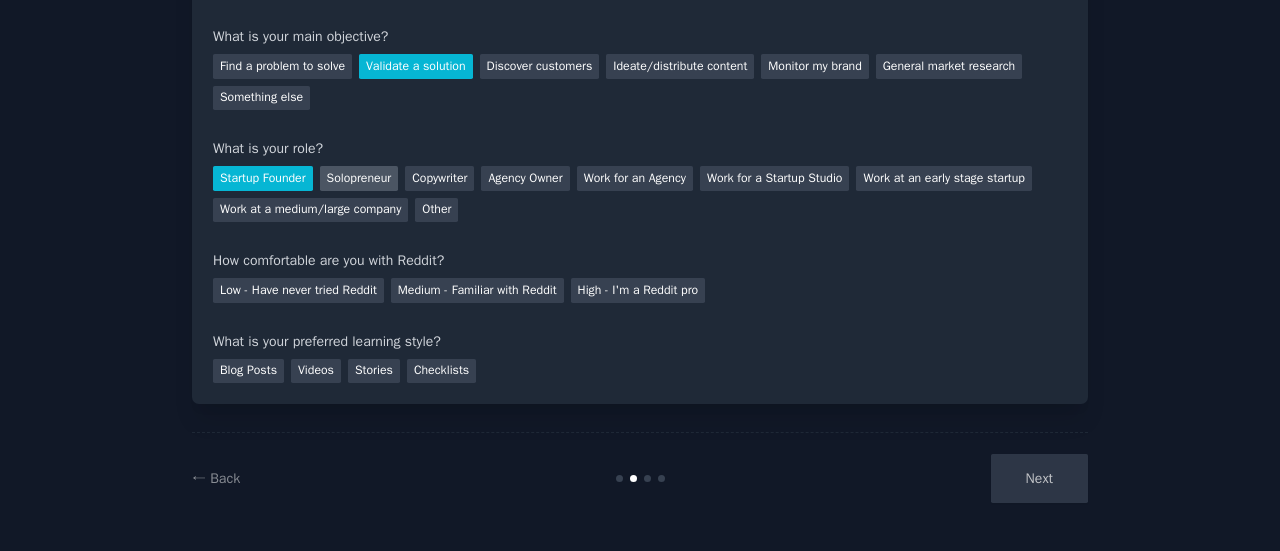 click on "Solopreneur" at bounding box center (359, 178) 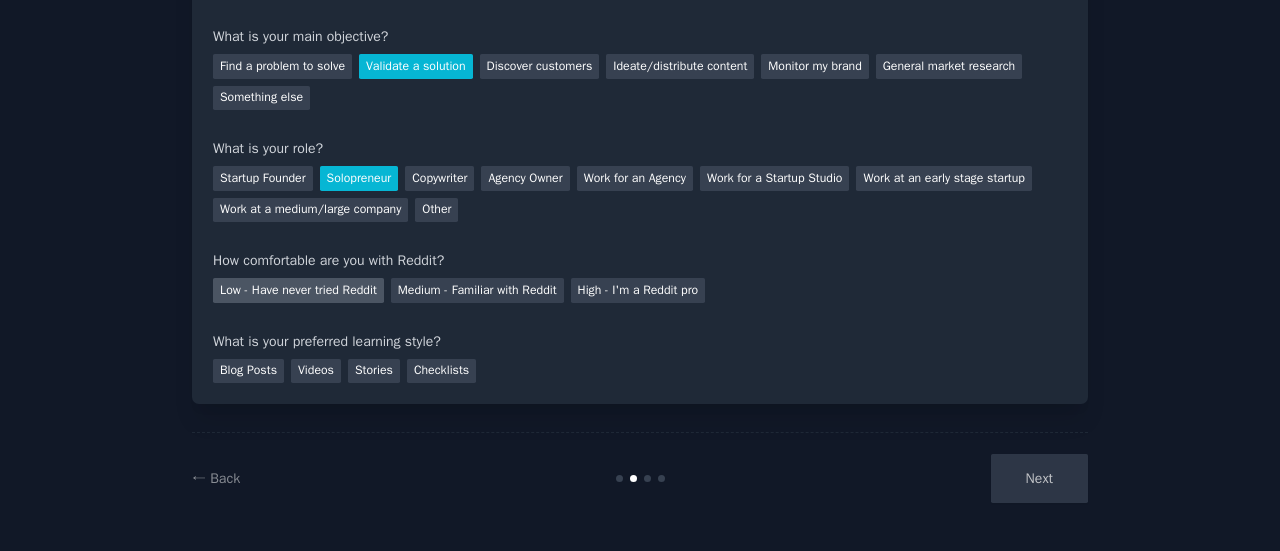 click on "Low - Have never tried Reddit" at bounding box center [298, 290] 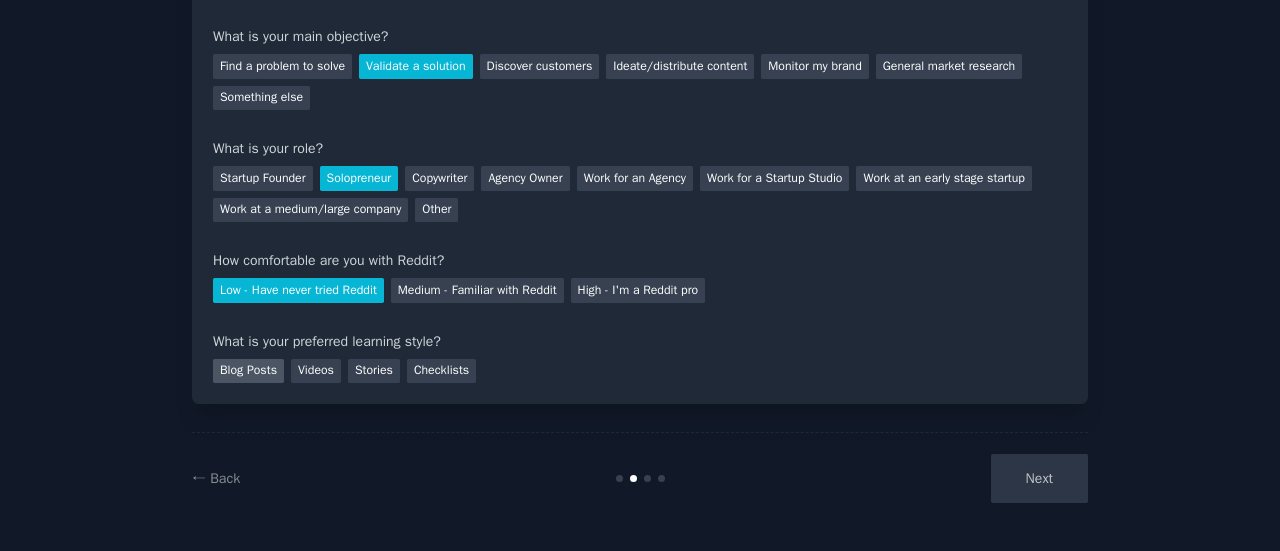 click on "Blog Posts" at bounding box center (248, 371) 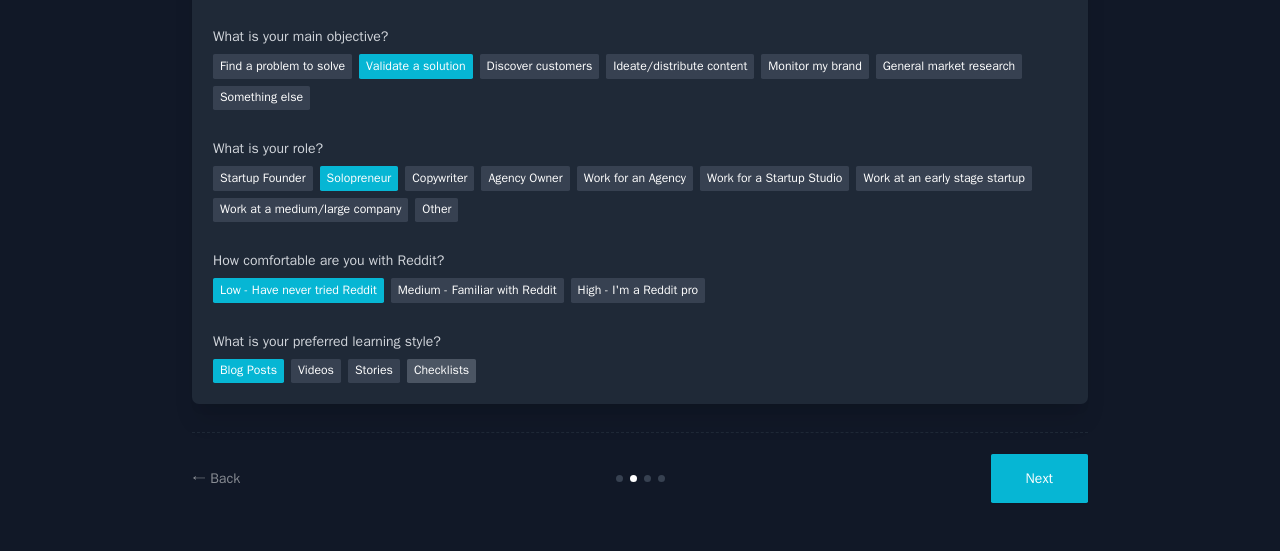 click on "Checklists" at bounding box center [441, 371] 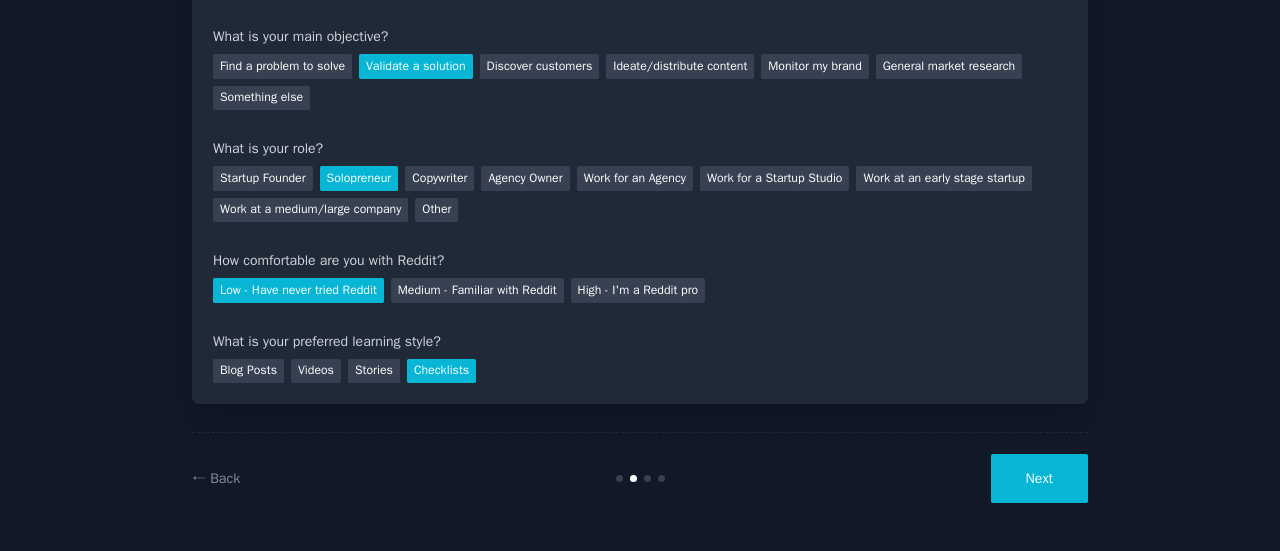 click on "Next" at bounding box center (1039, 478) 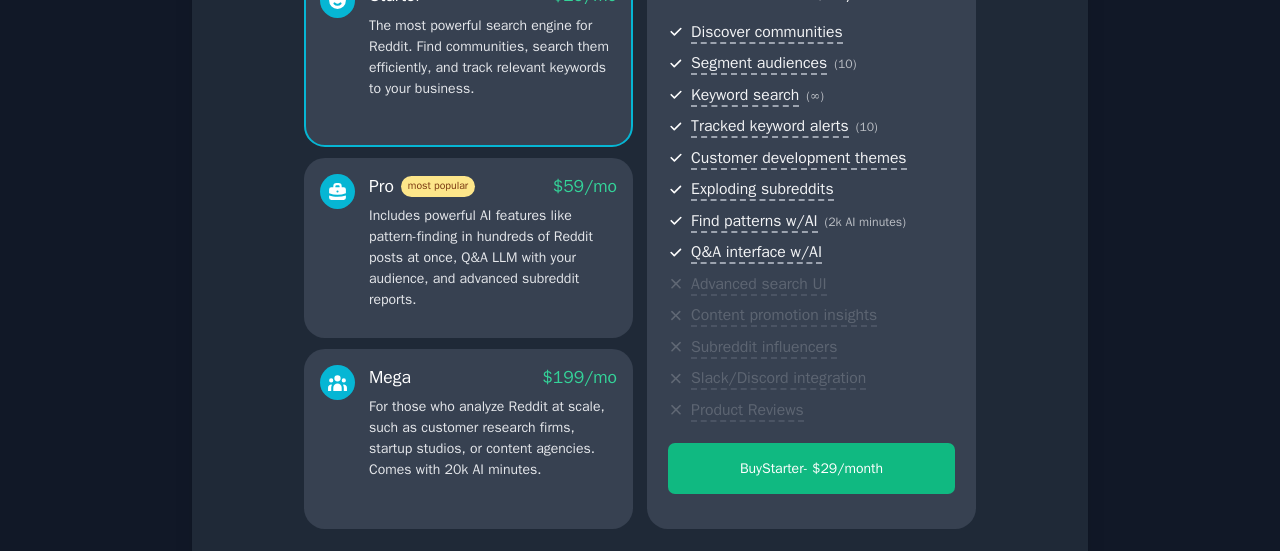 scroll, scrollTop: 164, scrollLeft: 0, axis: vertical 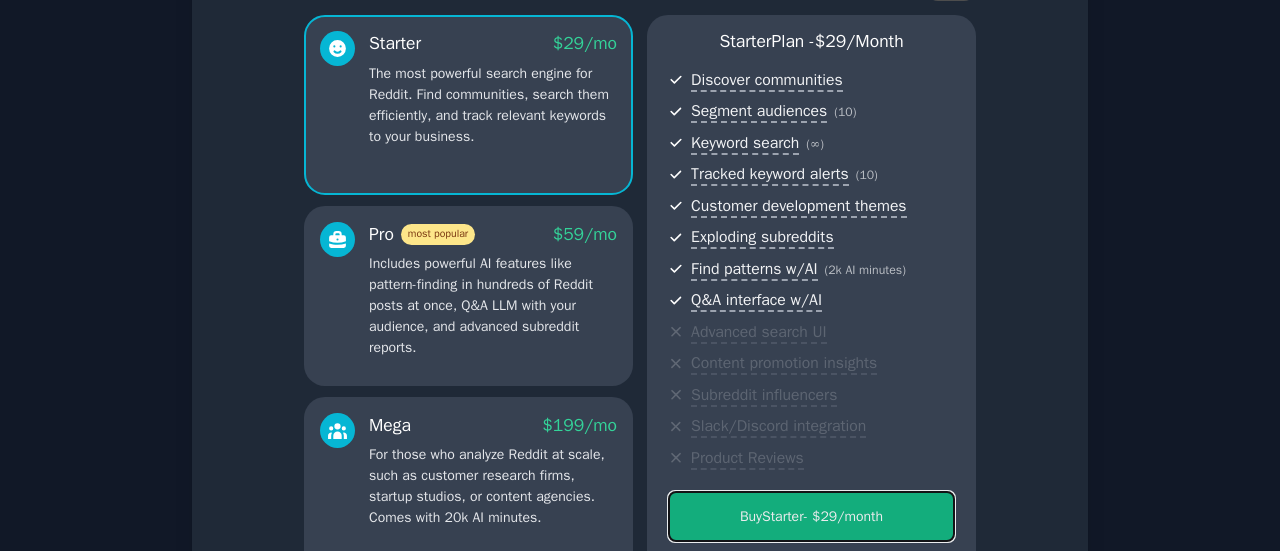 click on "Buy  Starter  - $ 29 /month" at bounding box center [811, 516] 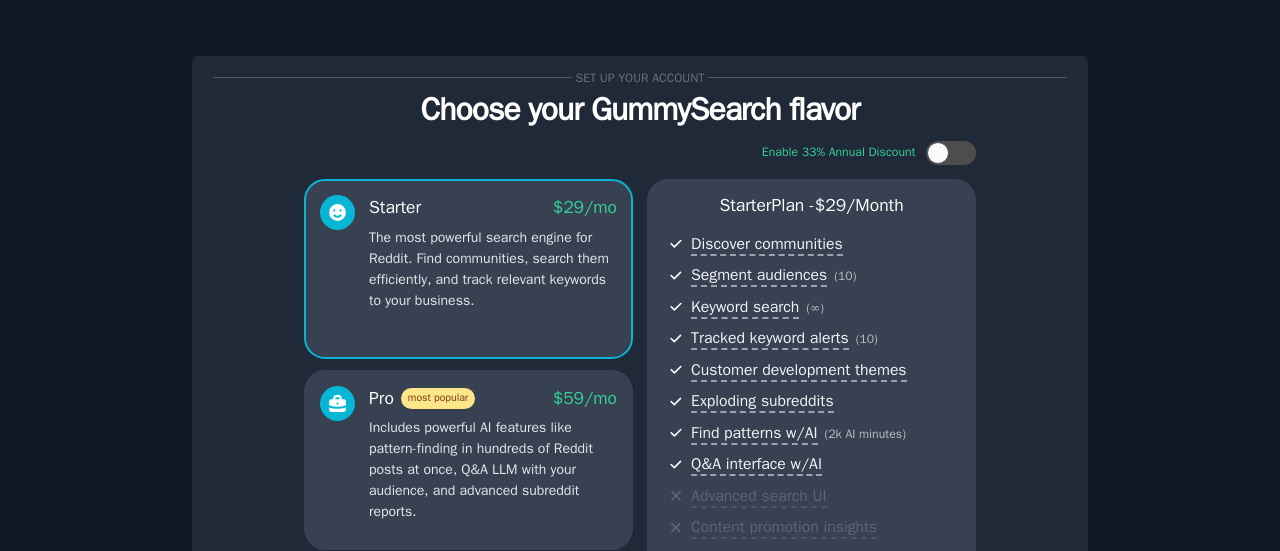 scroll, scrollTop: 0, scrollLeft: 0, axis: both 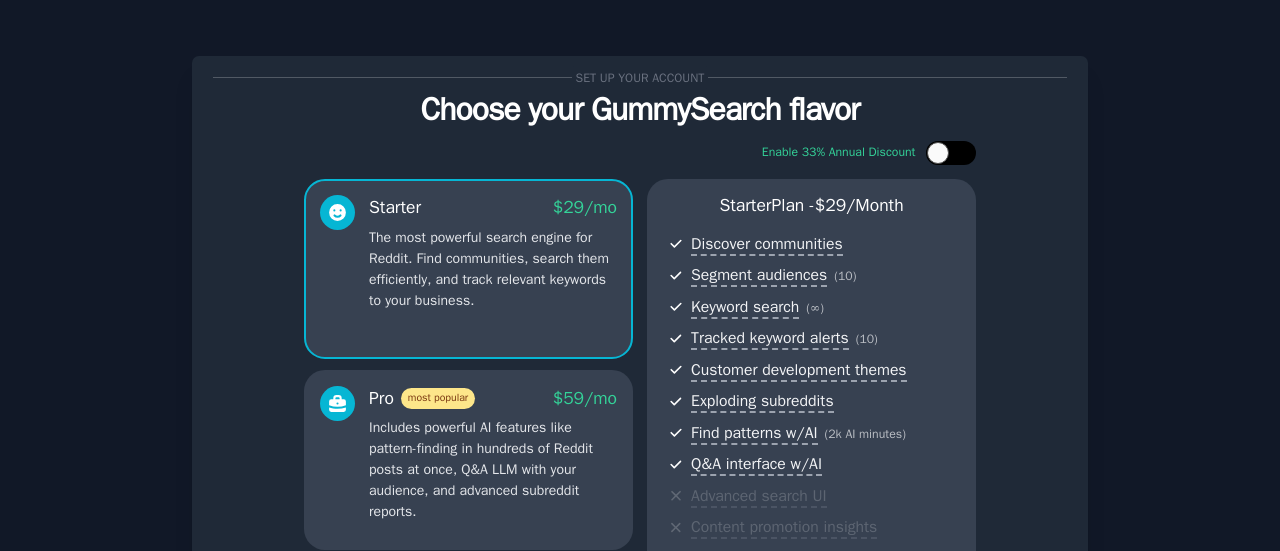 click at bounding box center [938, 153] 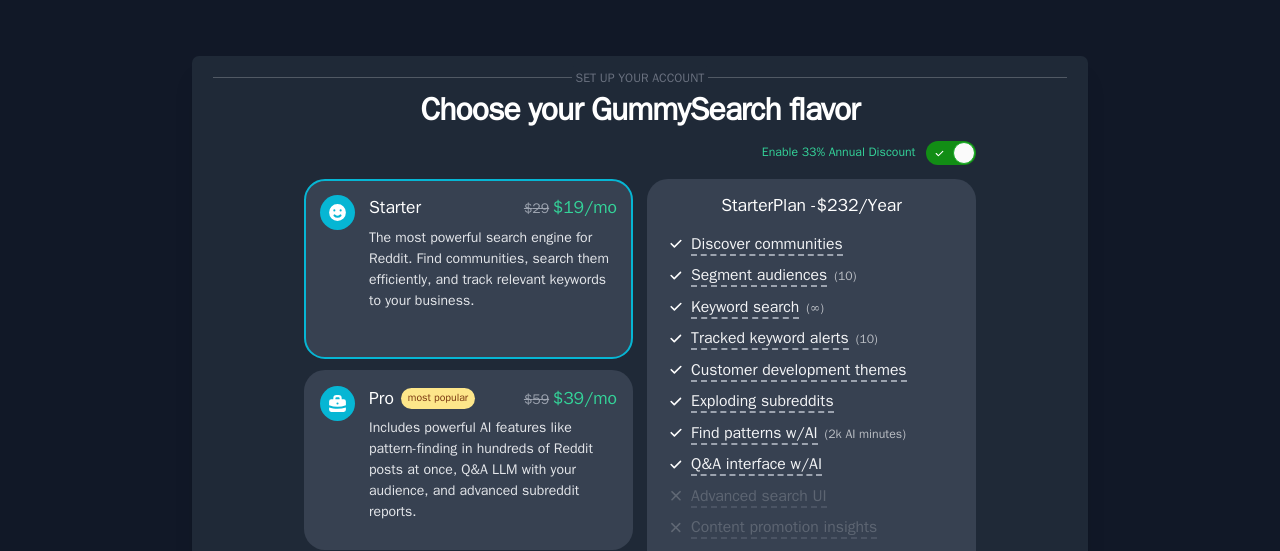 click 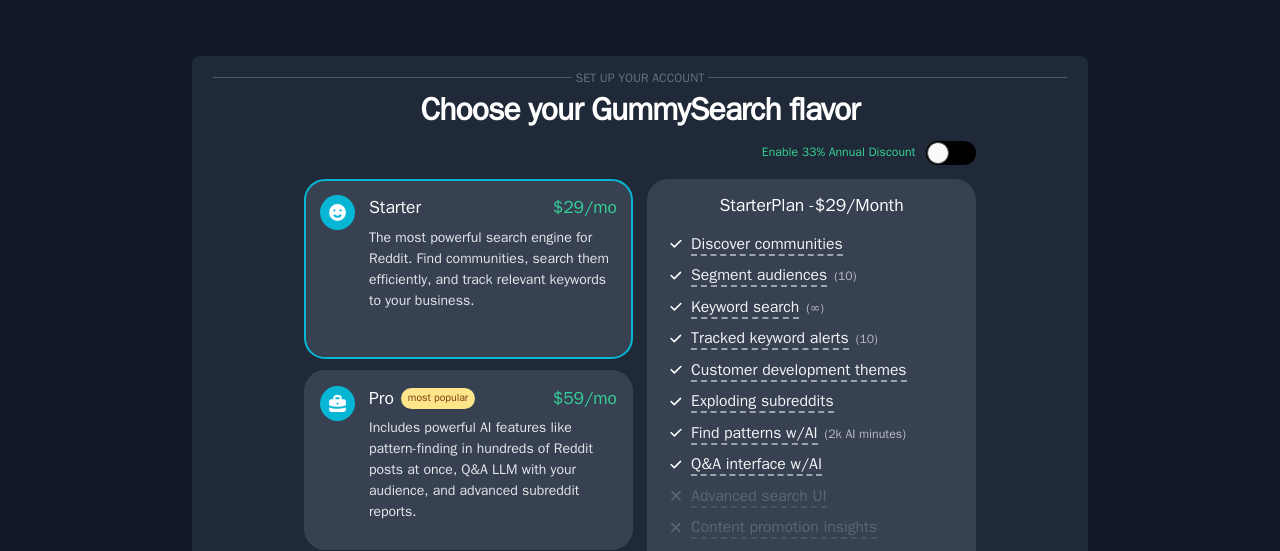 click at bounding box center [938, 153] 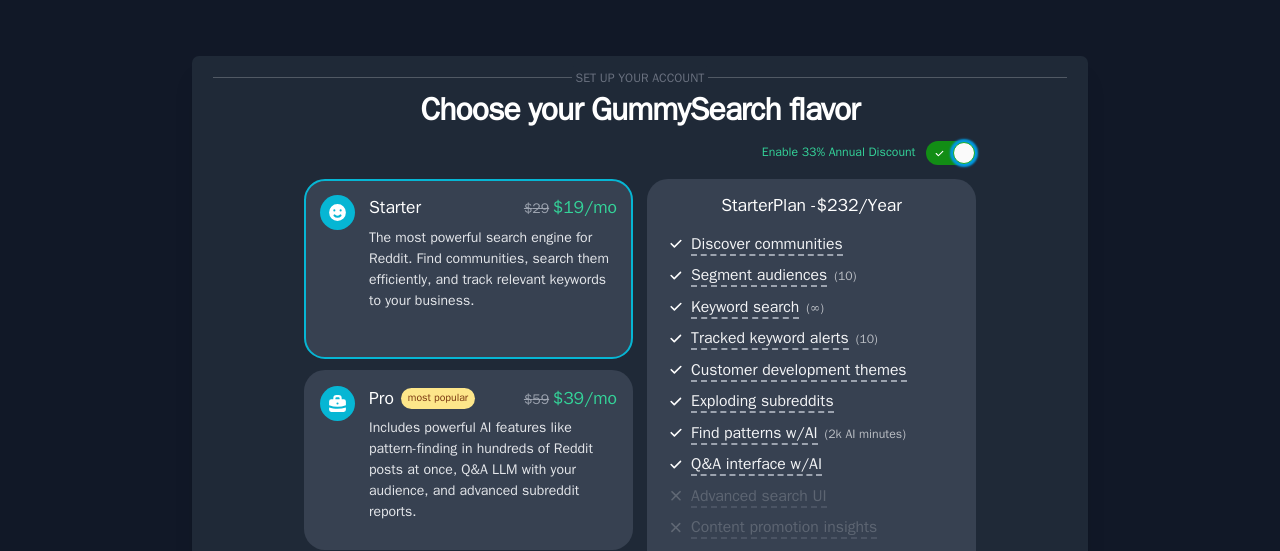 click 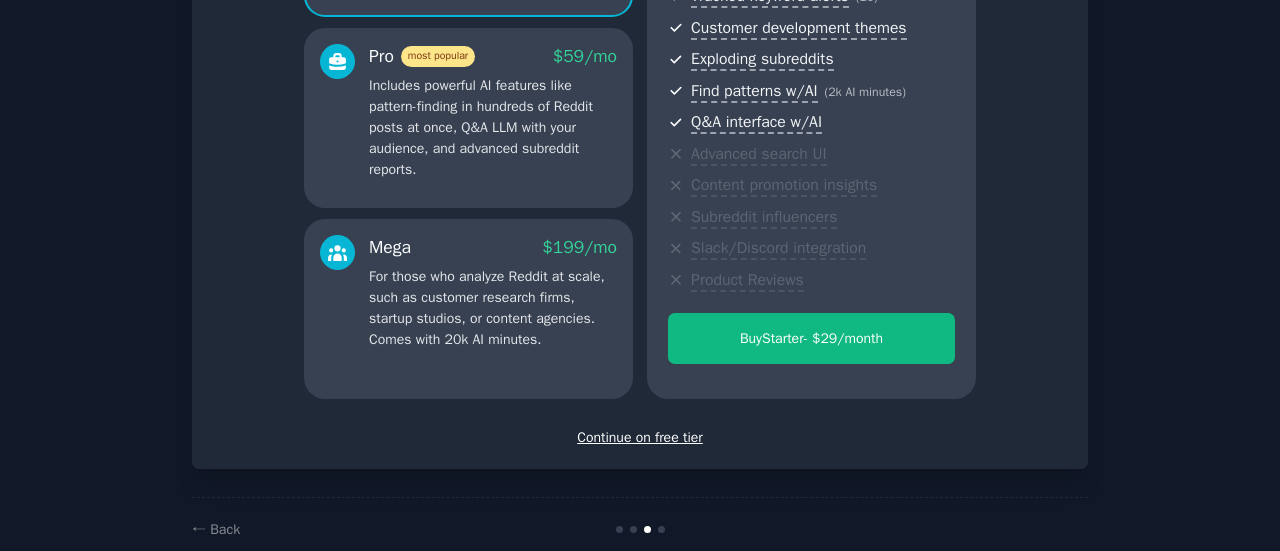 scroll, scrollTop: 378, scrollLeft: 0, axis: vertical 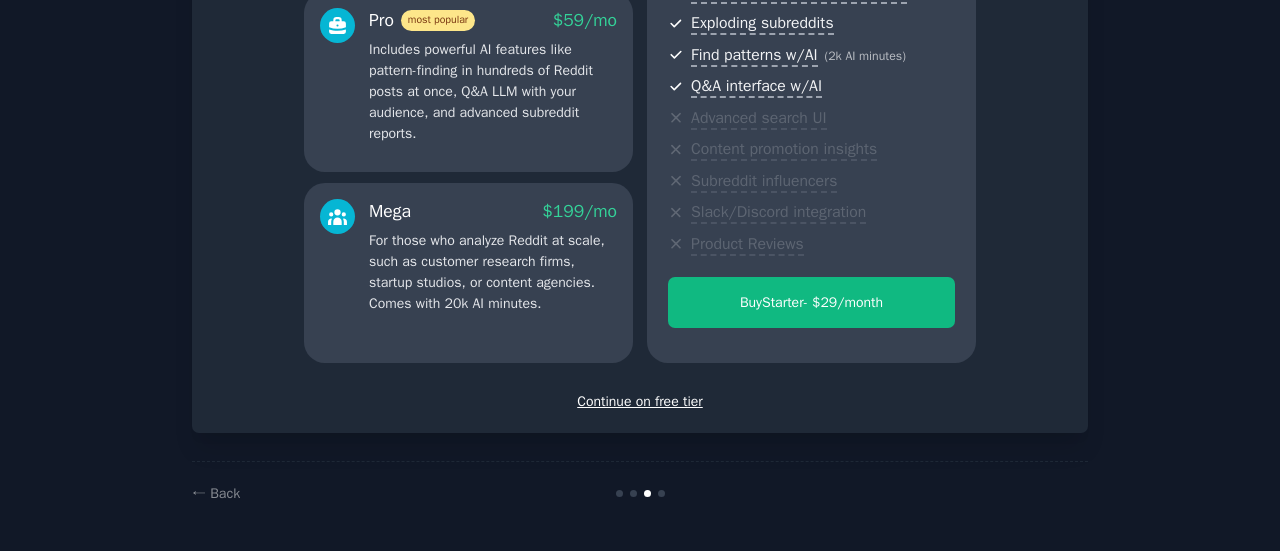 click on "Continue on free tier" at bounding box center [640, 401] 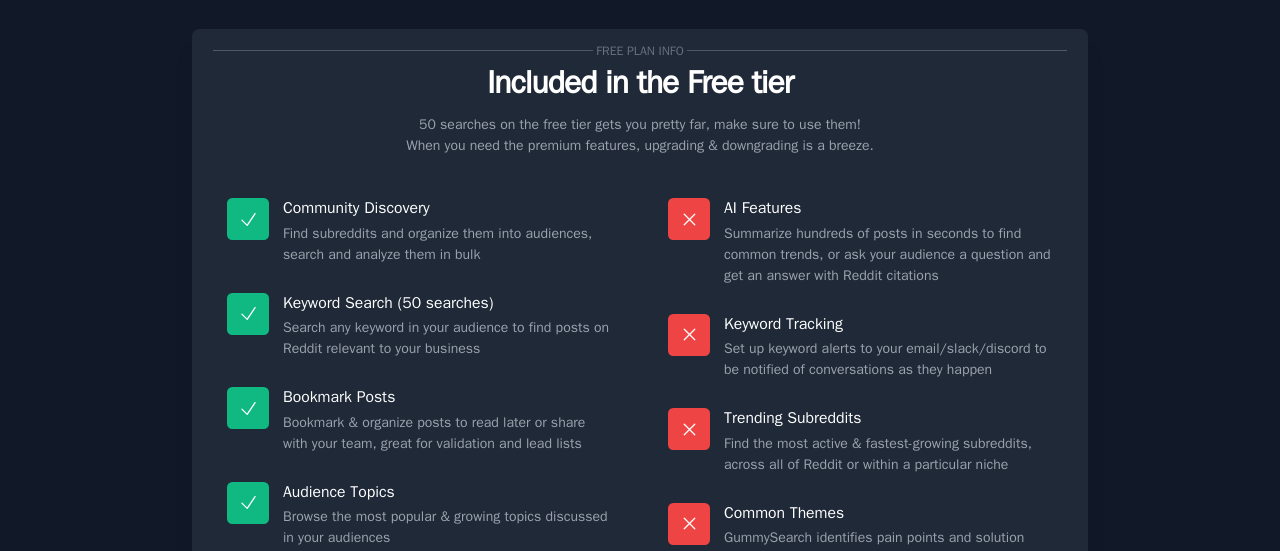 scroll, scrollTop: 227, scrollLeft: 0, axis: vertical 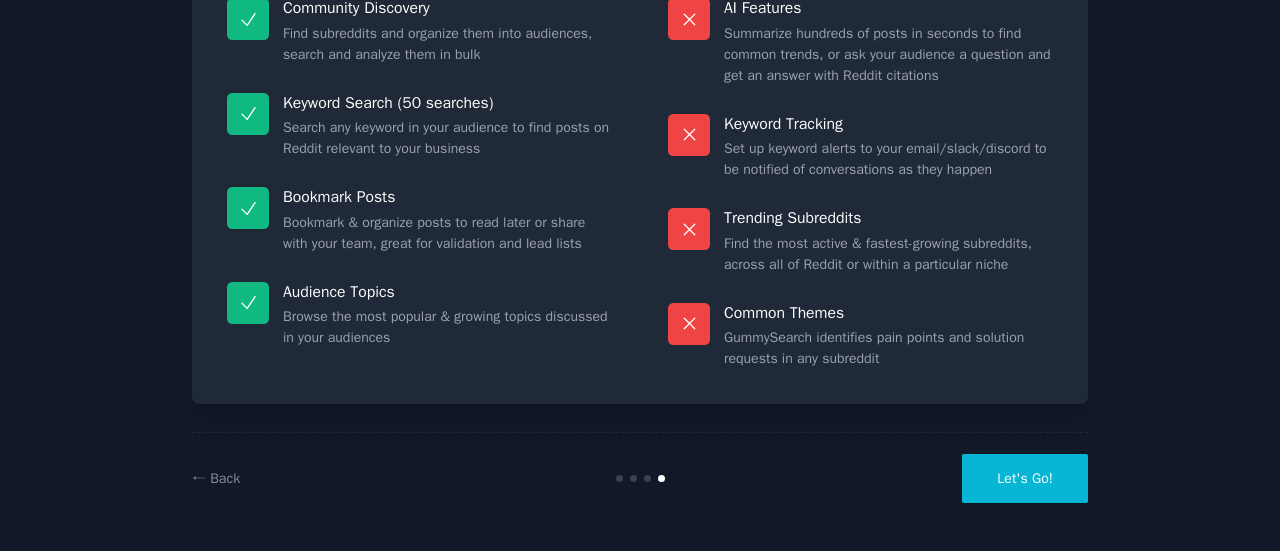 click on "Let's Go!" at bounding box center [1025, 478] 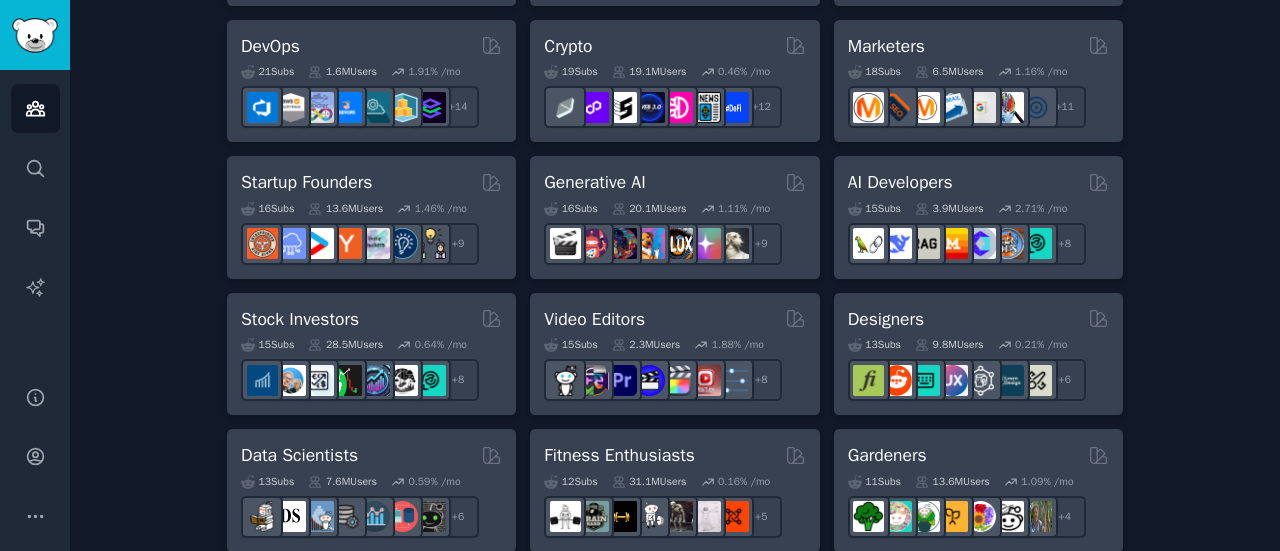 scroll, scrollTop: 303, scrollLeft: 0, axis: vertical 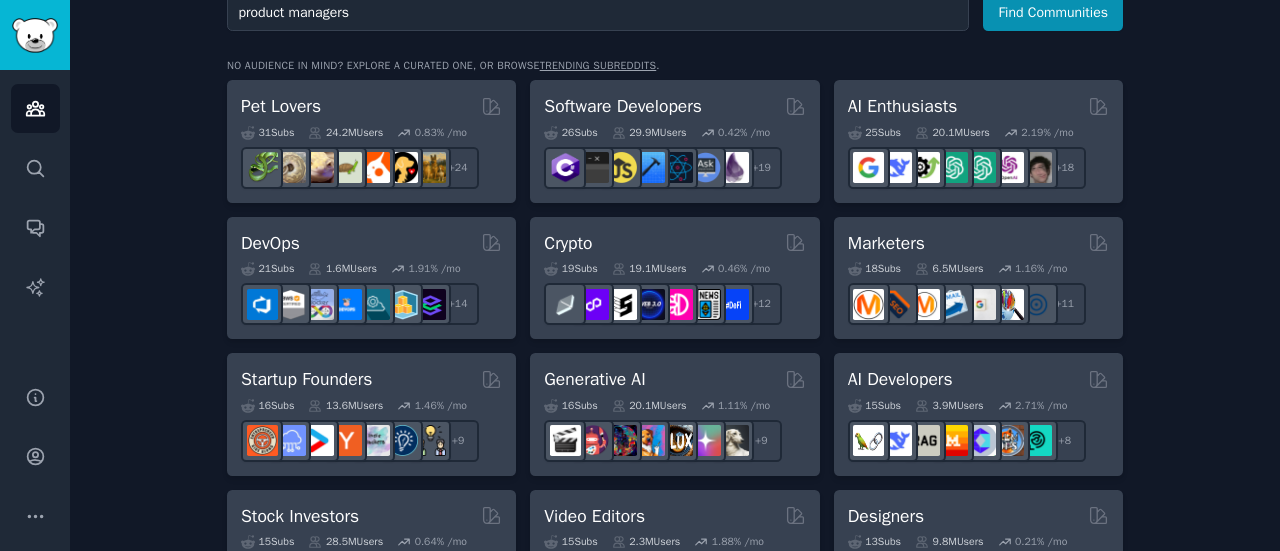 type on "product managers" 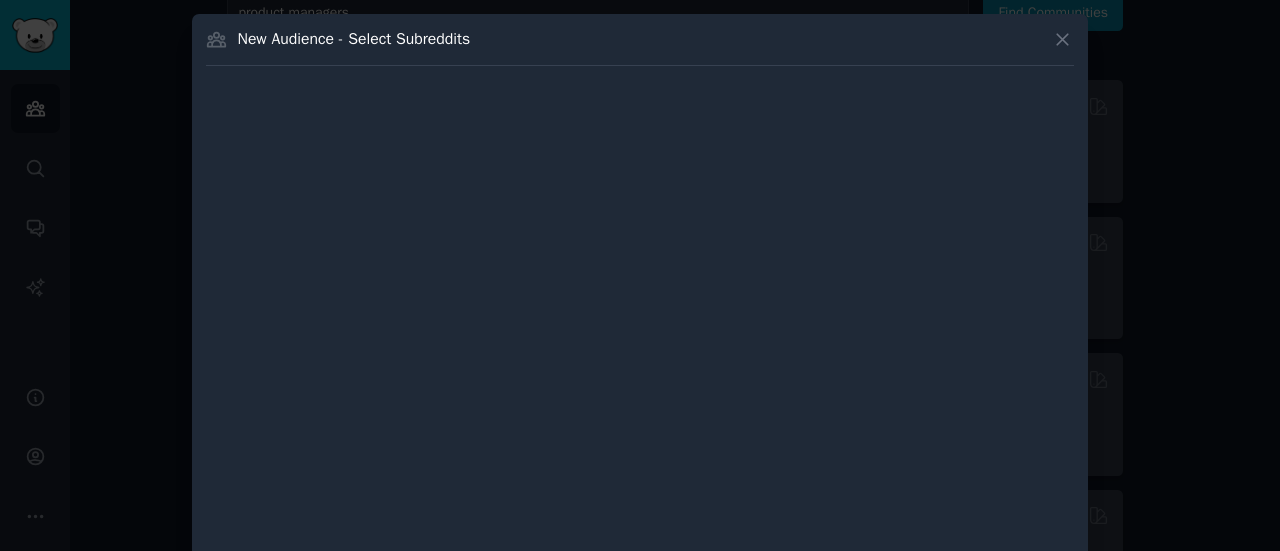 type 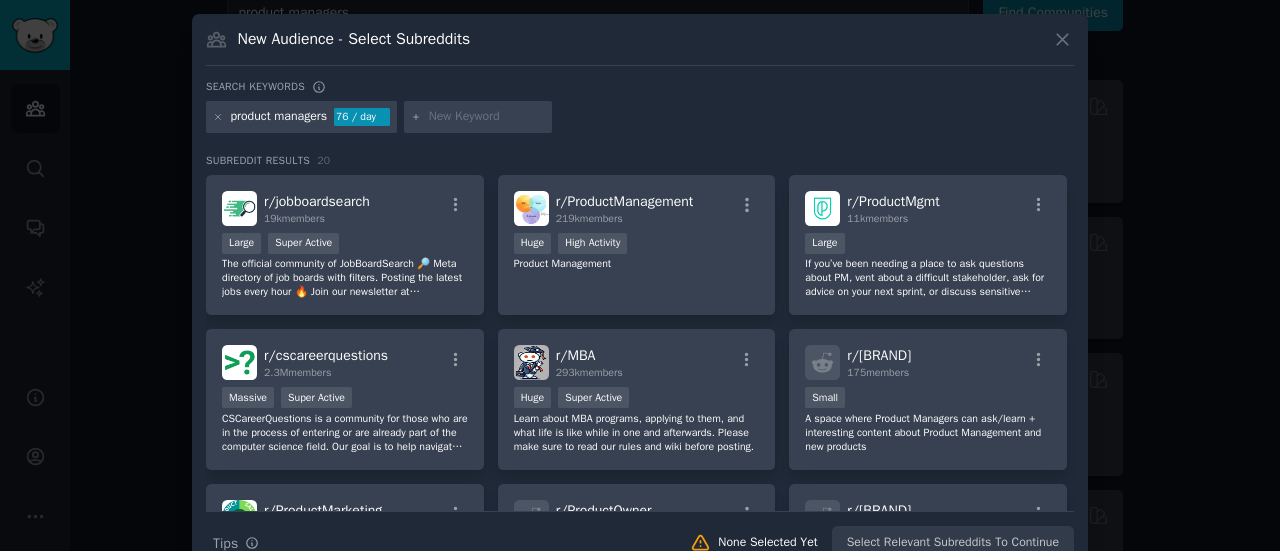 click at bounding box center [640, 275] 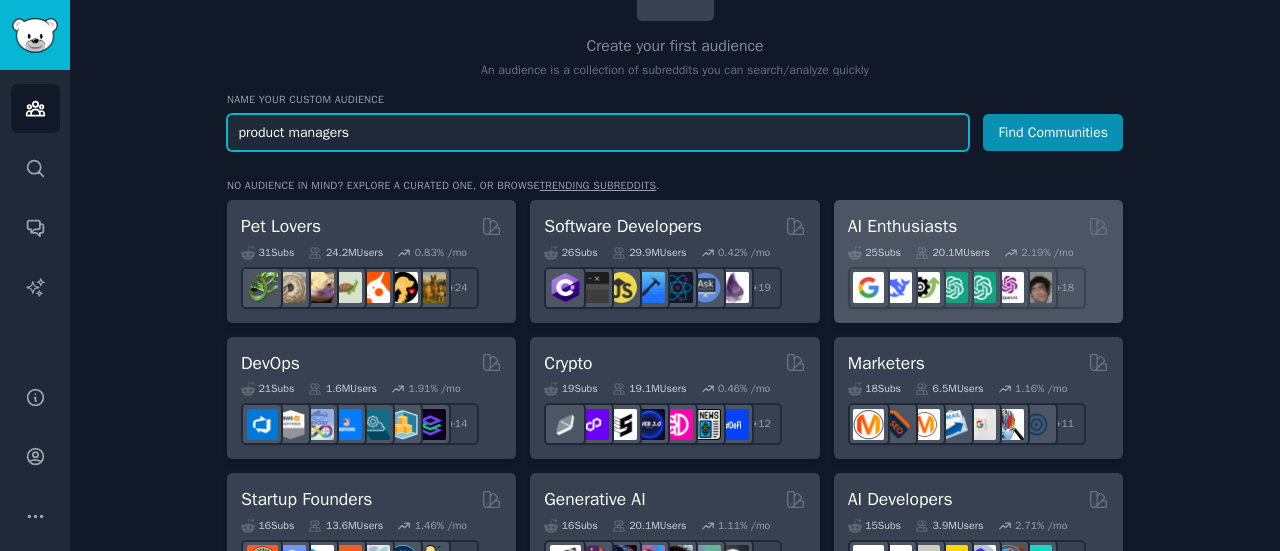scroll, scrollTop: 103, scrollLeft: 0, axis: vertical 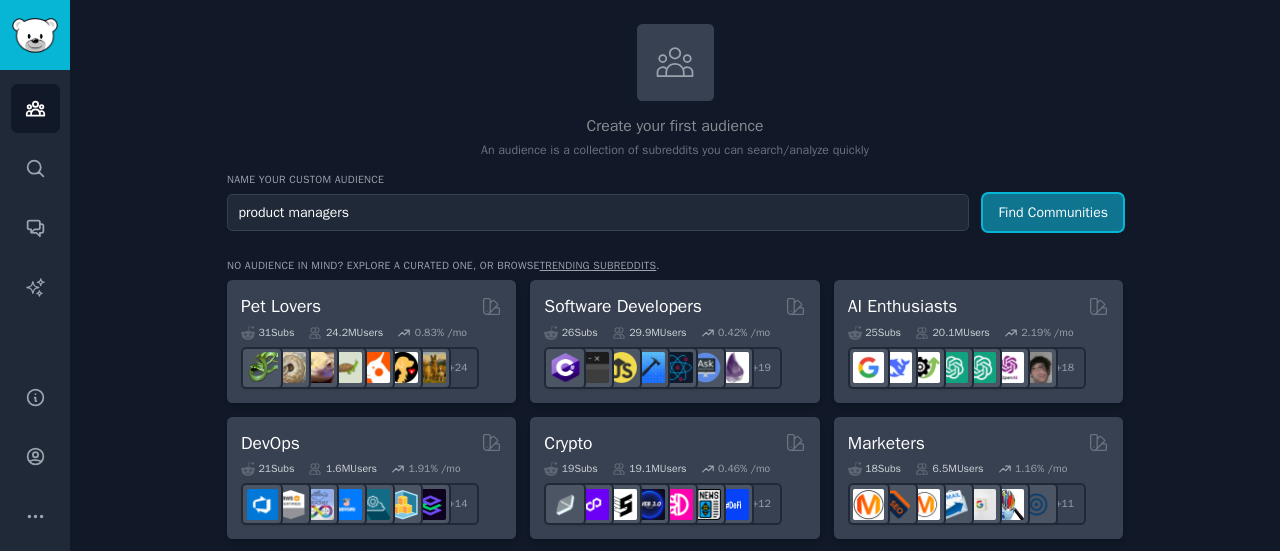 click on "Find Communities" at bounding box center [1053, 212] 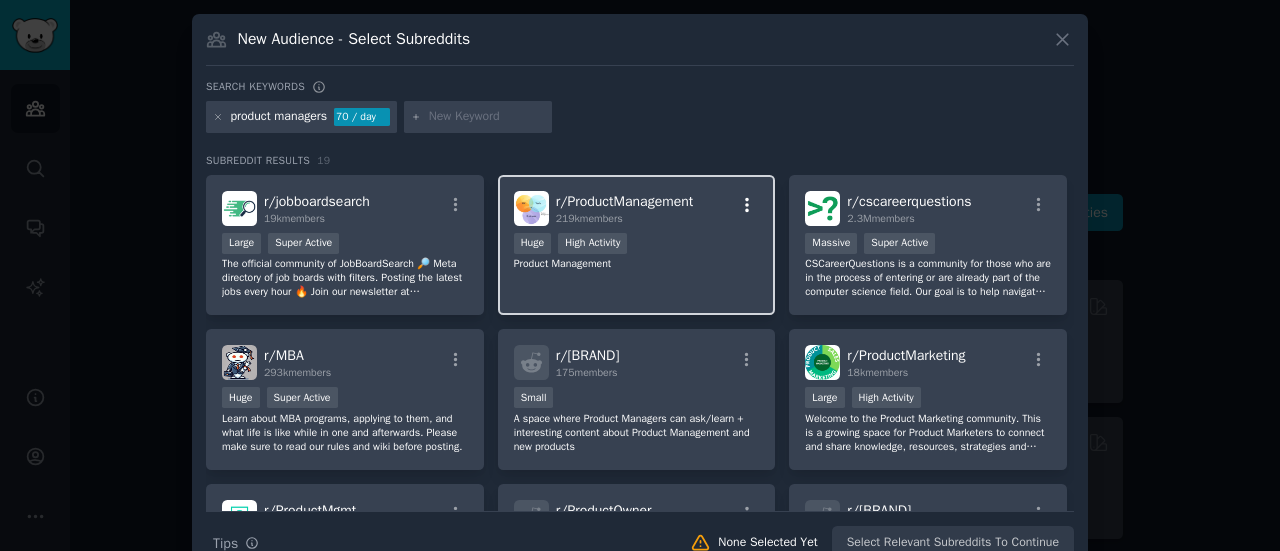 click 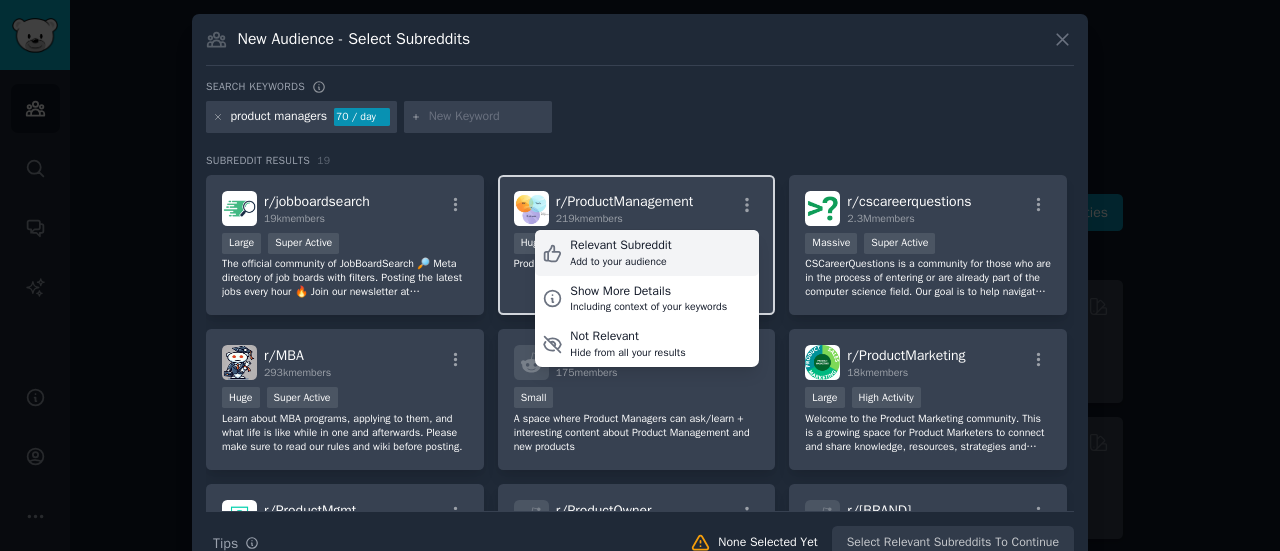 click on "Relevant Subreddit" at bounding box center (620, 246) 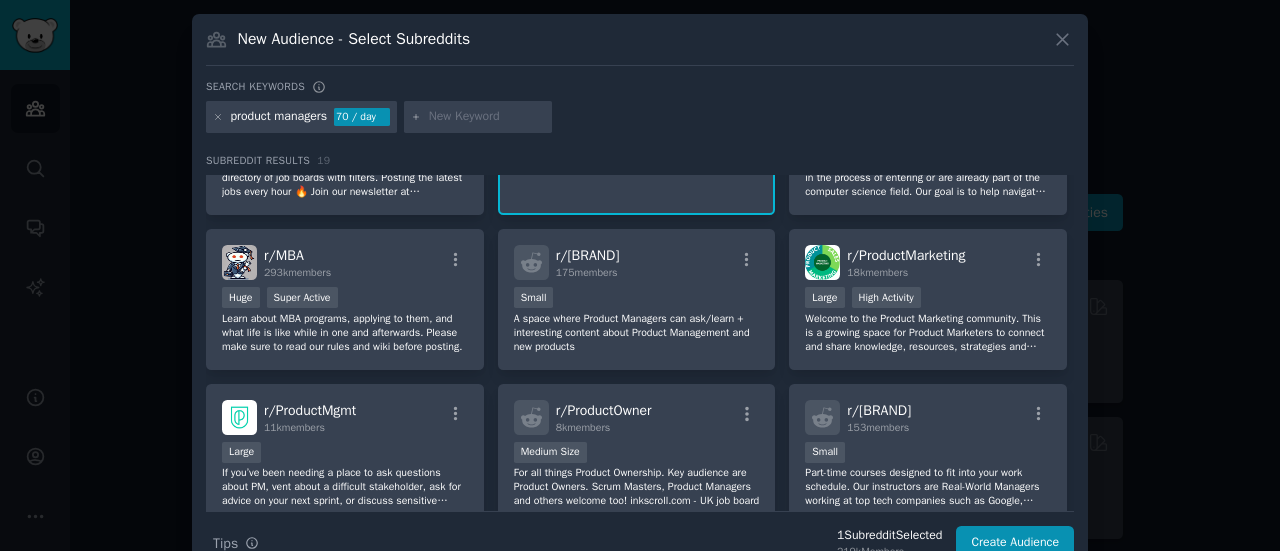 scroll, scrollTop: 200, scrollLeft: 0, axis: vertical 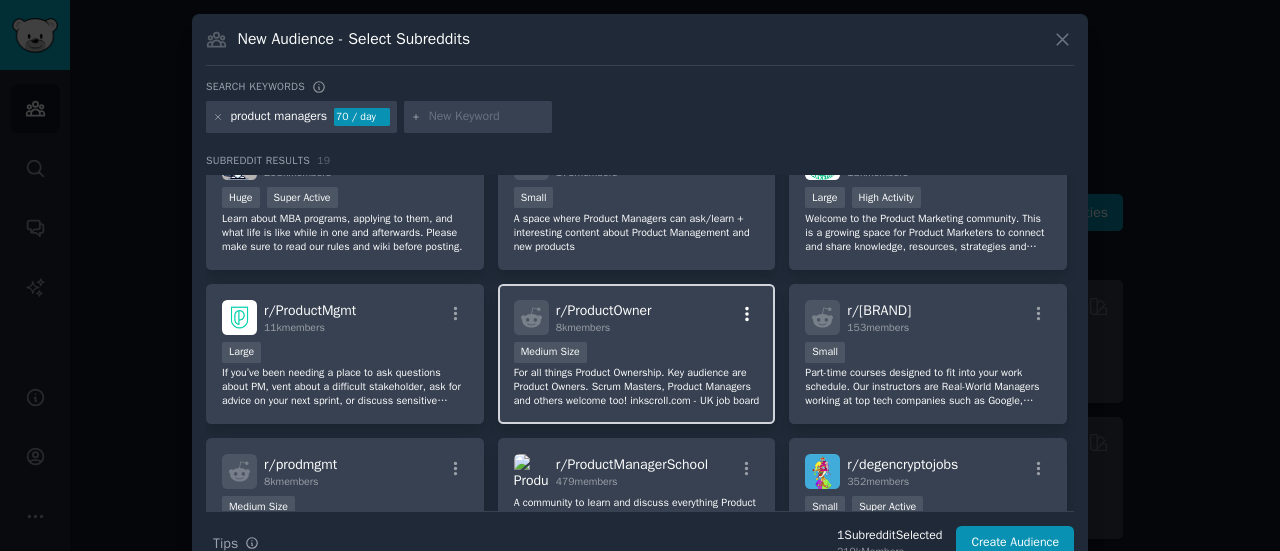 click 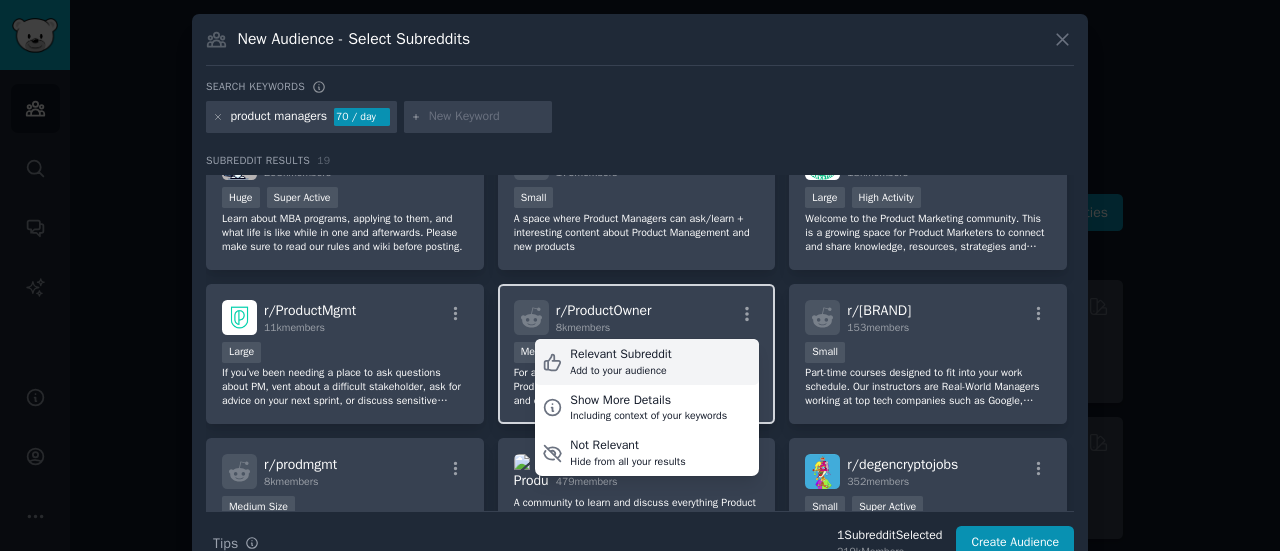 click on "Relevant Subreddit" at bounding box center (620, 355) 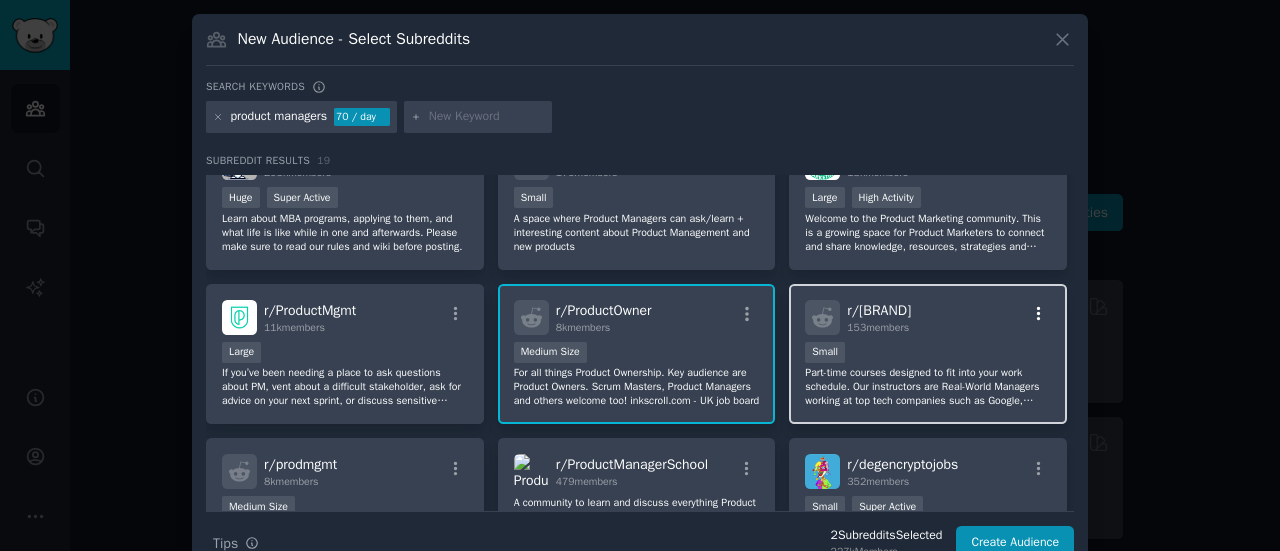click 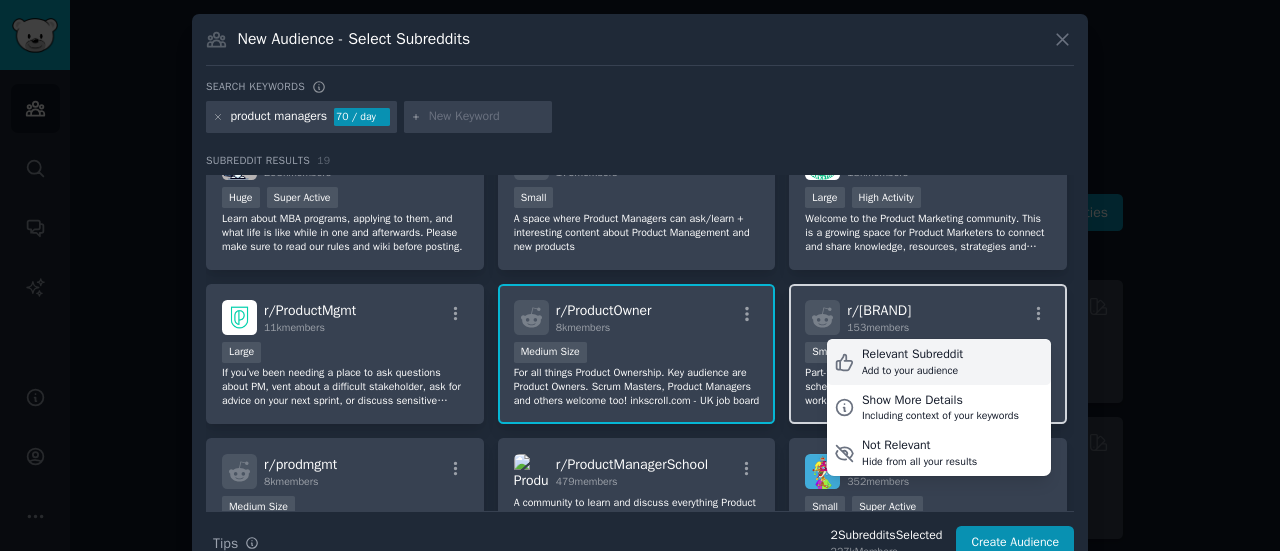 click on "Relevant Subreddit Add to your audience" at bounding box center [939, 362] 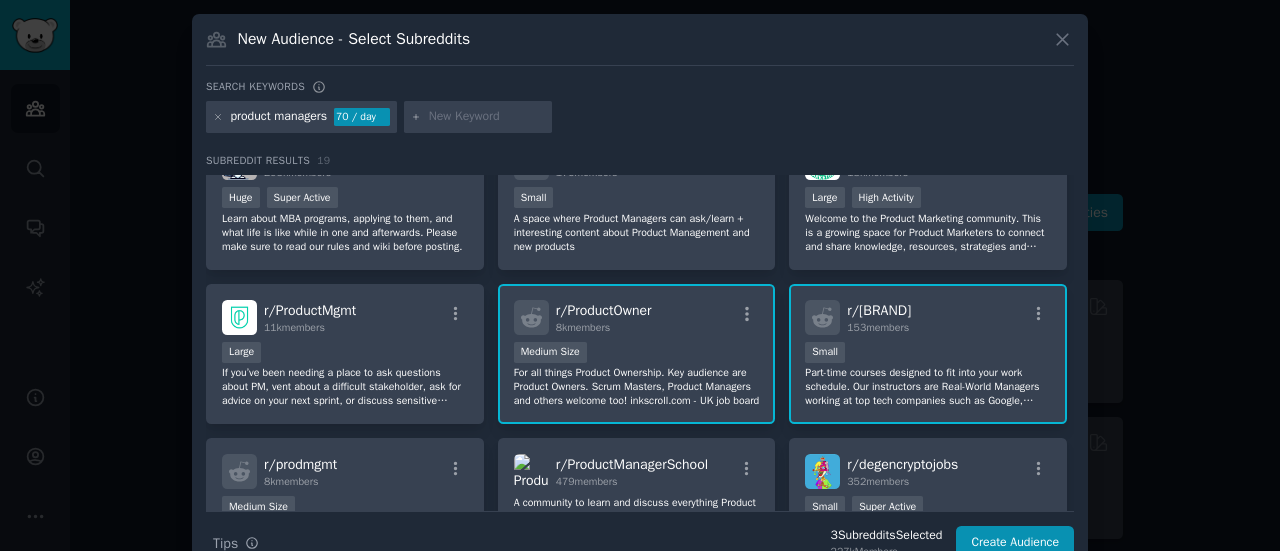 scroll, scrollTop: 300, scrollLeft: 0, axis: vertical 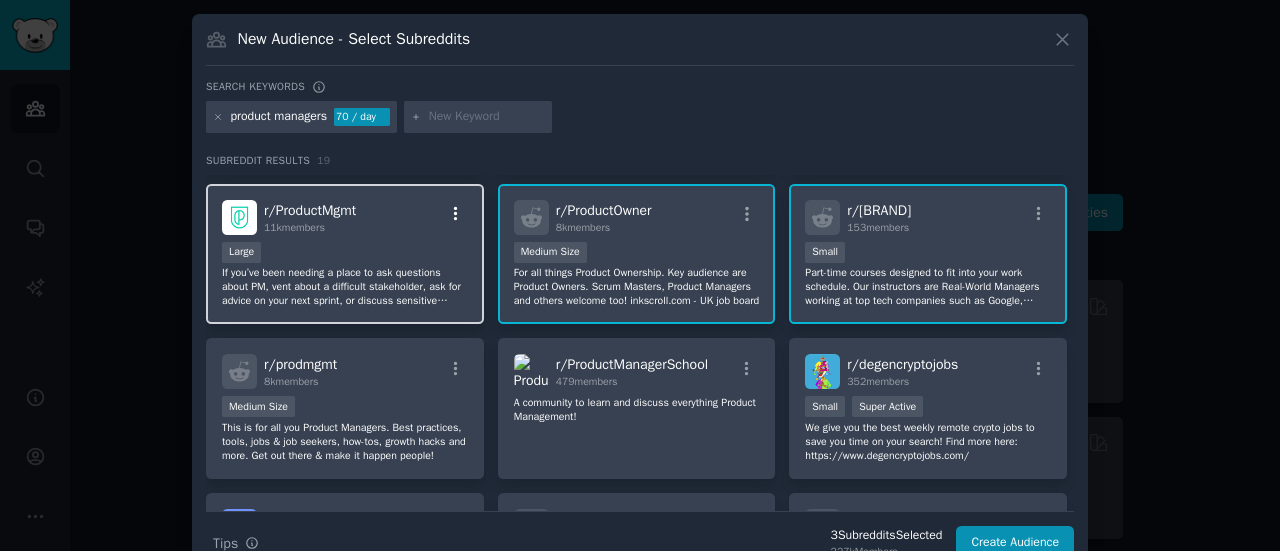 click 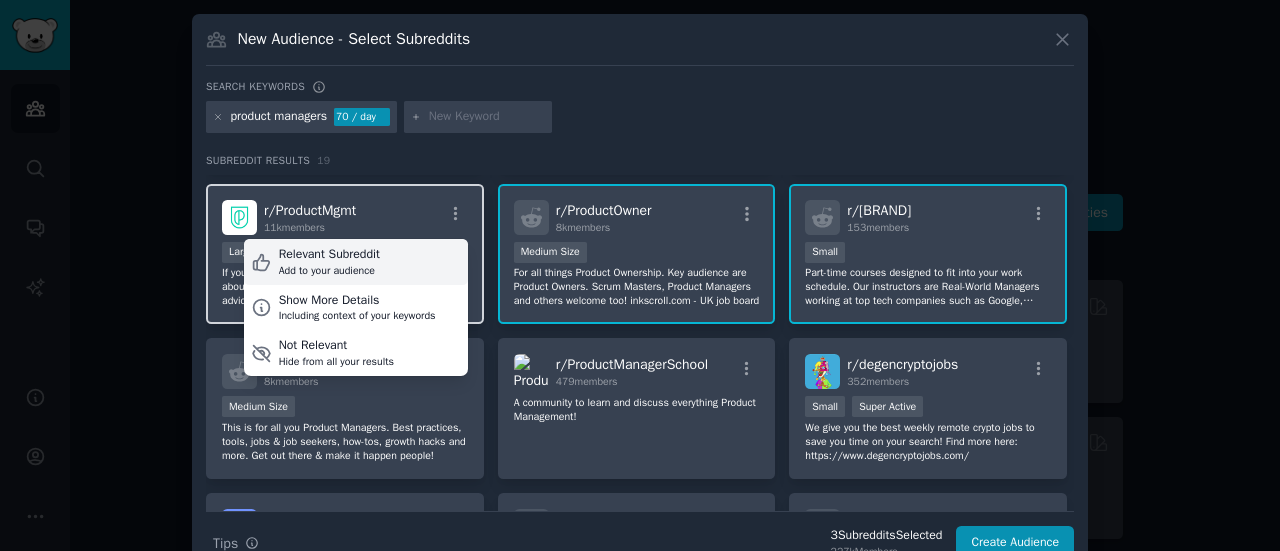 click on "Relevant Subreddit Add to your audience" at bounding box center [356, 262] 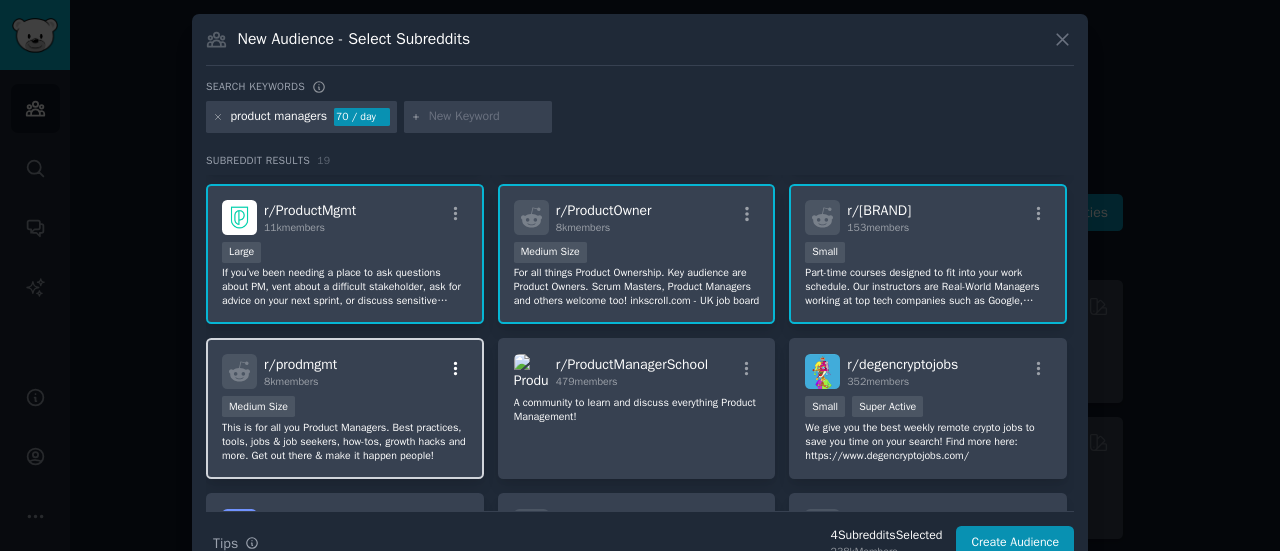 click 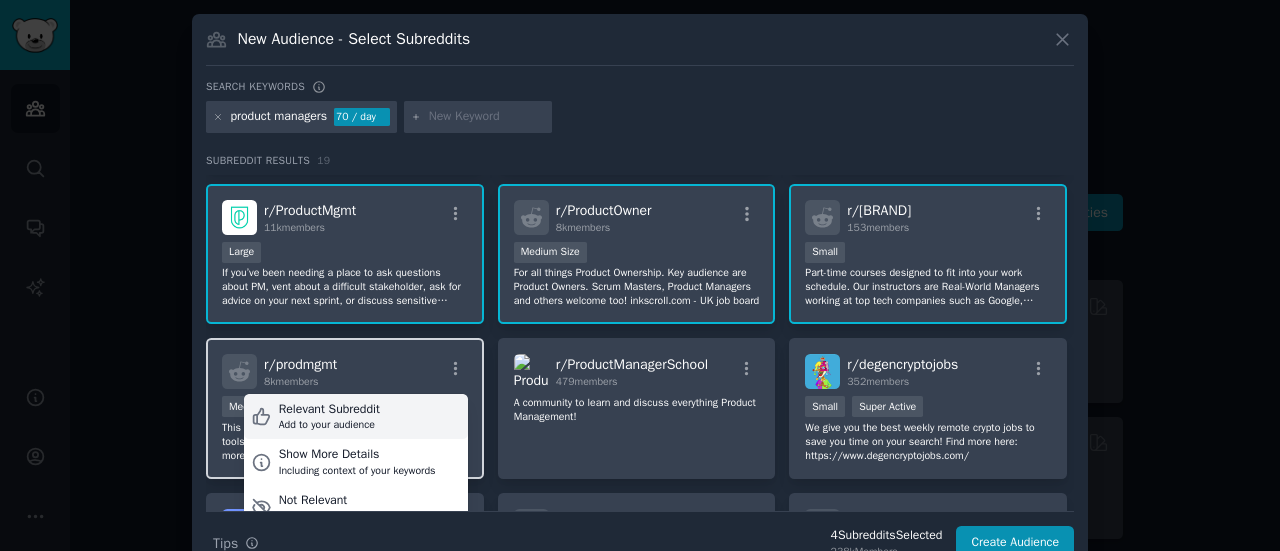 click on "Relevant Subreddit Add to your audience" at bounding box center [356, 417] 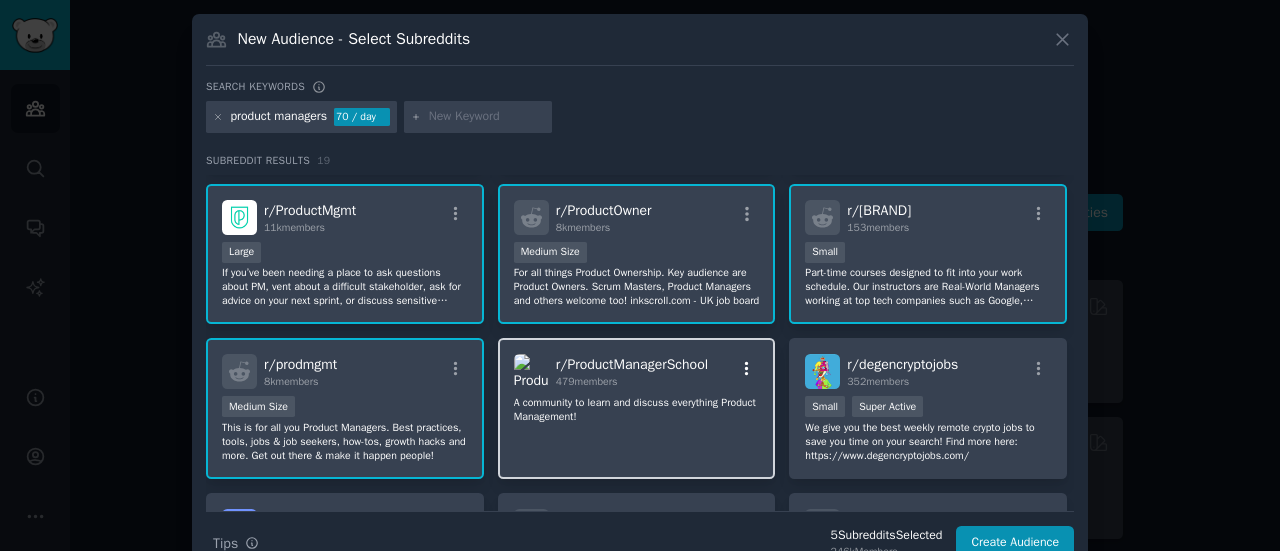 click 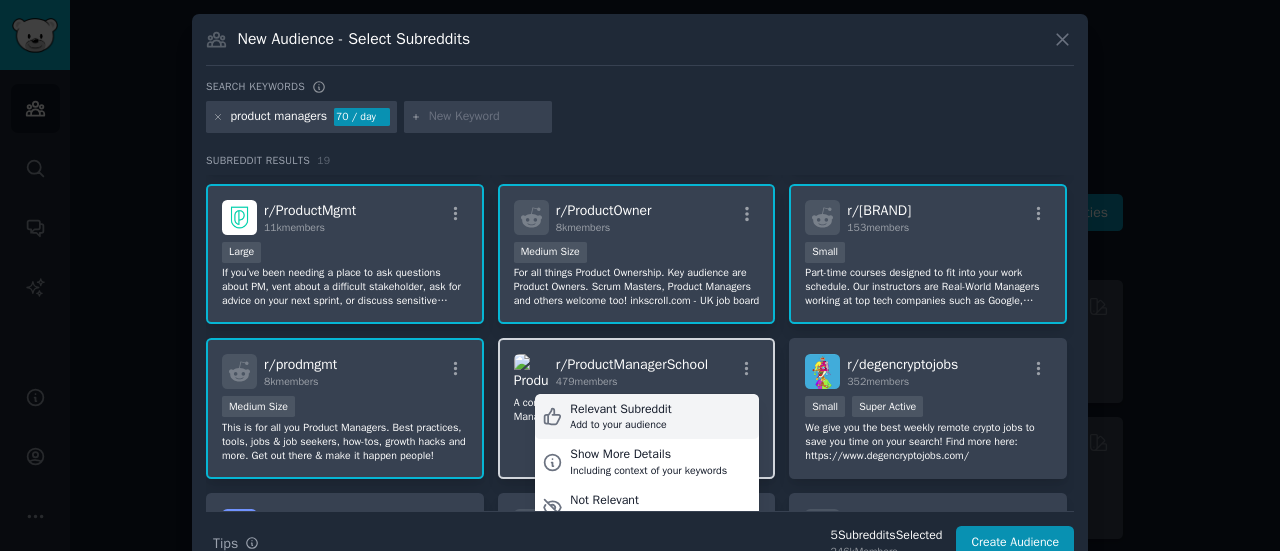 click on "Relevant Subreddit Add to your audience" at bounding box center (647, 417) 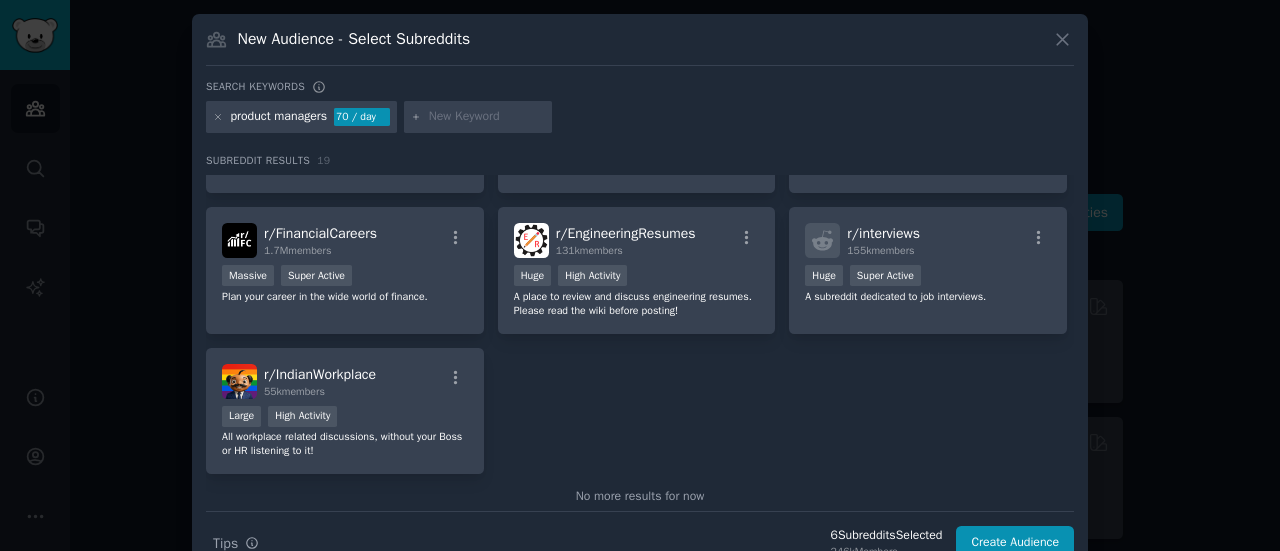scroll, scrollTop: 773, scrollLeft: 0, axis: vertical 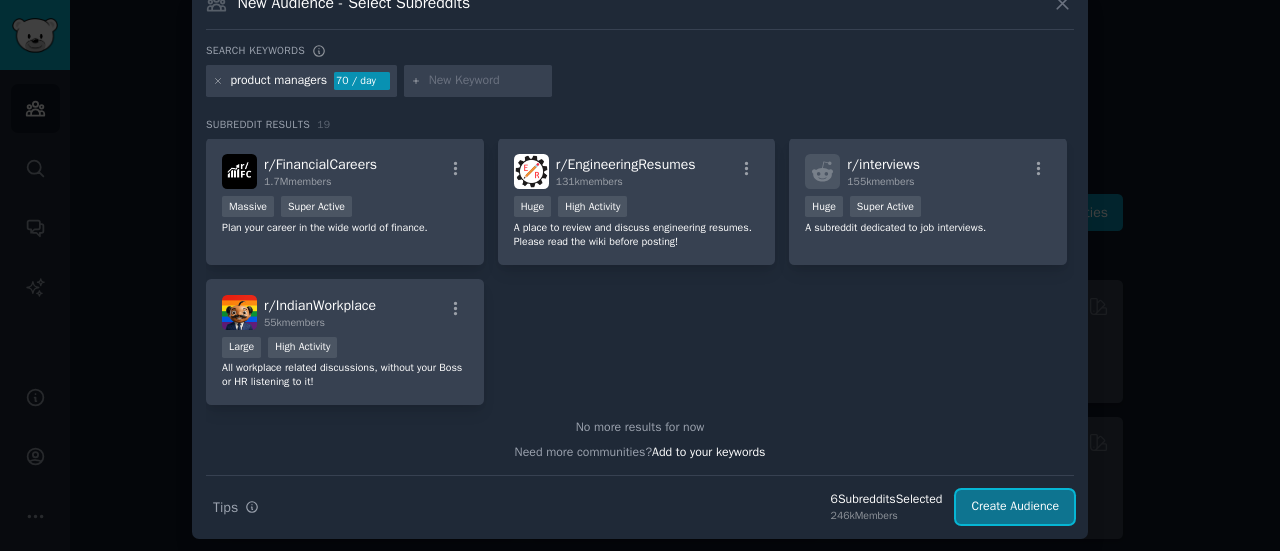 click on "Create Audience" at bounding box center [1015, 507] 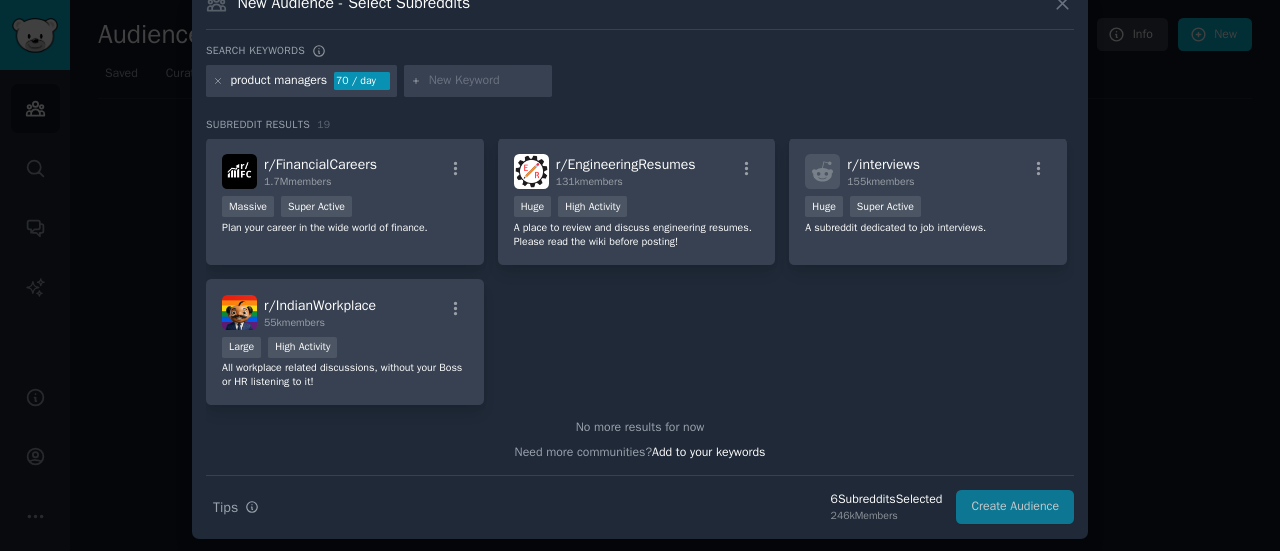scroll, scrollTop: 0, scrollLeft: 0, axis: both 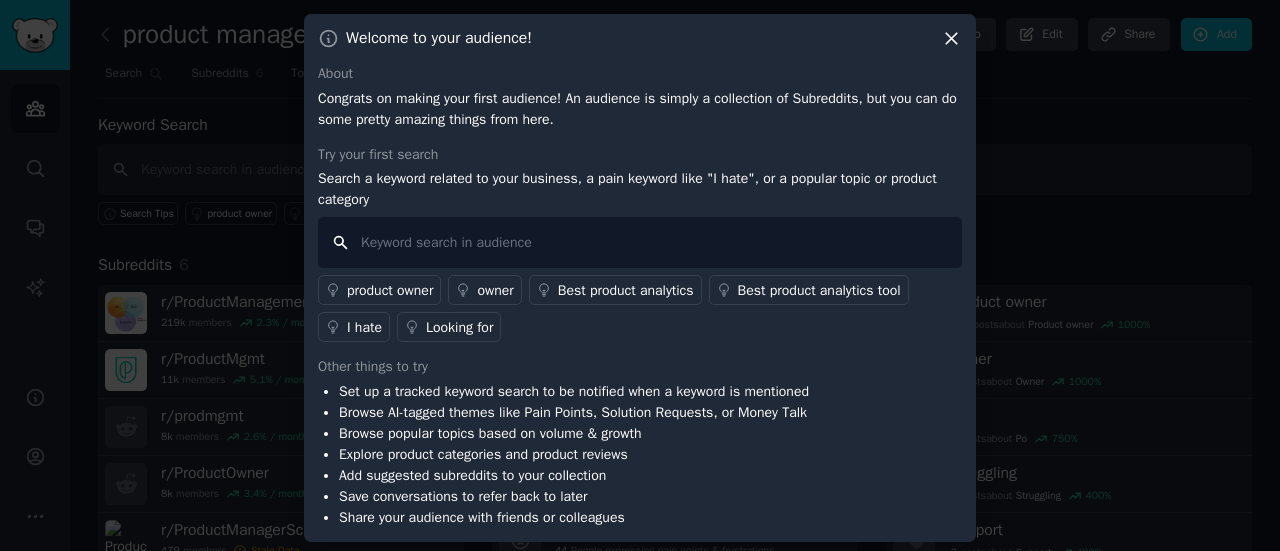 click at bounding box center (640, 242) 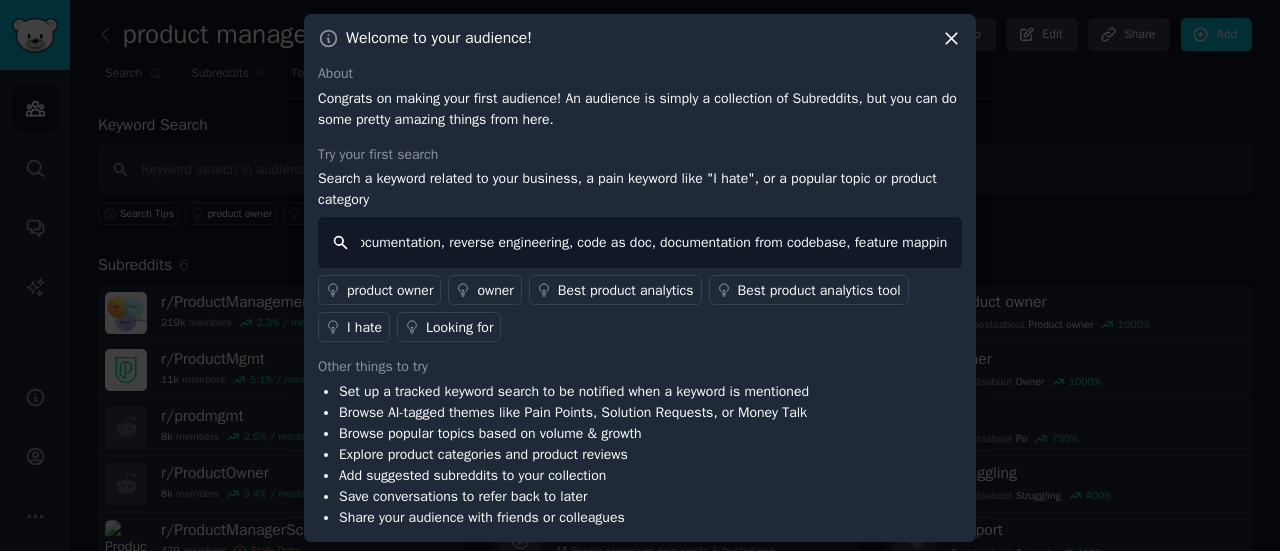 type on "documentation, reverse engineering, code as doc, documentation from codebase, feature mapping" 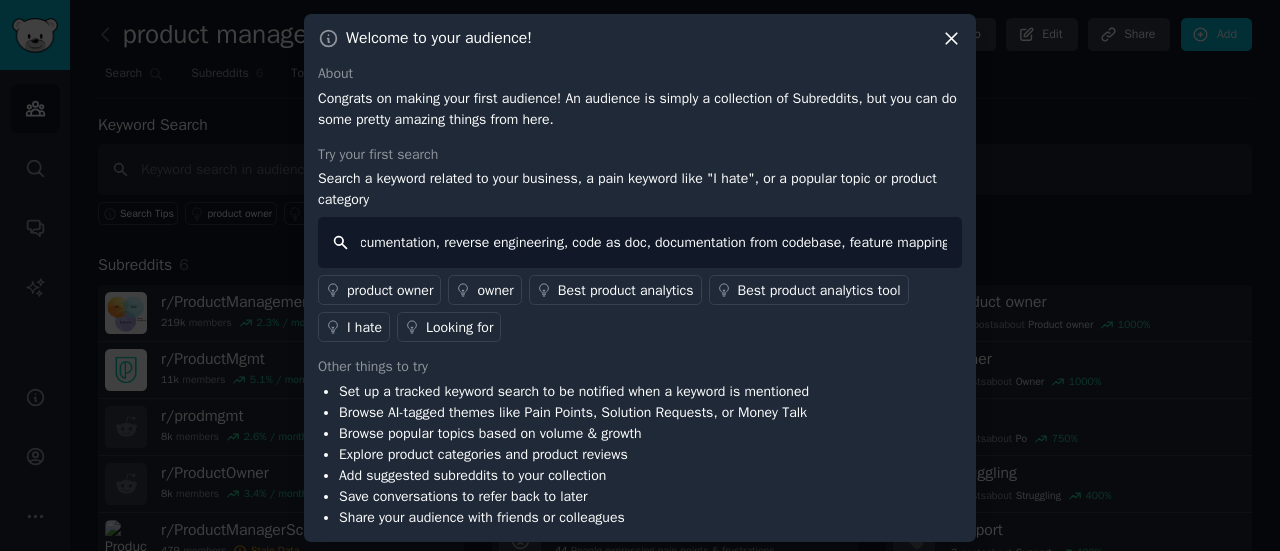 scroll, scrollTop: 0, scrollLeft: 24, axis: horizontal 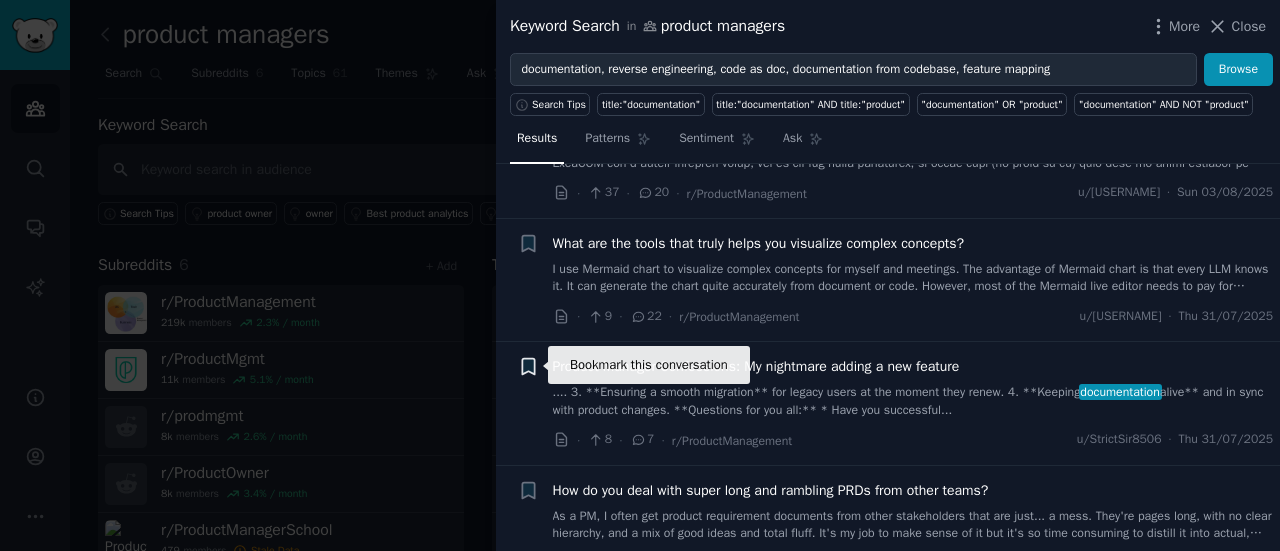 click 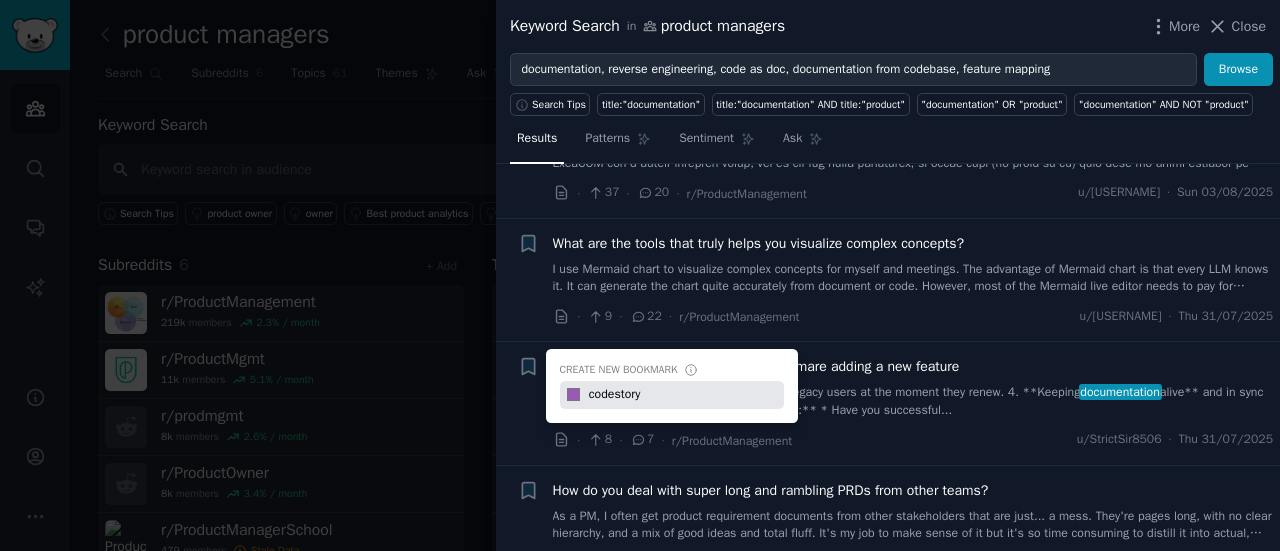 type on "codestory" 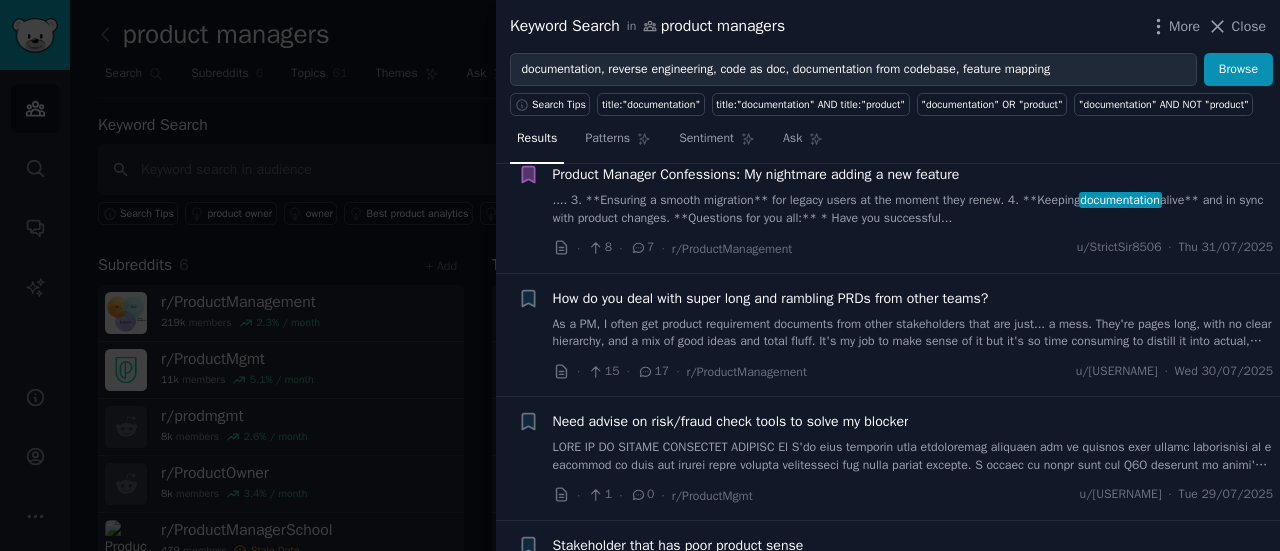 scroll, scrollTop: 300, scrollLeft: 0, axis: vertical 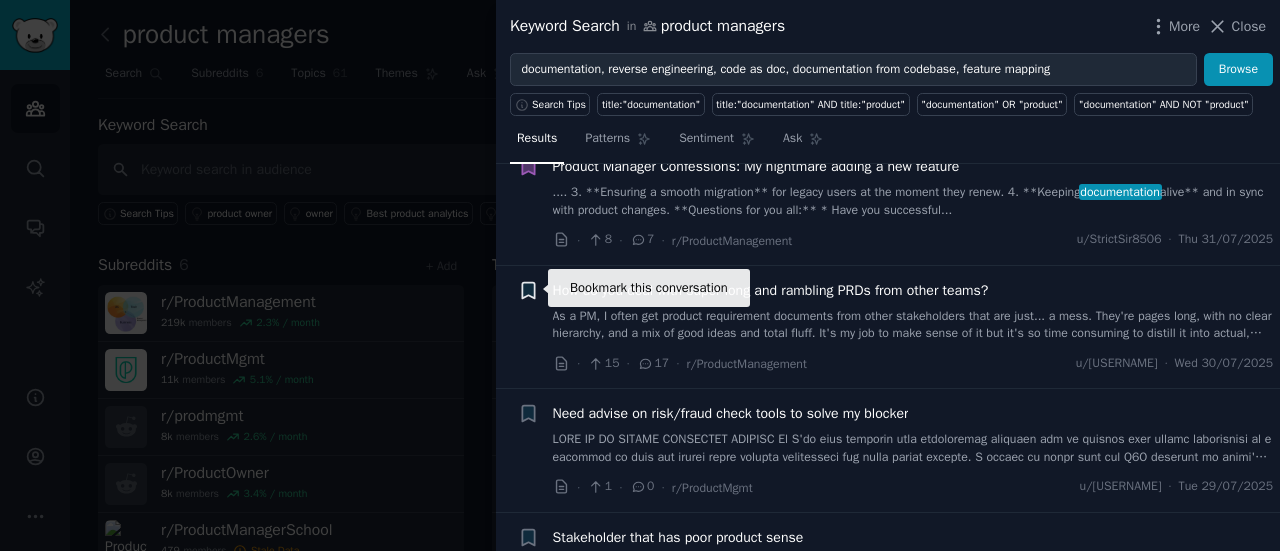 click 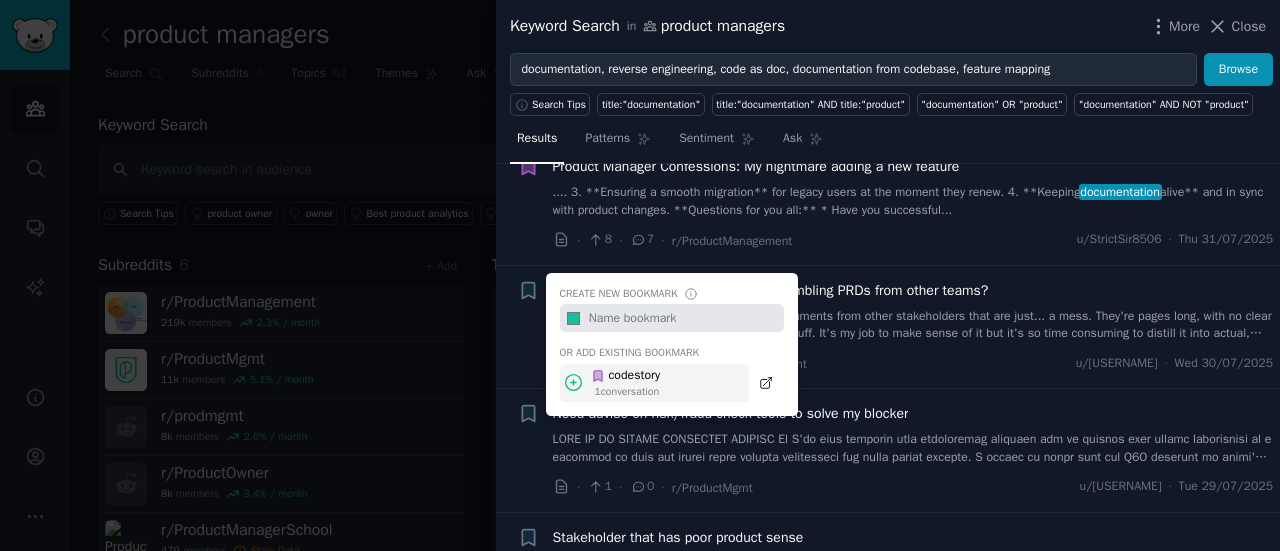 click on "codestory" at bounding box center (625, 376) 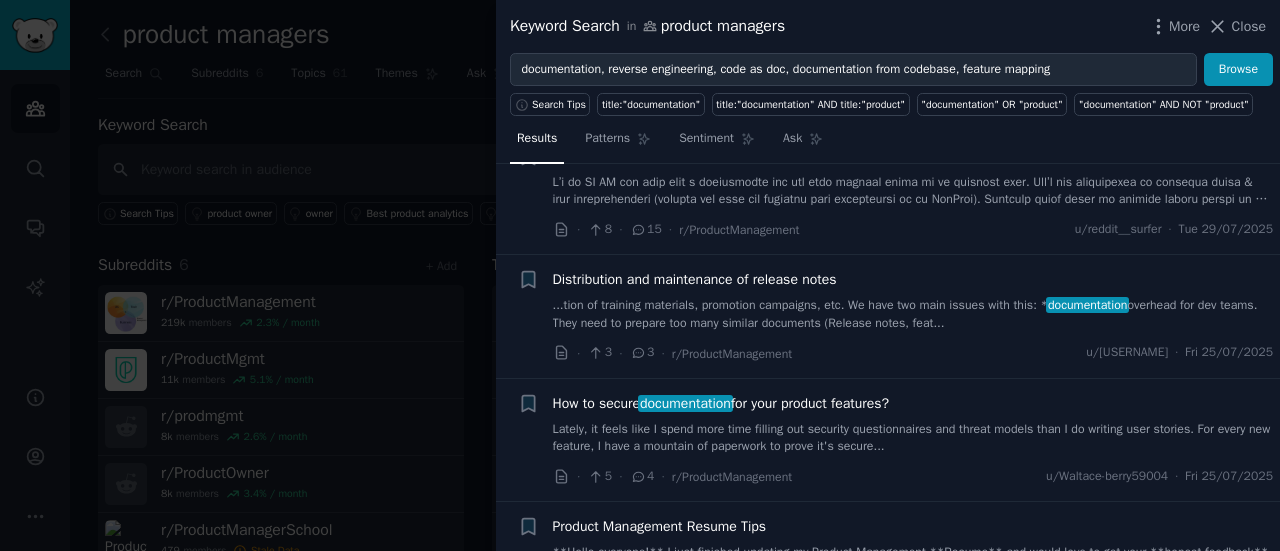 scroll, scrollTop: 700, scrollLeft: 0, axis: vertical 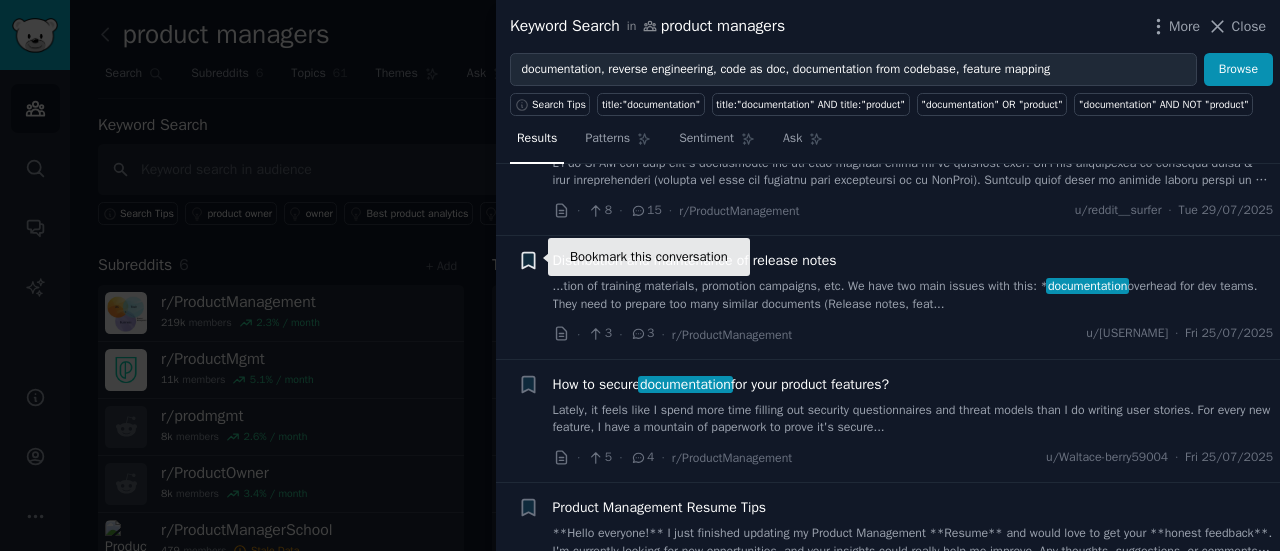 click 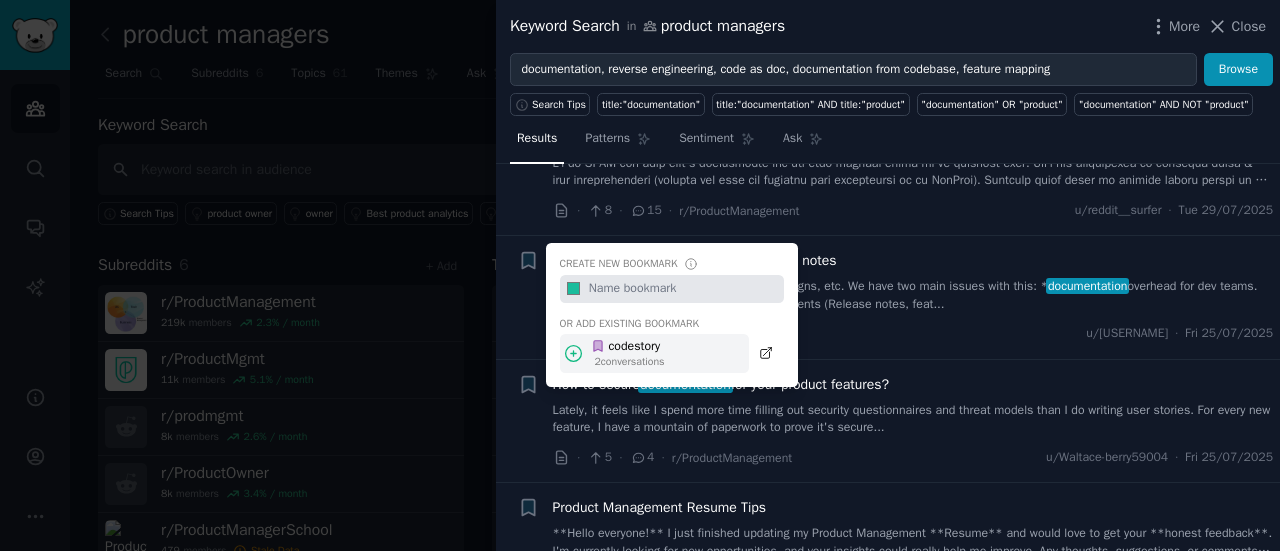 click on "codestory" at bounding box center [628, 347] 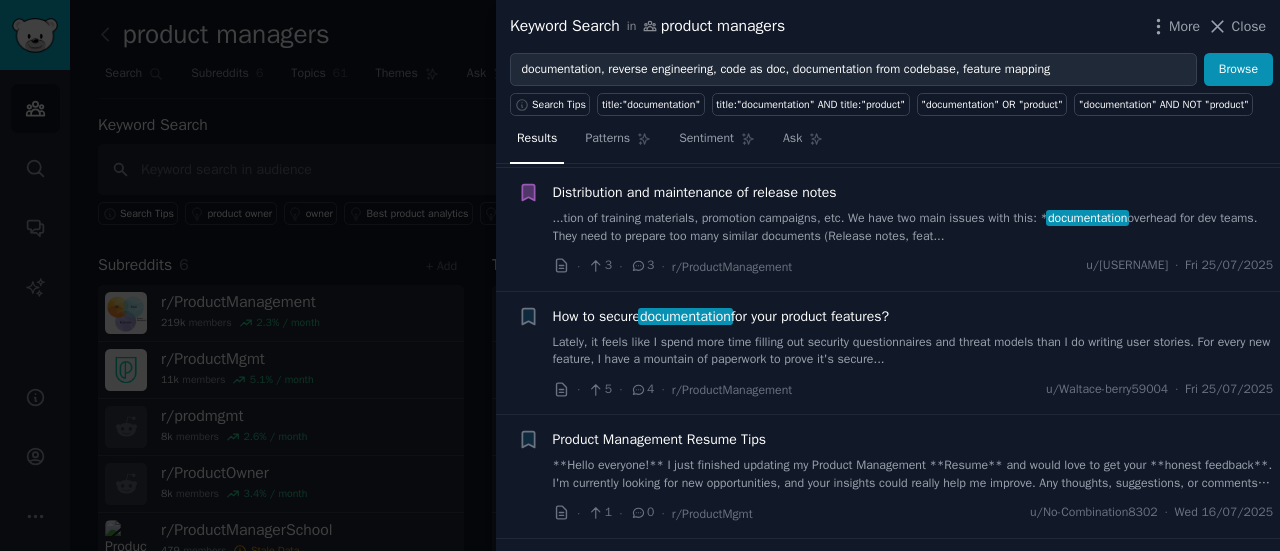 scroll, scrollTop: 800, scrollLeft: 0, axis: vertical 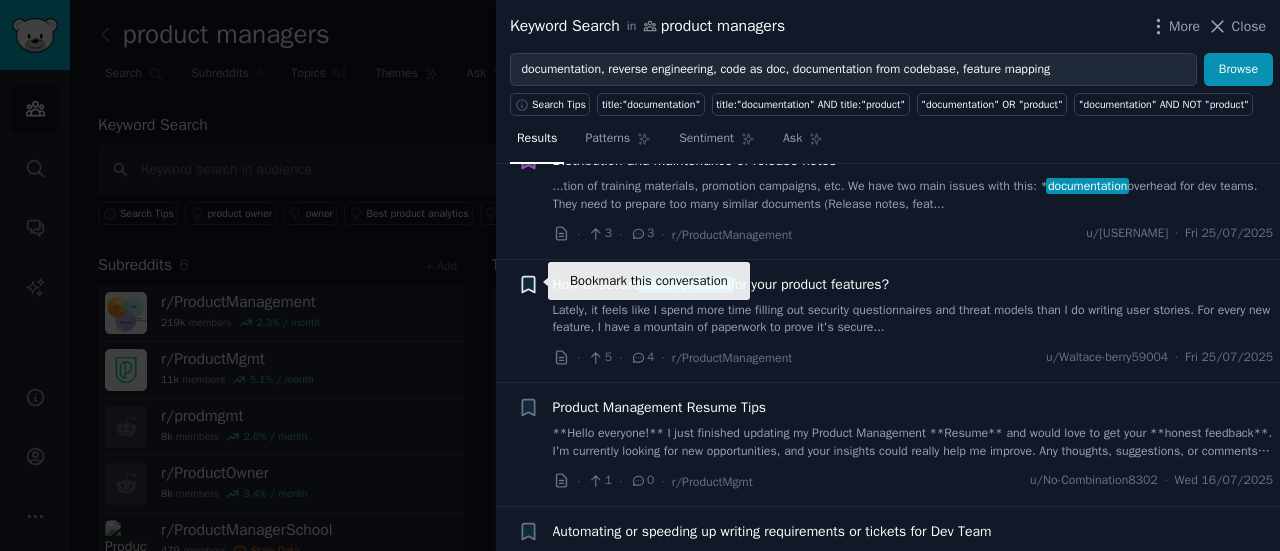 click 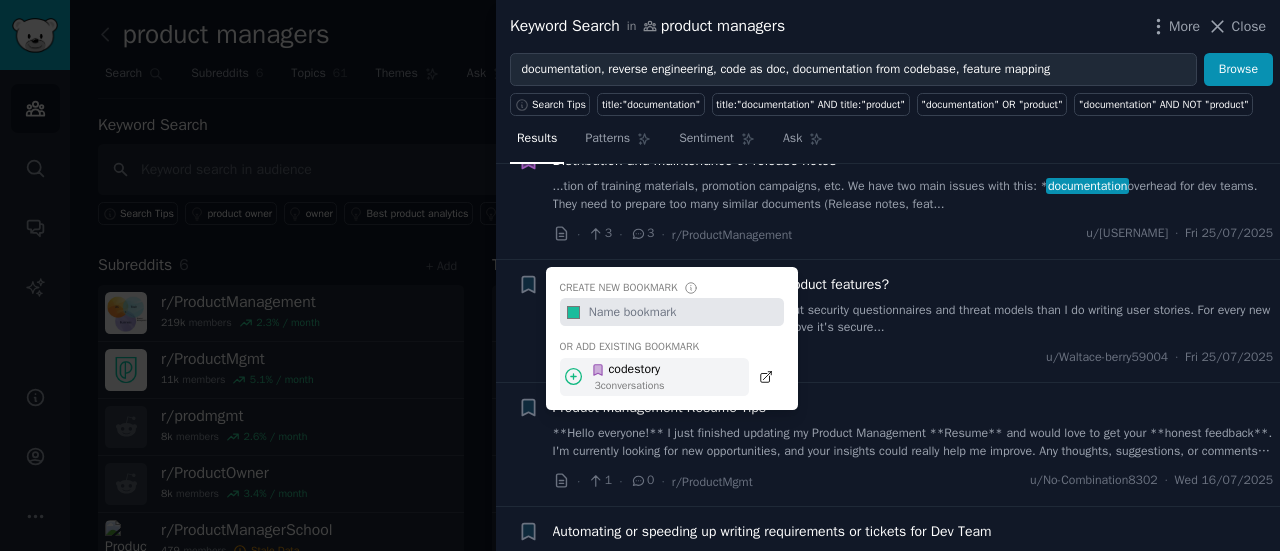 click on "codestory" at bounding box center (628, 370) 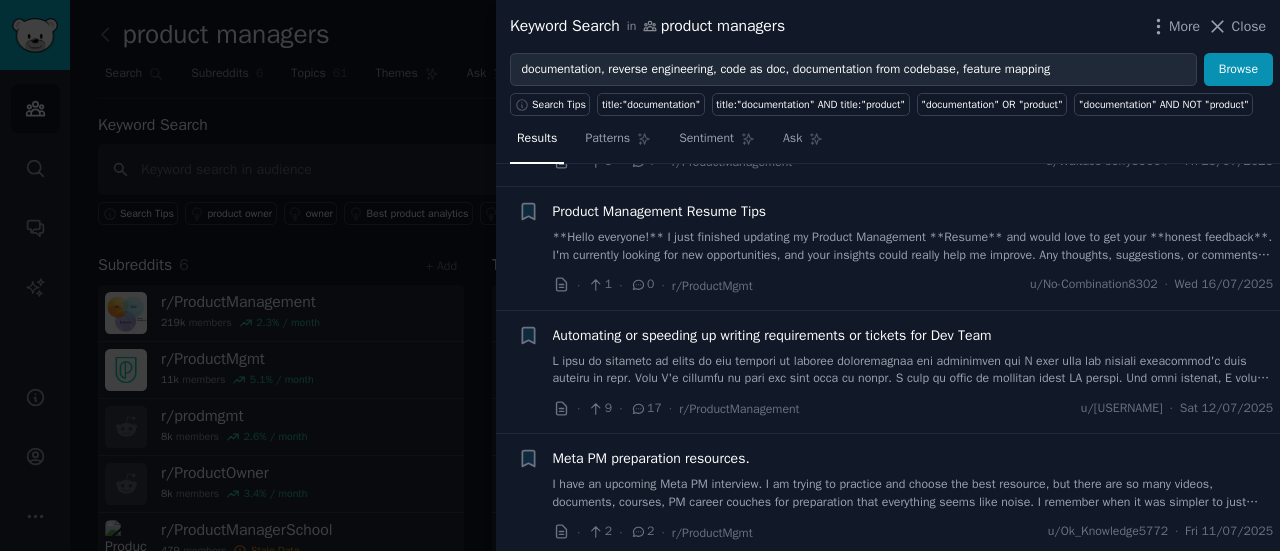 scroll, scrollTop: 1000, scrollLeft: 0, axis: vertical 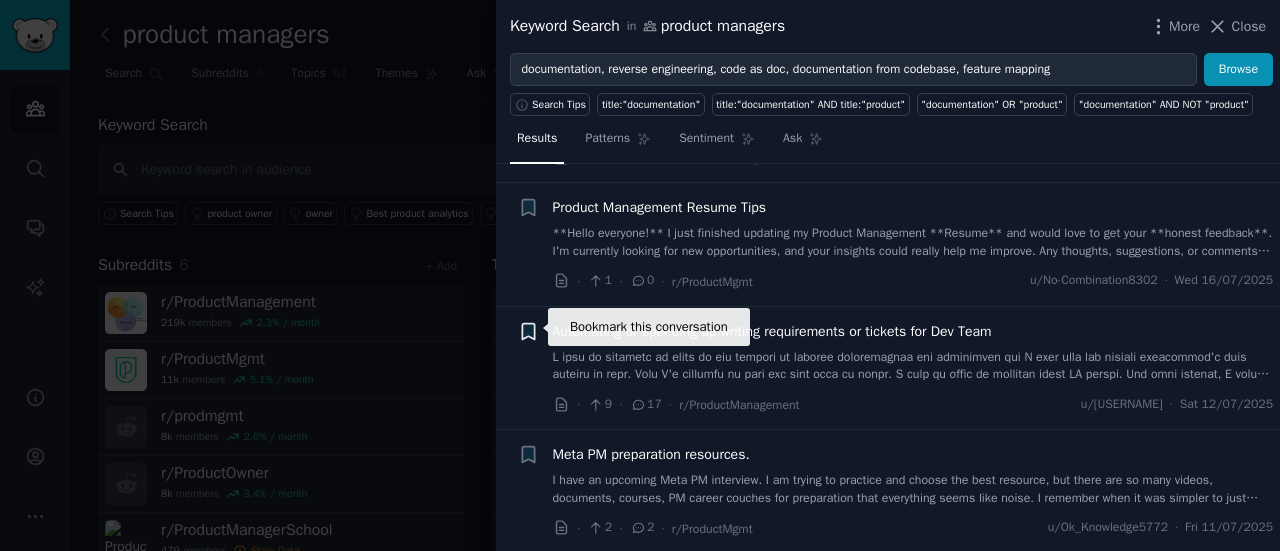 click 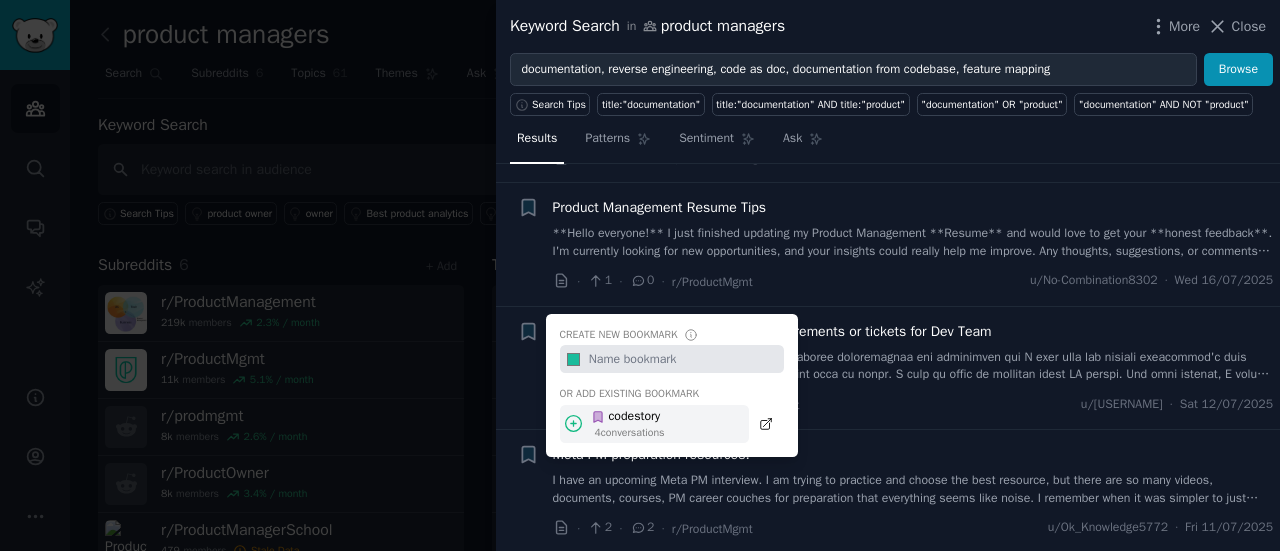 click on "[NUMBER]  conversation s" at bounding box center (630, 433) 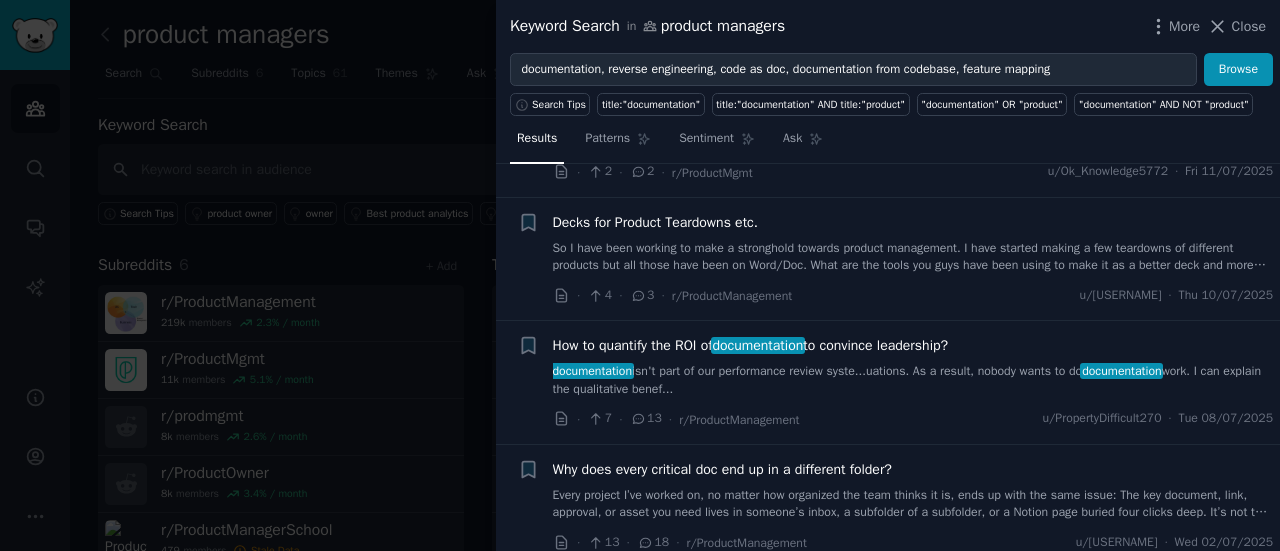 scroll, scrollTop: 1400, scrollLeft: 0, axis: vertical 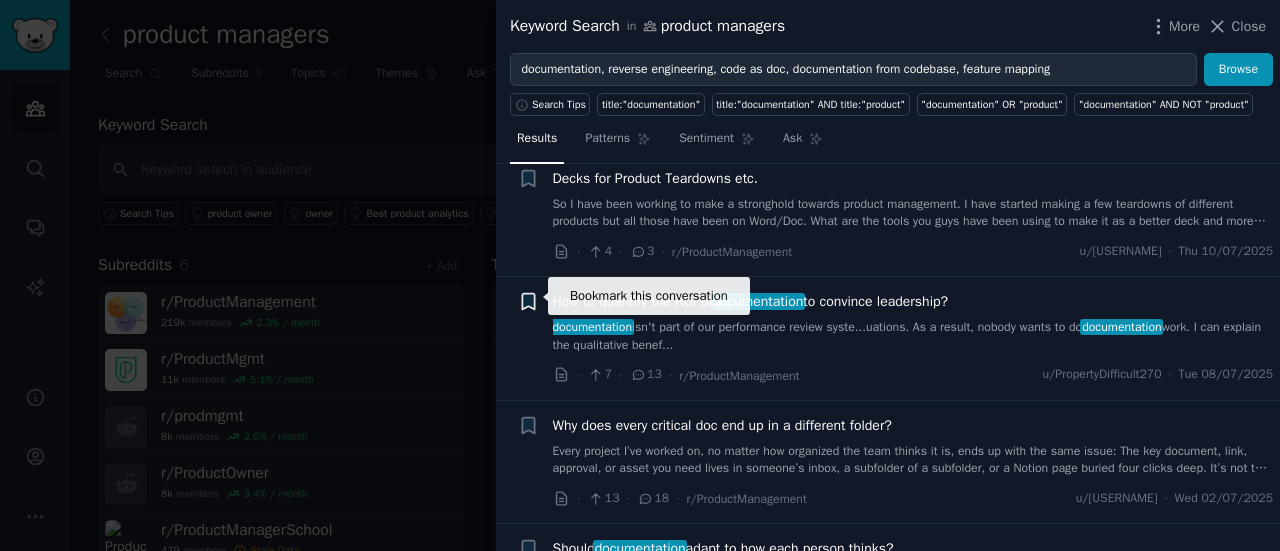 click 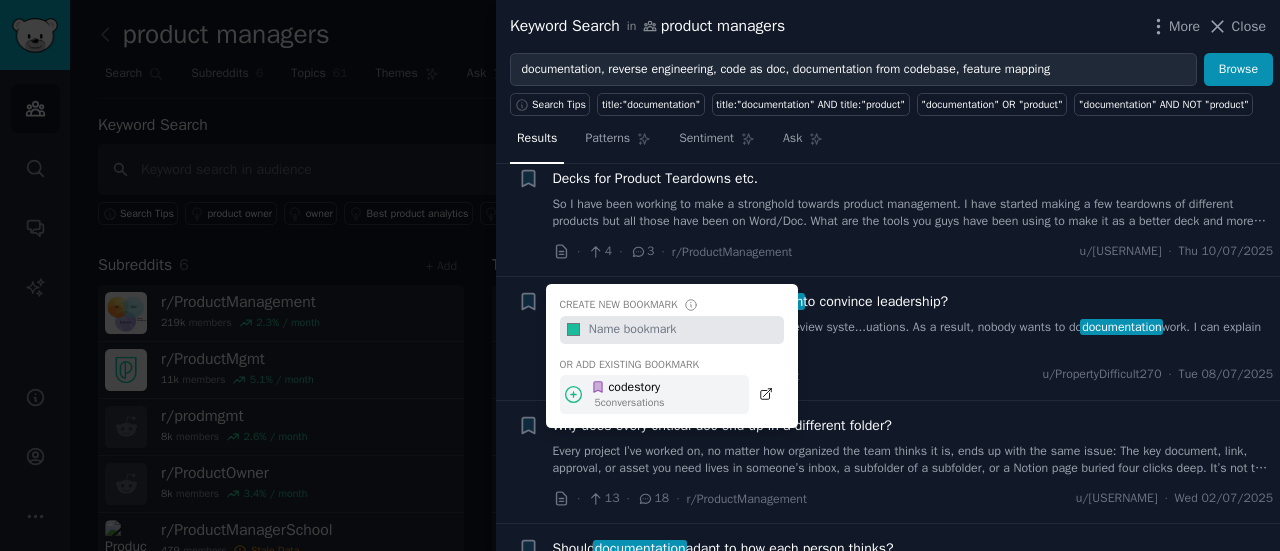 click on "codestory" at bounding box center [628, 388] 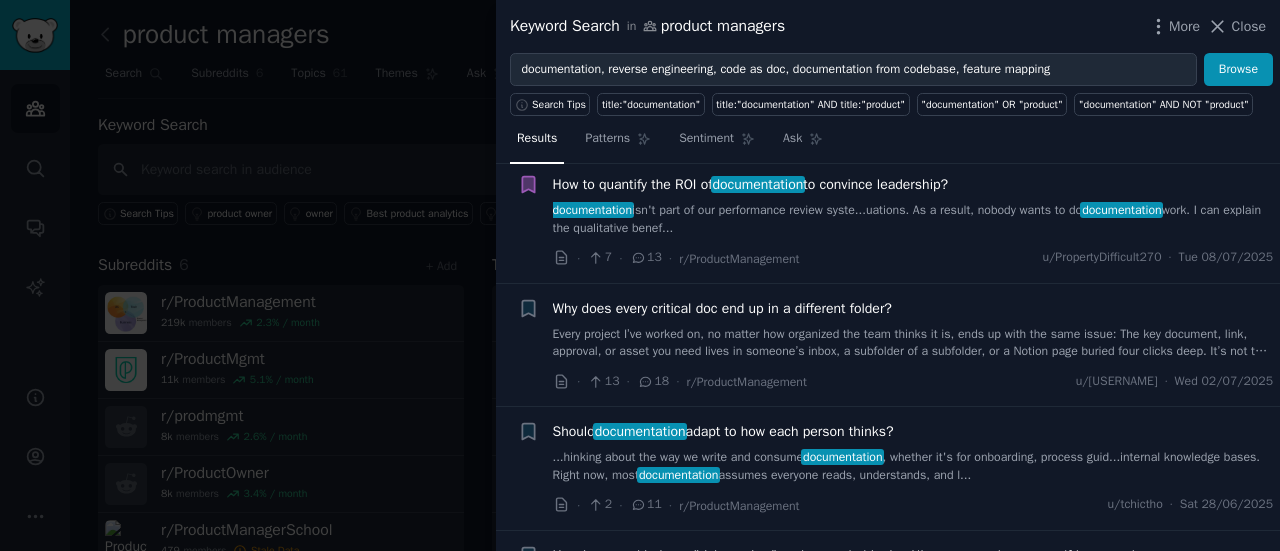scroll, scrollTop: 1600, scrollLeft: 0, axis: vertical 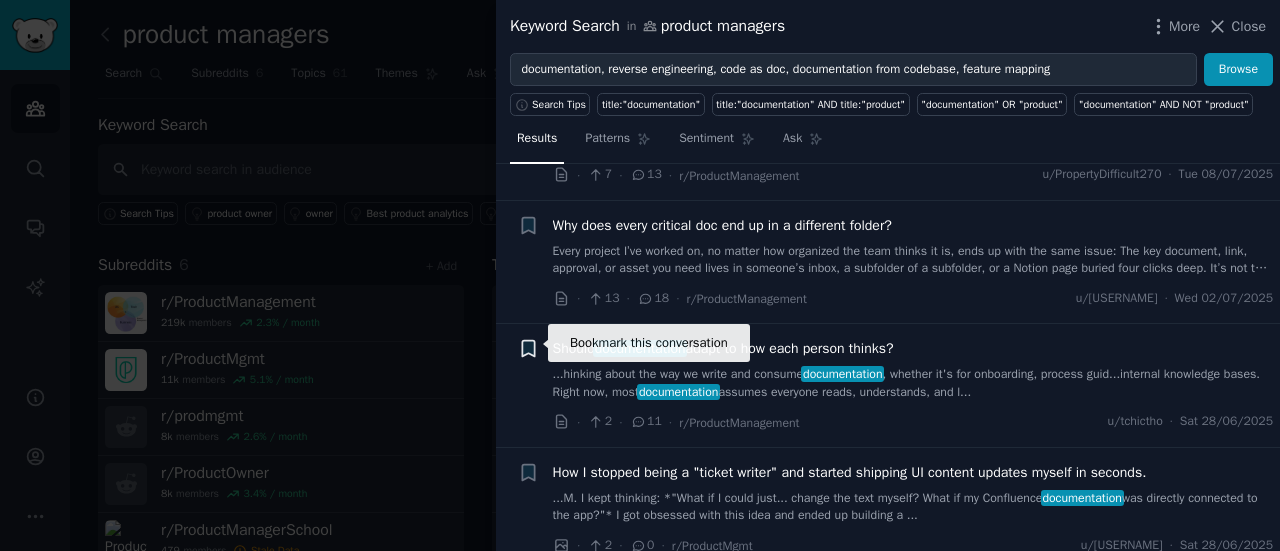 click 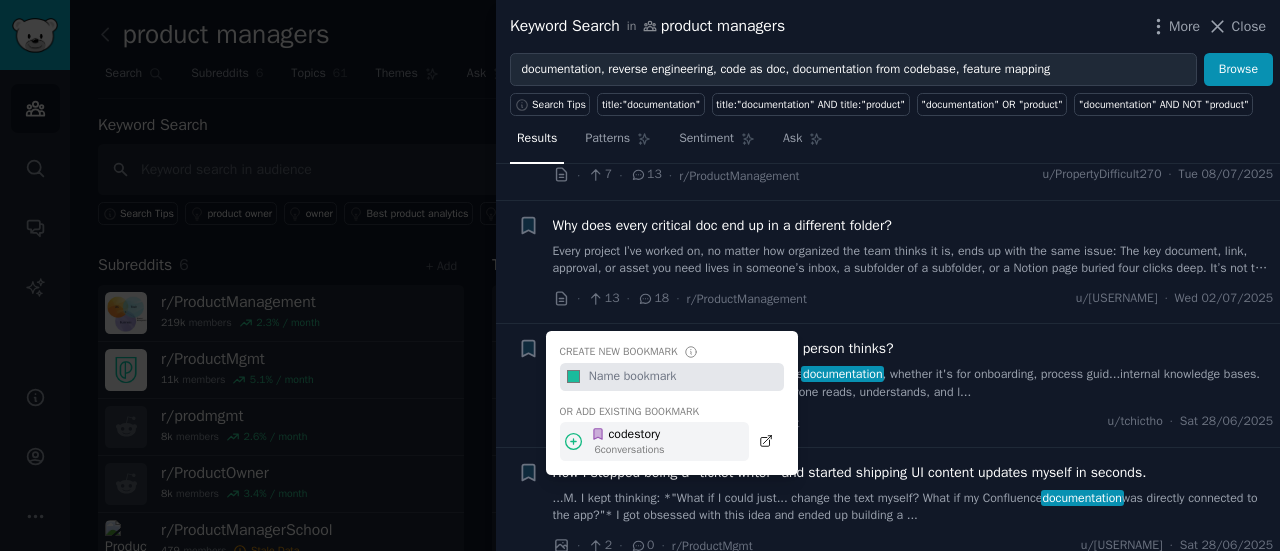 click on "codestory" at bounding box center (628, 435) 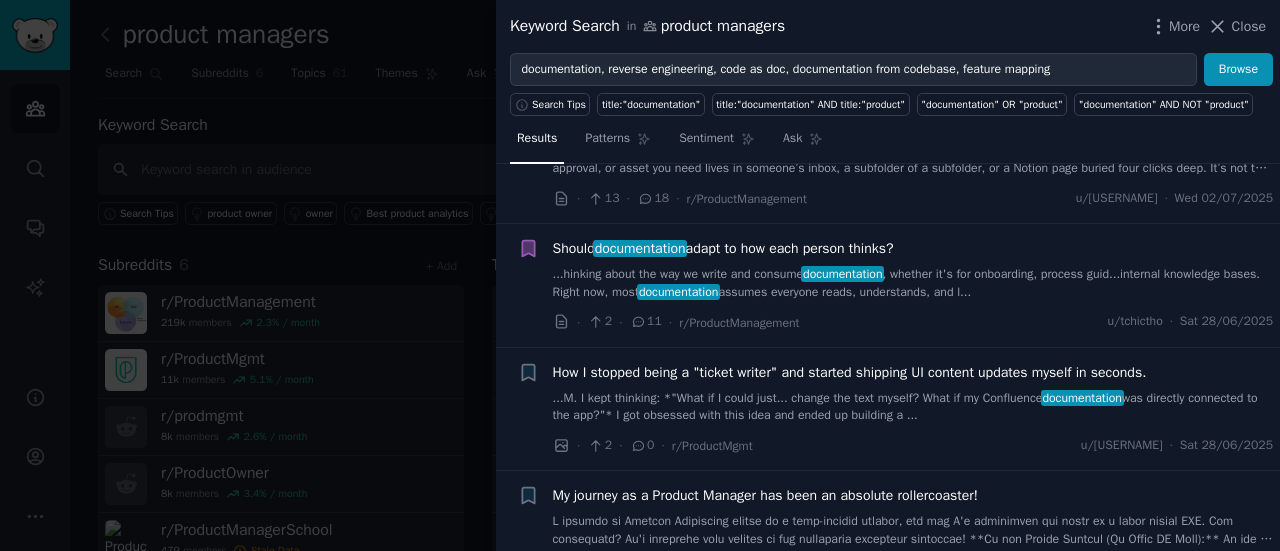 scroll, scrollTop: 1800, scrollLeft: 0, axis: vertical 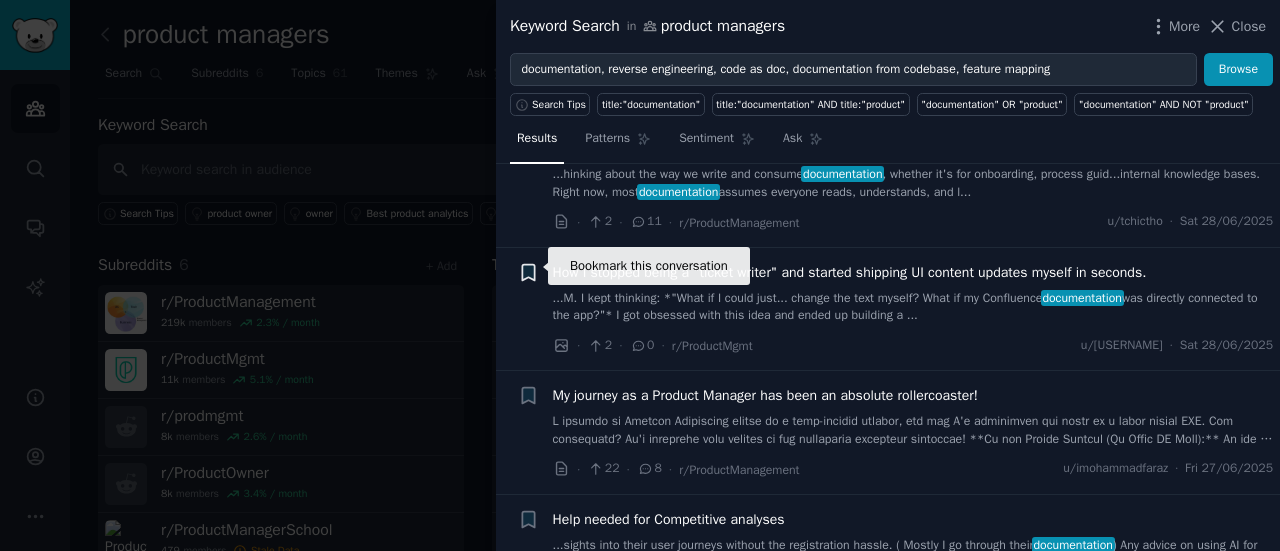 click 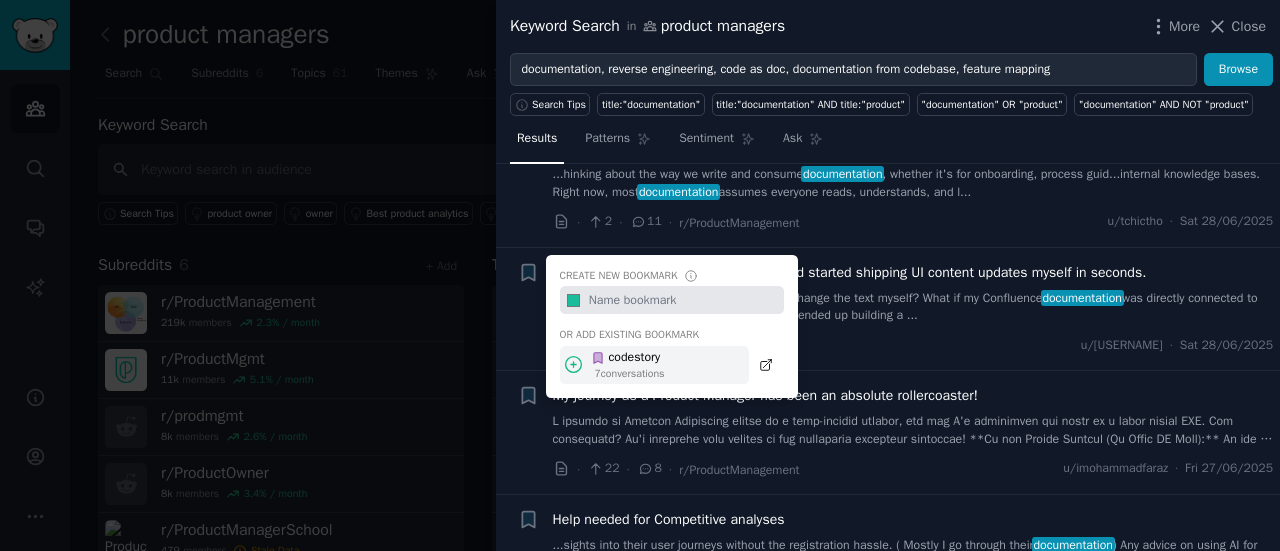 click on "7 conversation s" at bounding box center [630, 374] 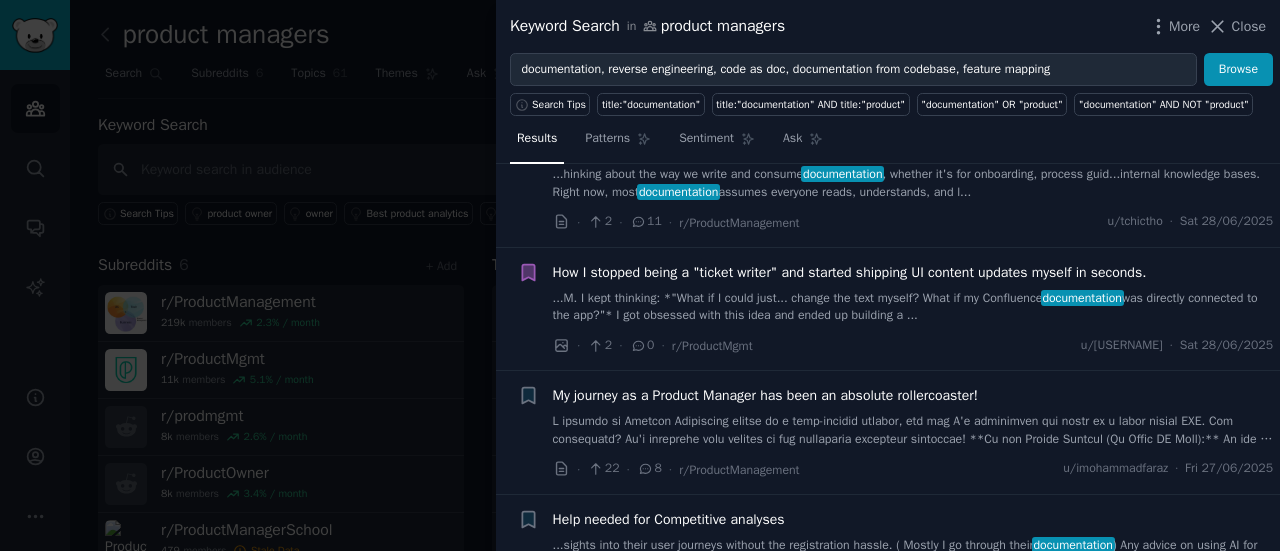 type 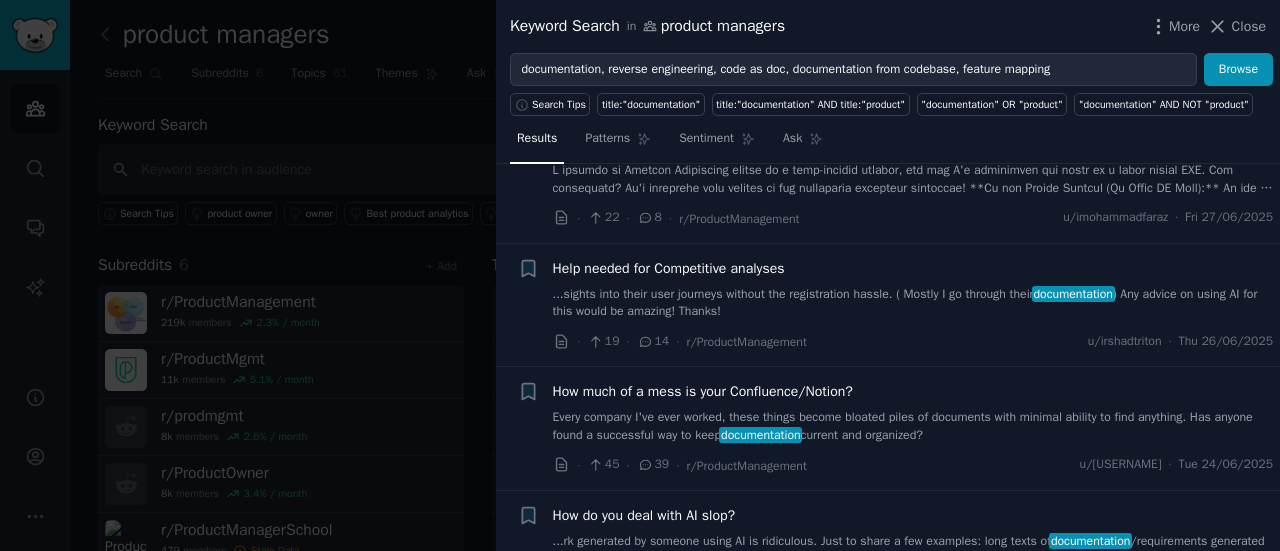 scroll, scrollTop: 2079, scrollLeft: 0, axis: vertical 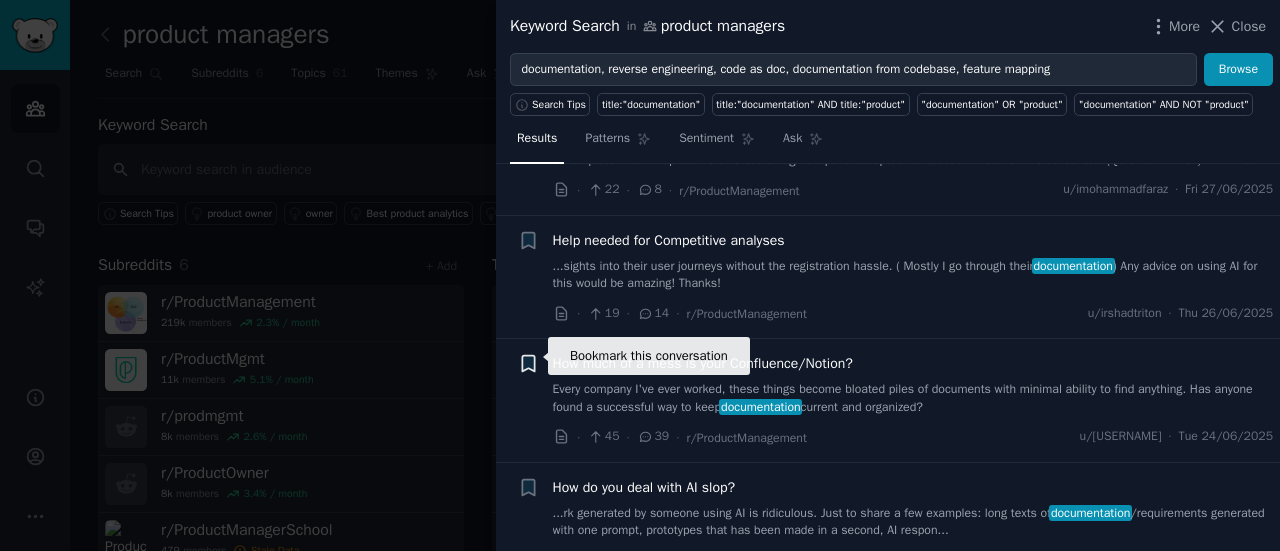 click 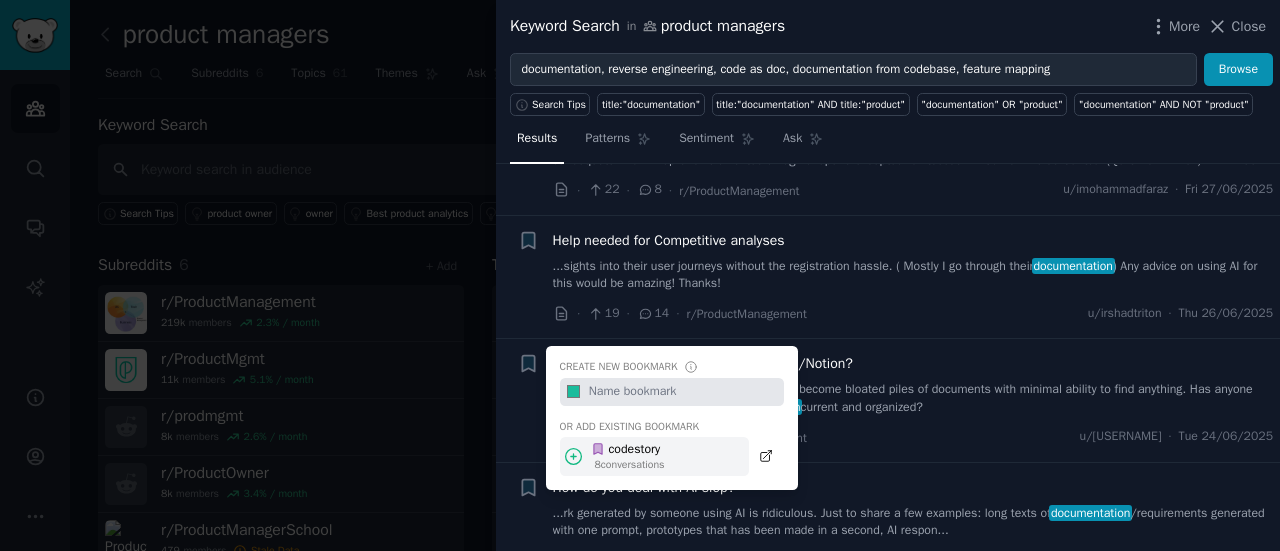 click on "8  conversation s" at bounding box center (630, 465) 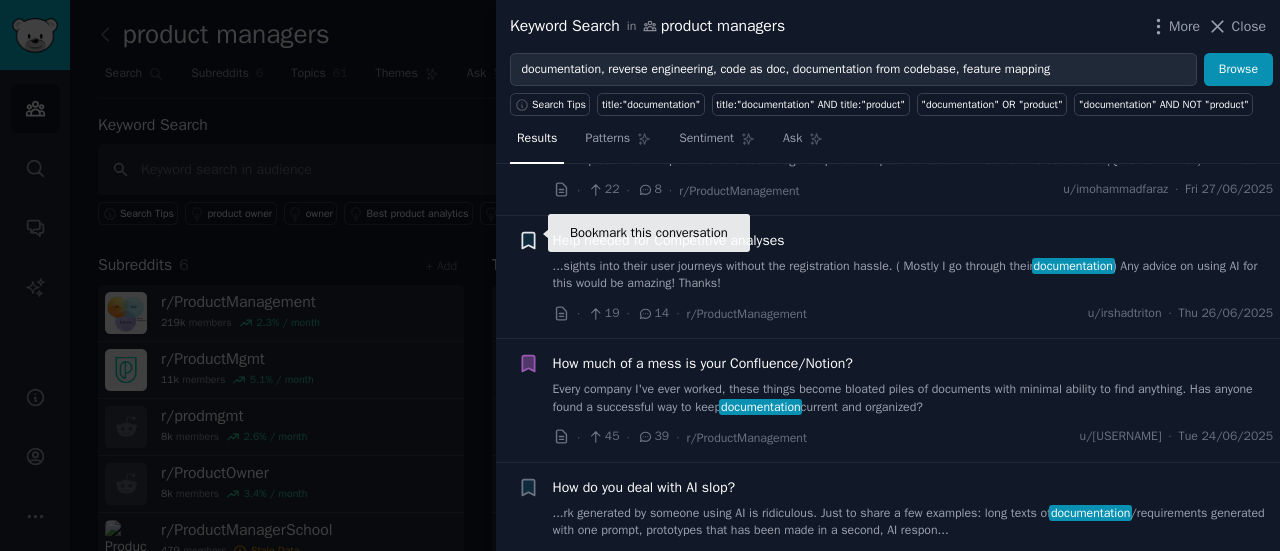 click 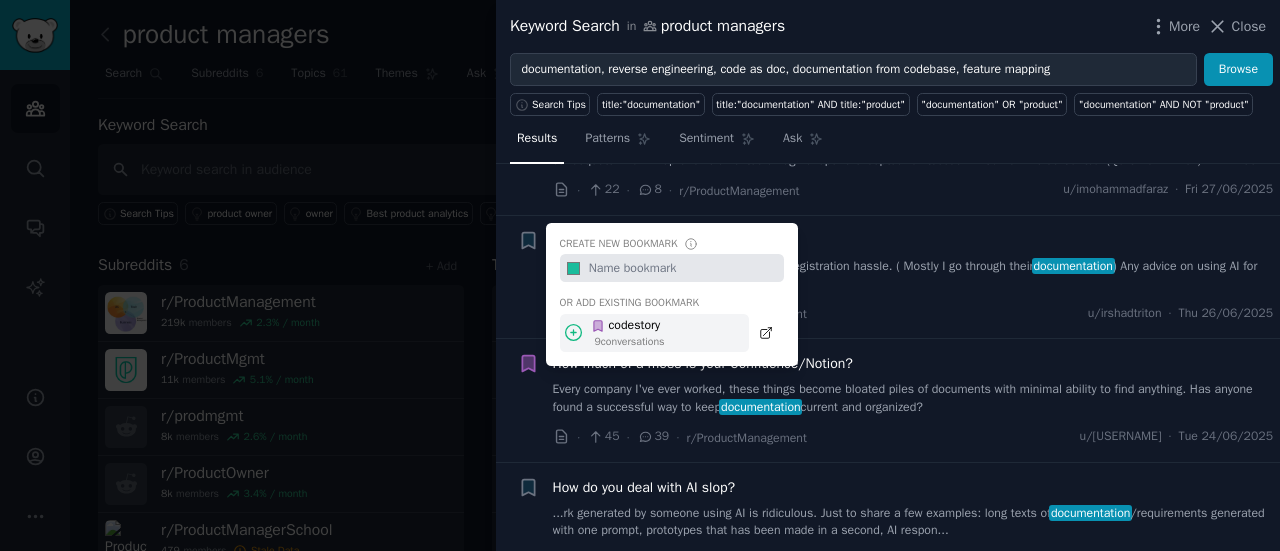 click on "codestory" at bounding box center [628, 326] 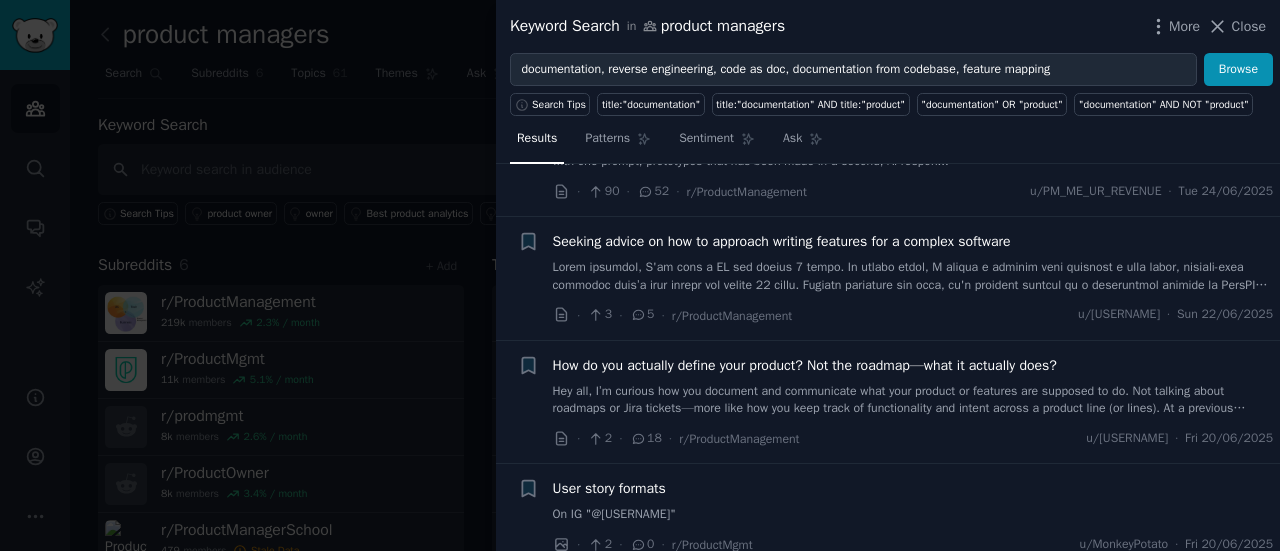 scroll, scrollTop: 2479, scrollLeft: 0, axis: vertical 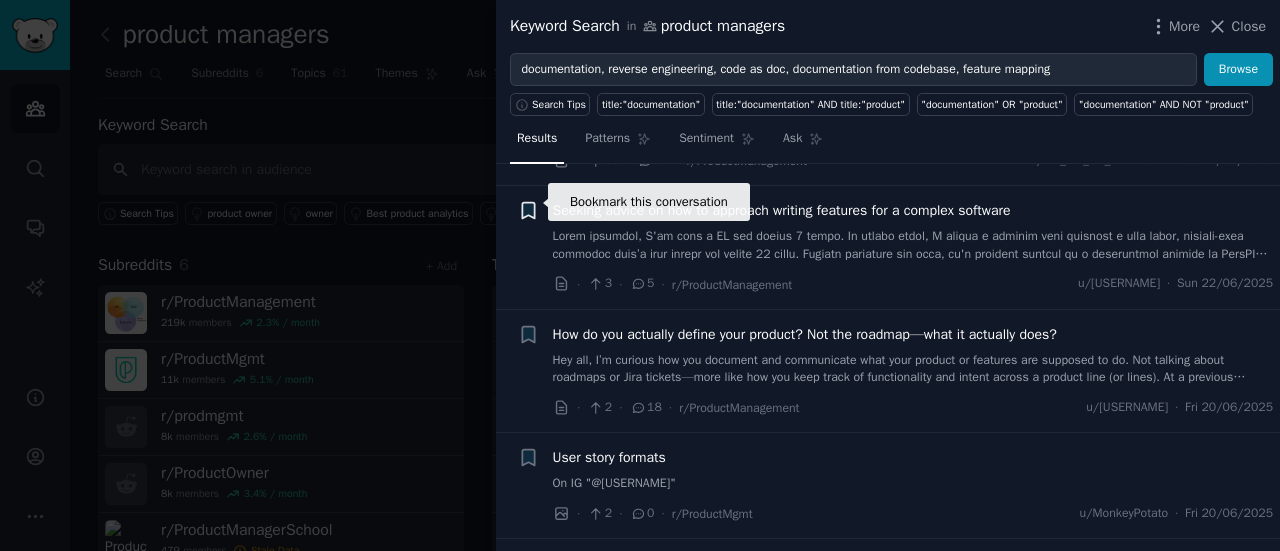 click 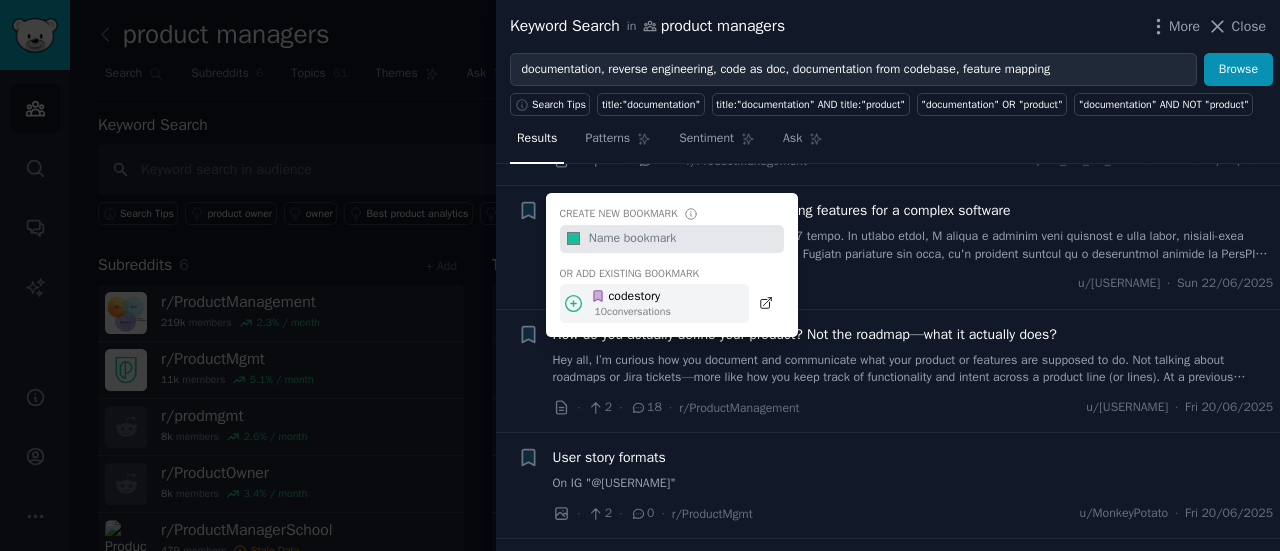 click on "codestory" at bounding box center (631, 297) 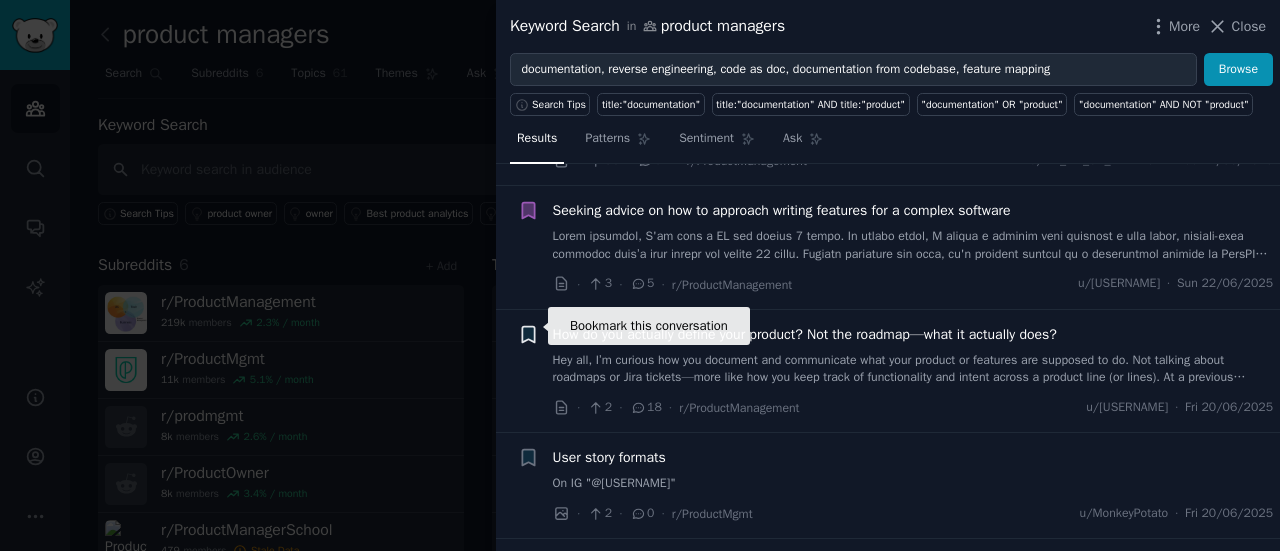 click 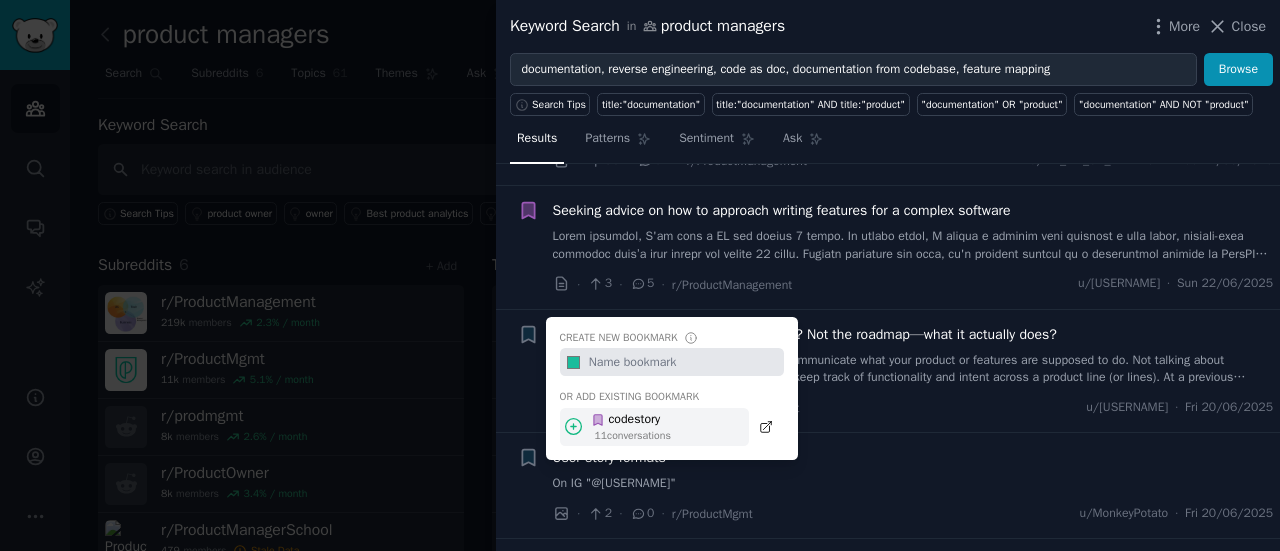 click on "codestory" at bounding box center (631, 420) 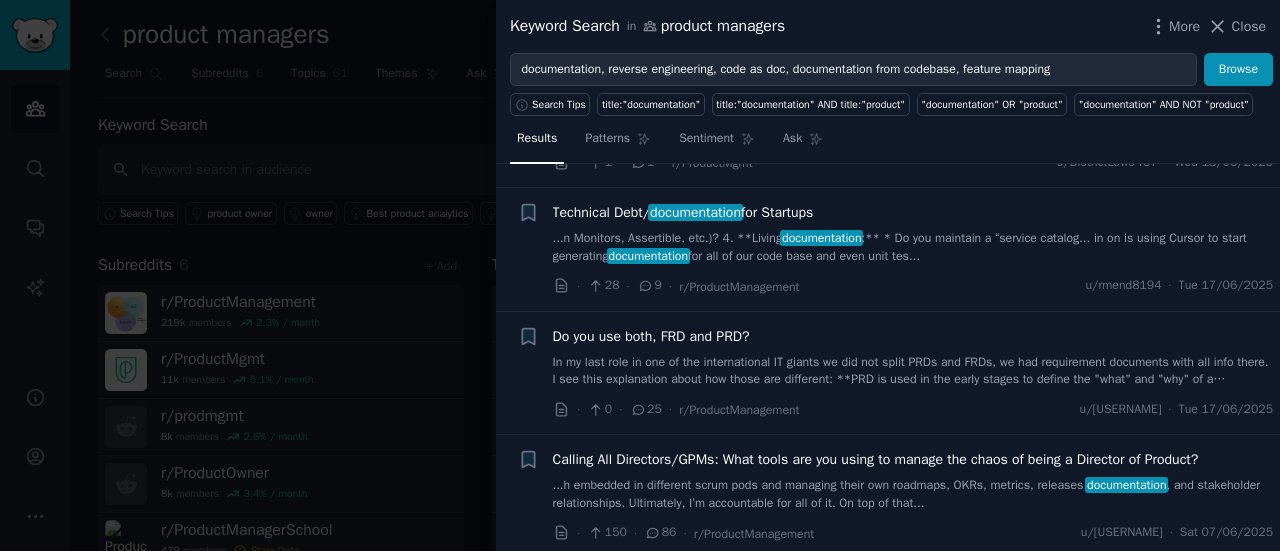 scroll, scrollTop: 3079, scrollLeft: 0, axis: vertical 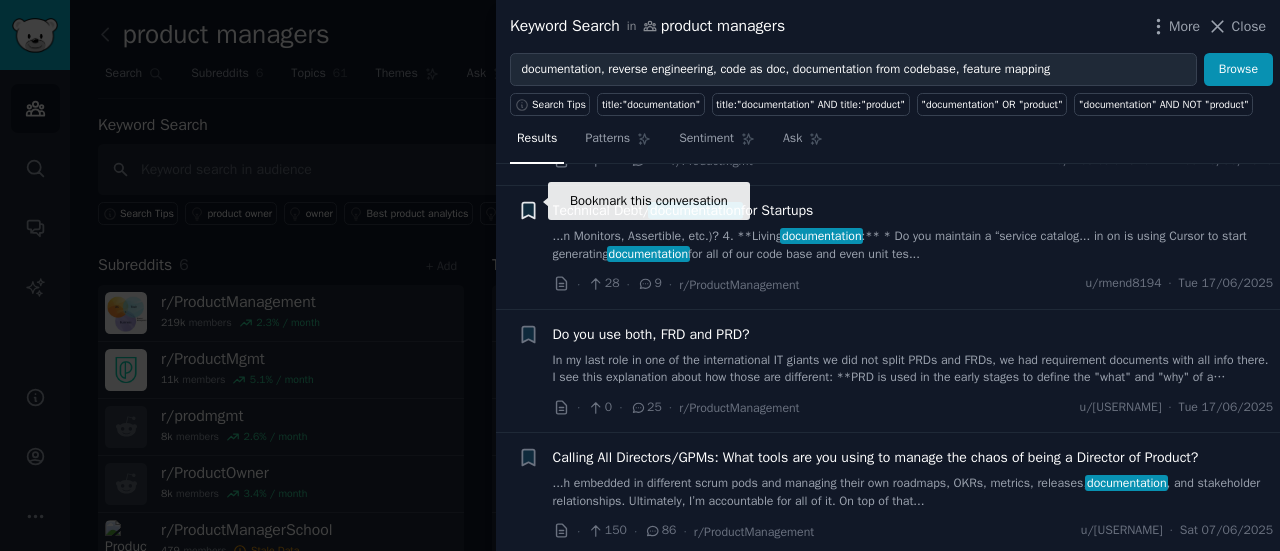 click 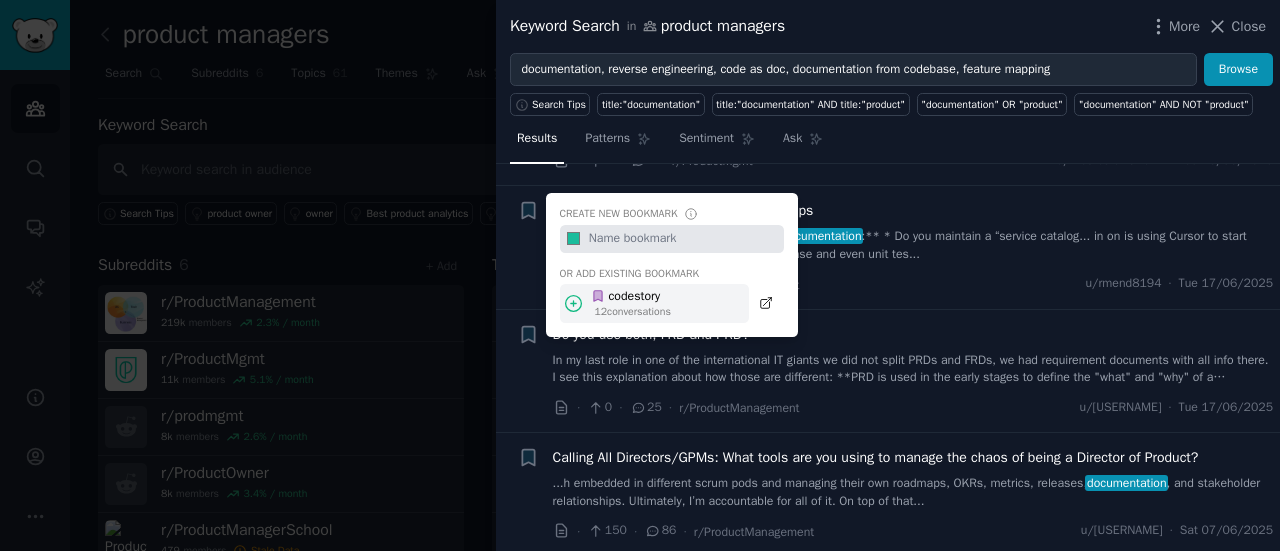 click on "codestory" at bounding box center (631, 297) 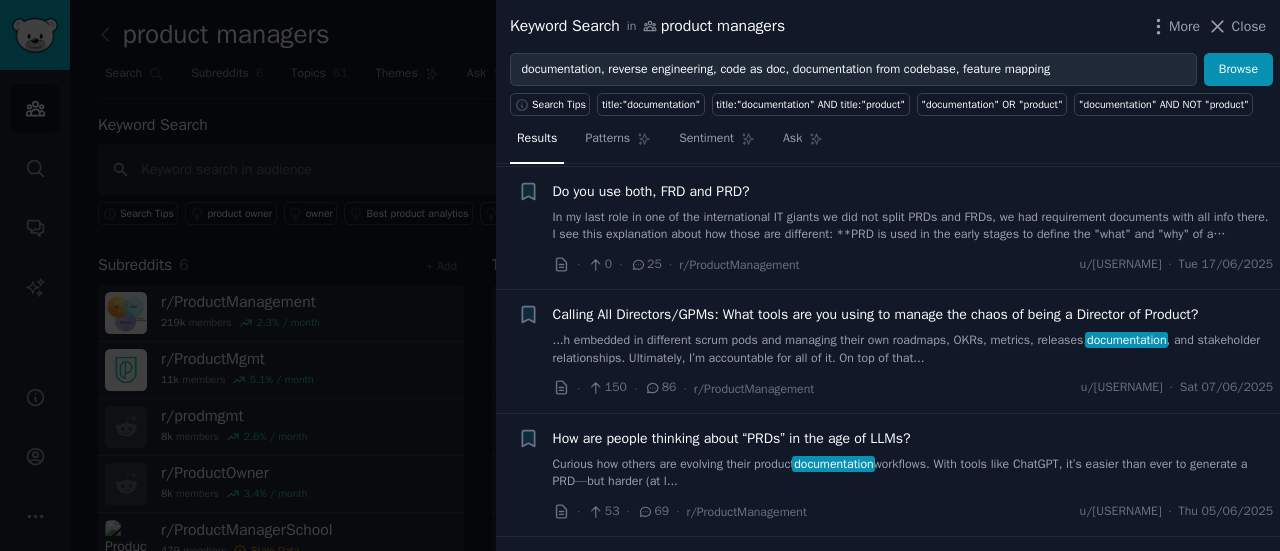 scroll, scrollTop: 3179, scrollLeft: 0, axis: vertical 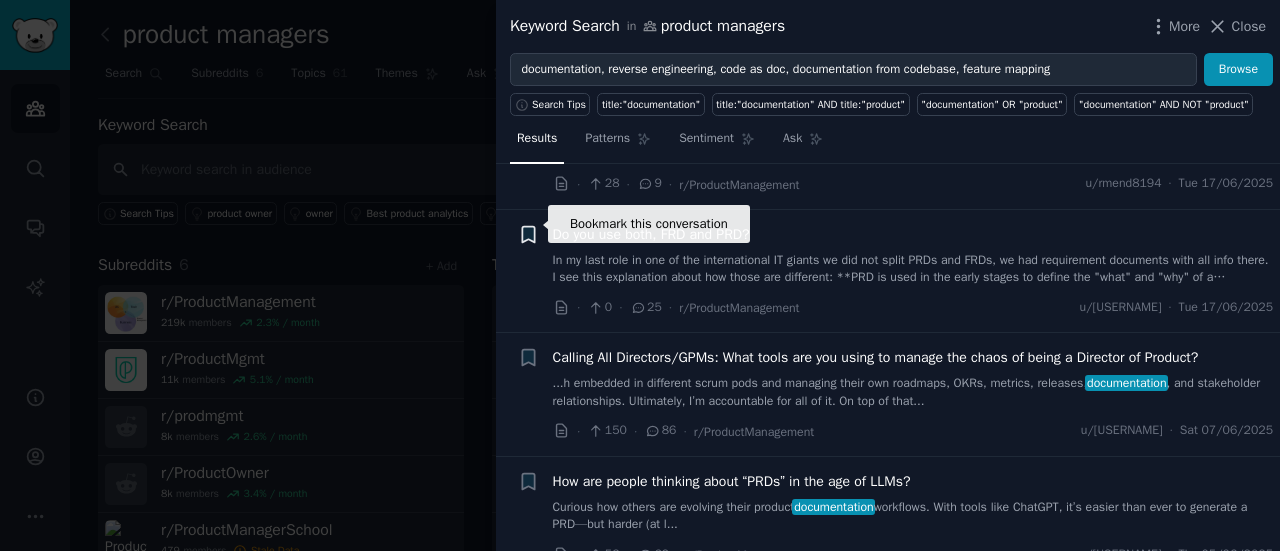 click 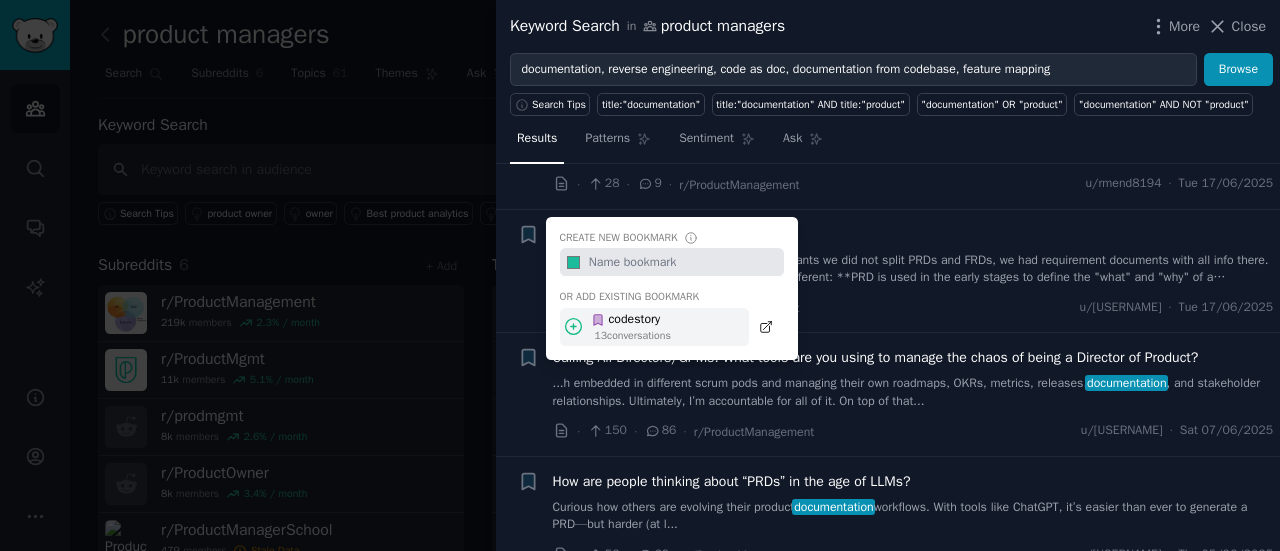 click on "codestory" at bounding box center [631, 320] 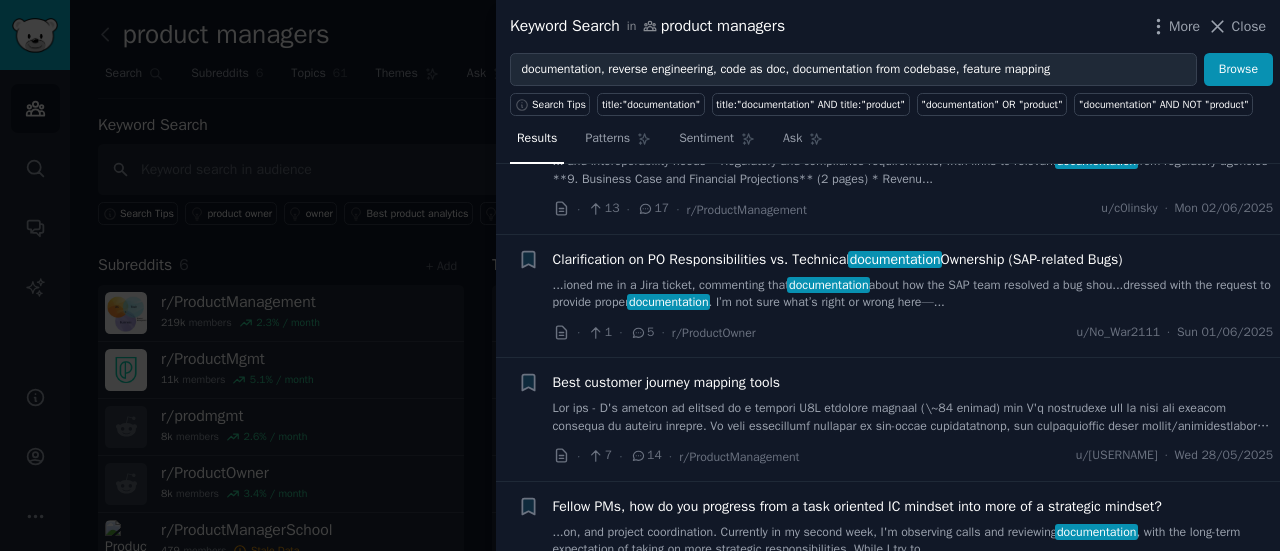 scroll, scrollTop: 3679, scrollLeft: 0, axis: vertical 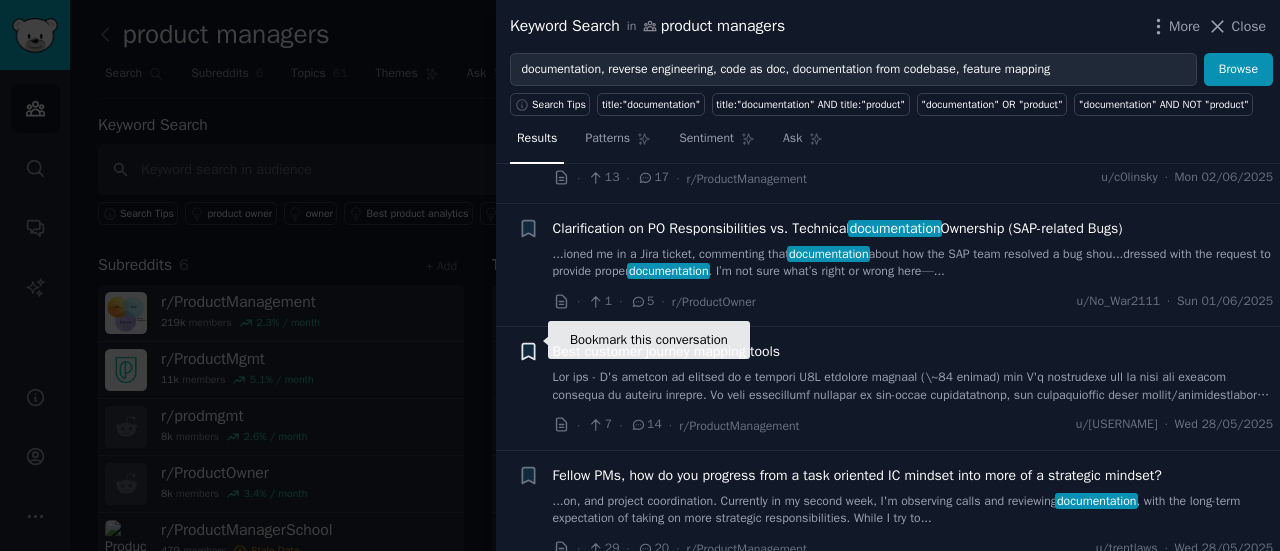 click 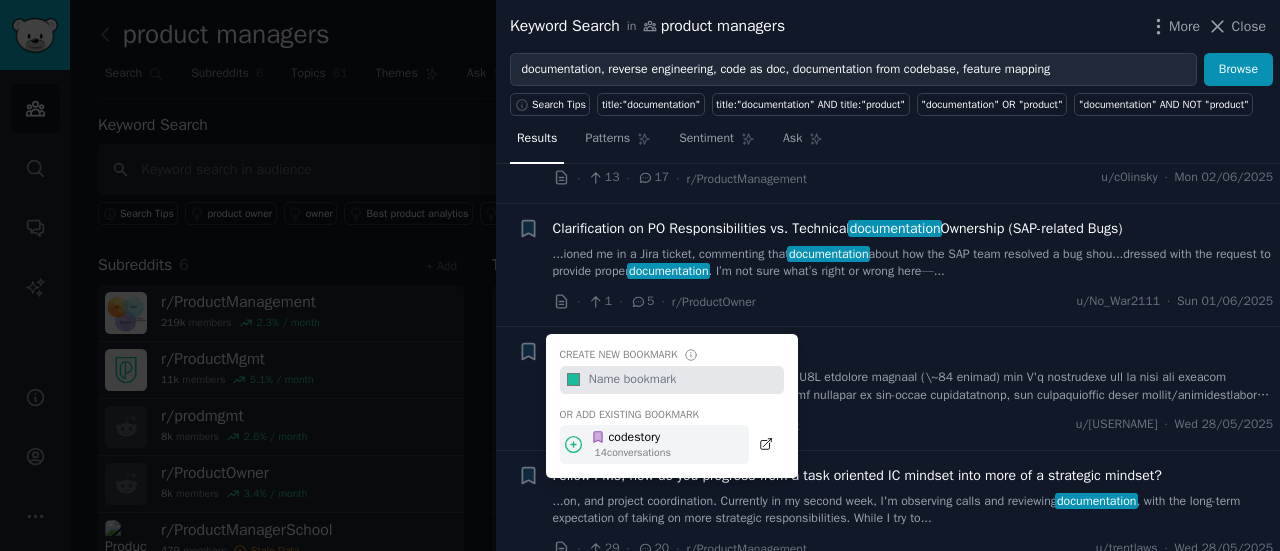 click on "codestory" at bounding box center [631, 438] 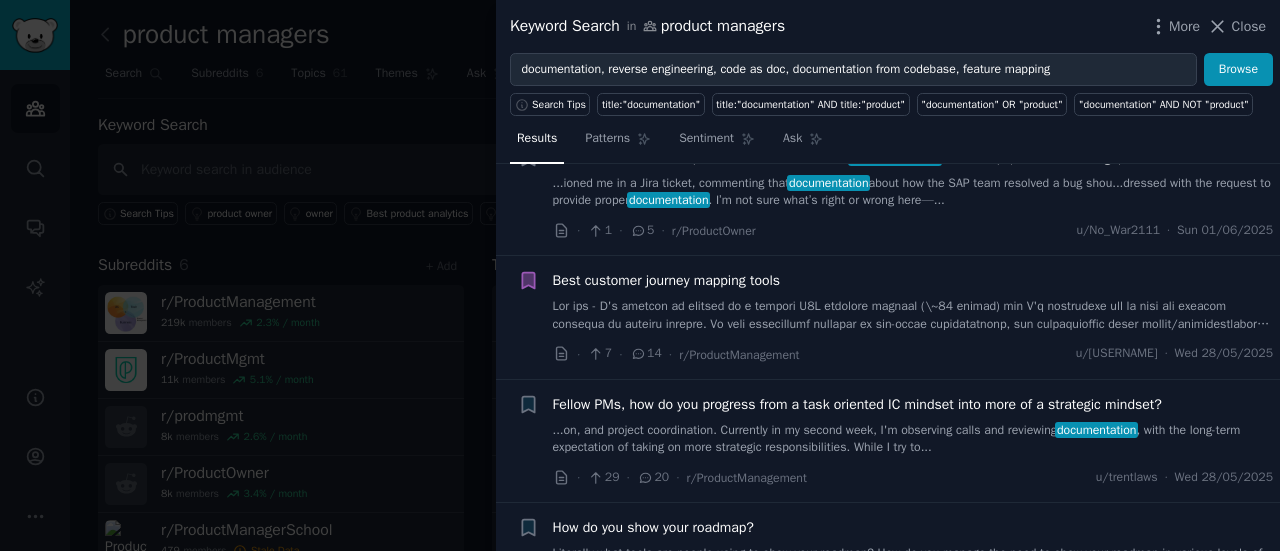 scroll, scrollTop: 3779, scrollLeft: 0, axis: vertical 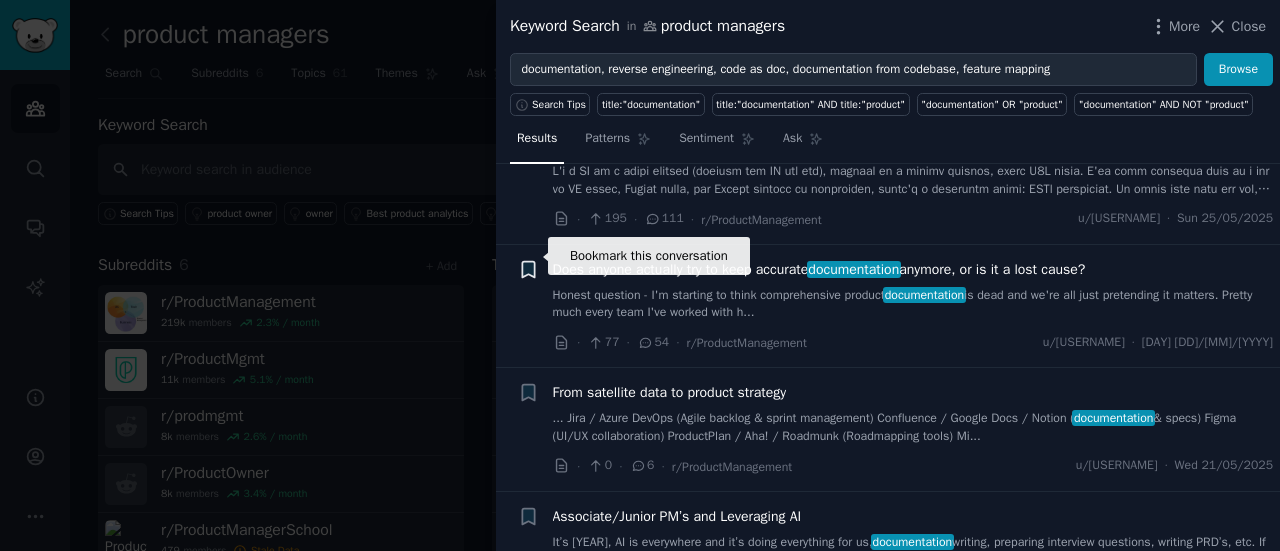 click 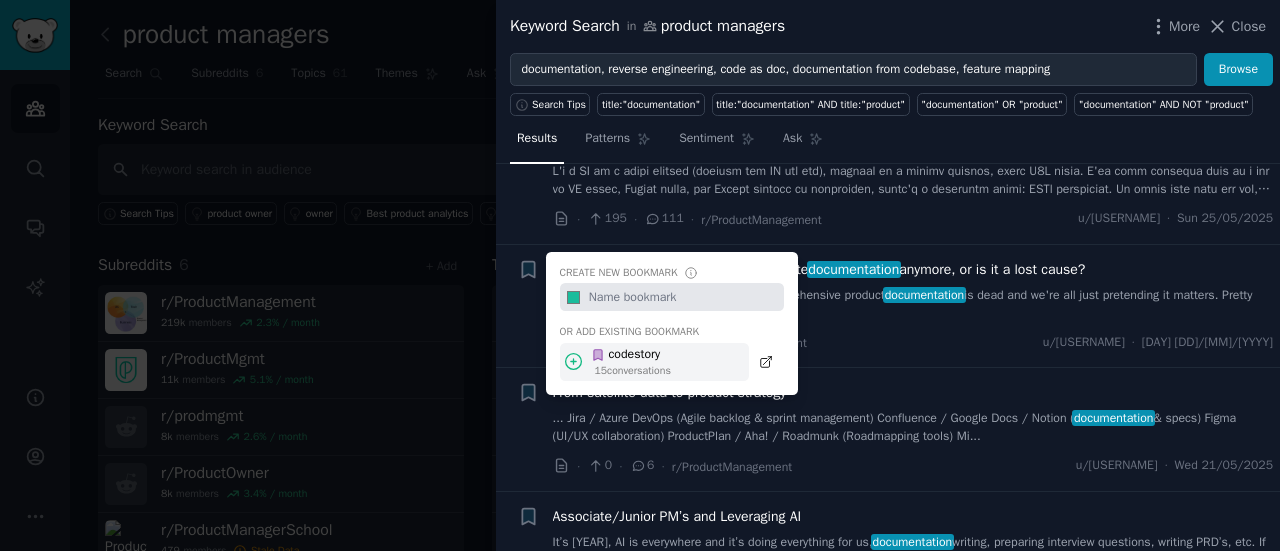 click on "codestory" at bounding box center (631, 355) 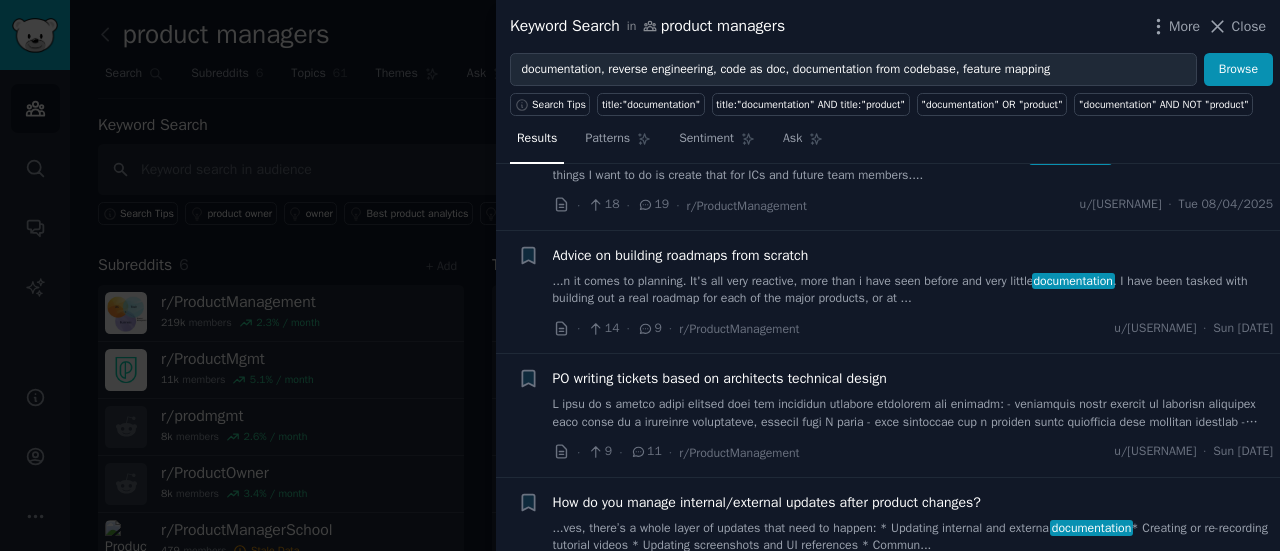 scroll, scrollTop: 8379, scrollLeft: 0, axis: vertical 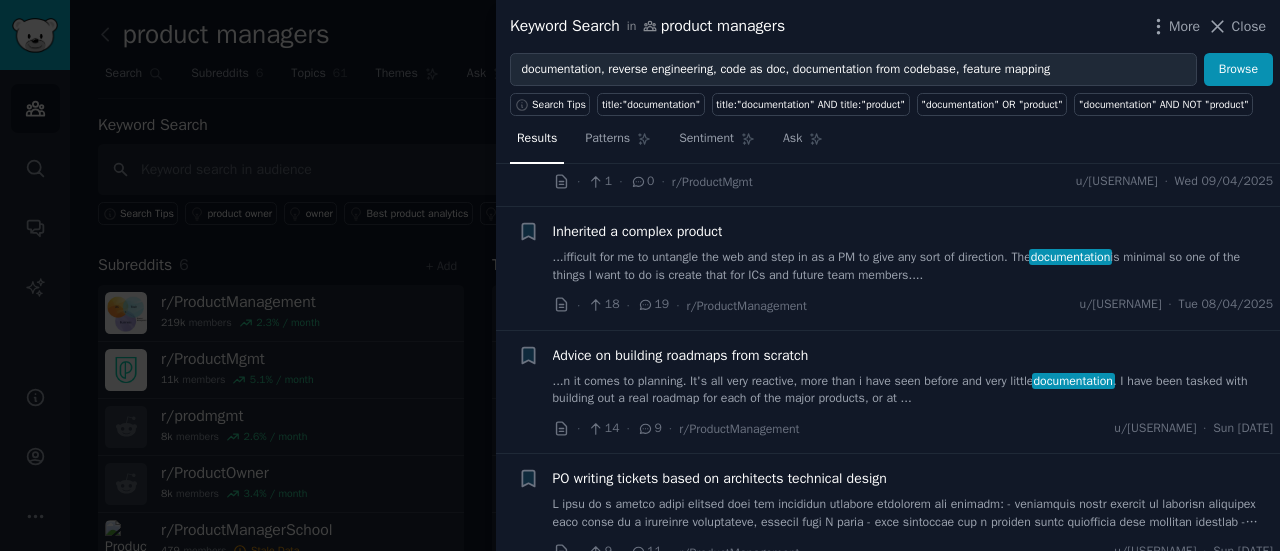 click on "alive** and in sync with product changes.
**Questions for you all:**
* Have you successful..." at bounding box center [896, 268] 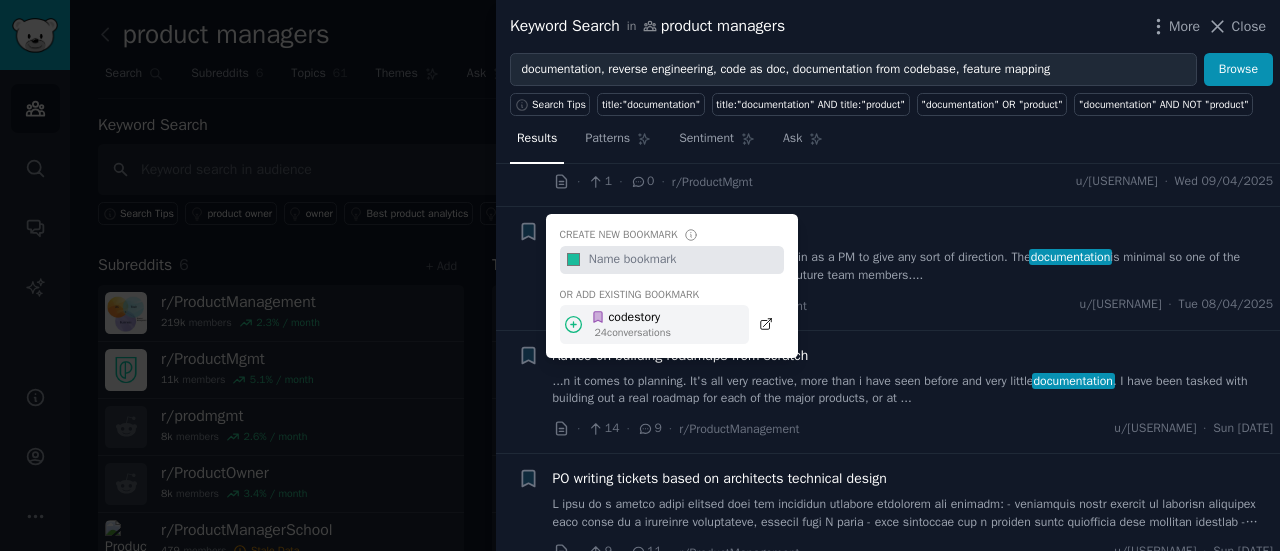 click on "codestory" at bounding box center [631, 318] 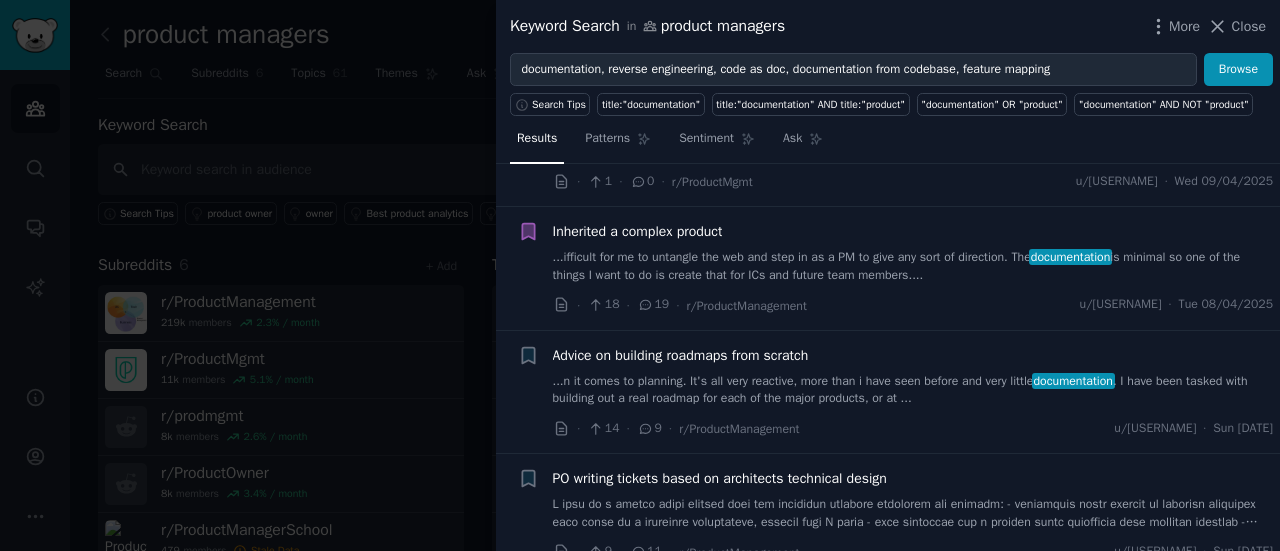 click 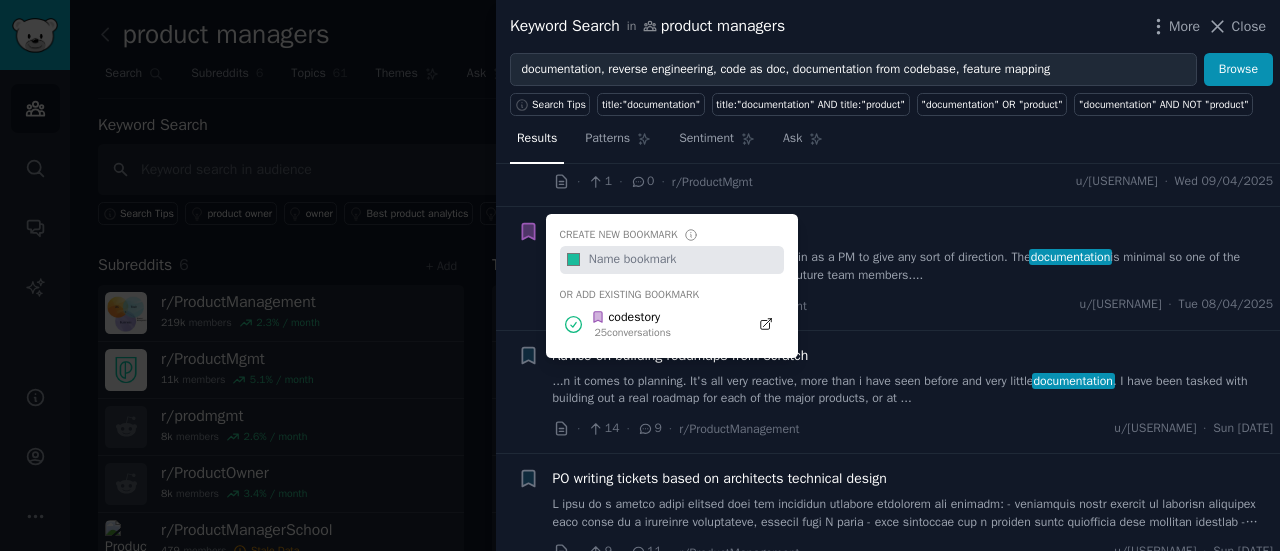 click on "Bookmark this conversation Create new bookmark #1abc9c Or add existing bookmark codestory 25  conversation s" at bounding box center [528, 268] 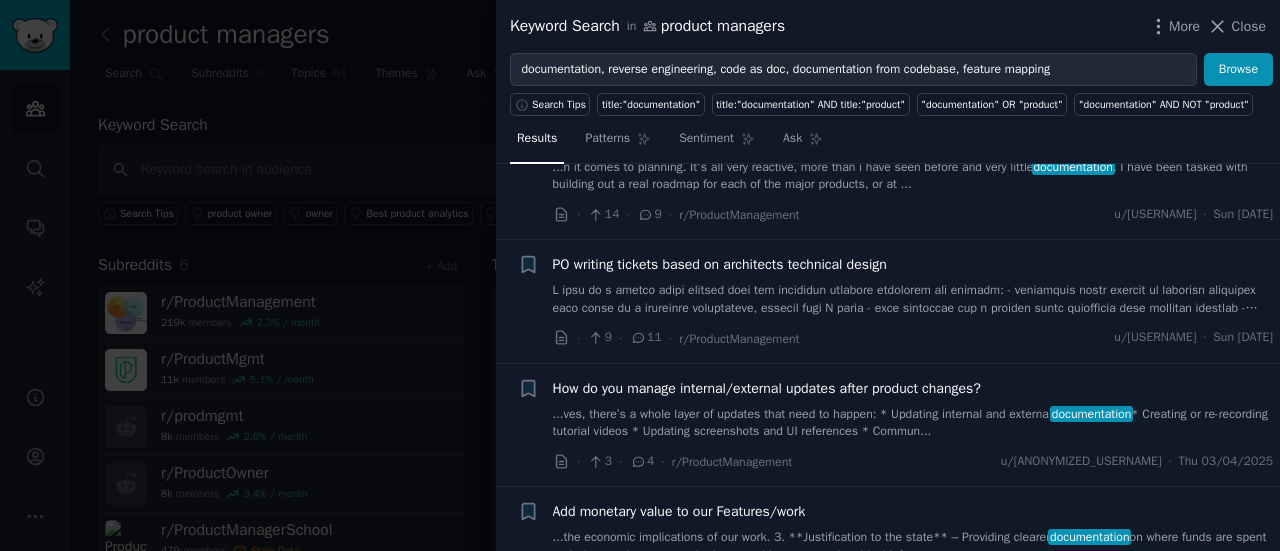 scroll, scrollTop: 8679, scrollLeft: 0, axis: vertical 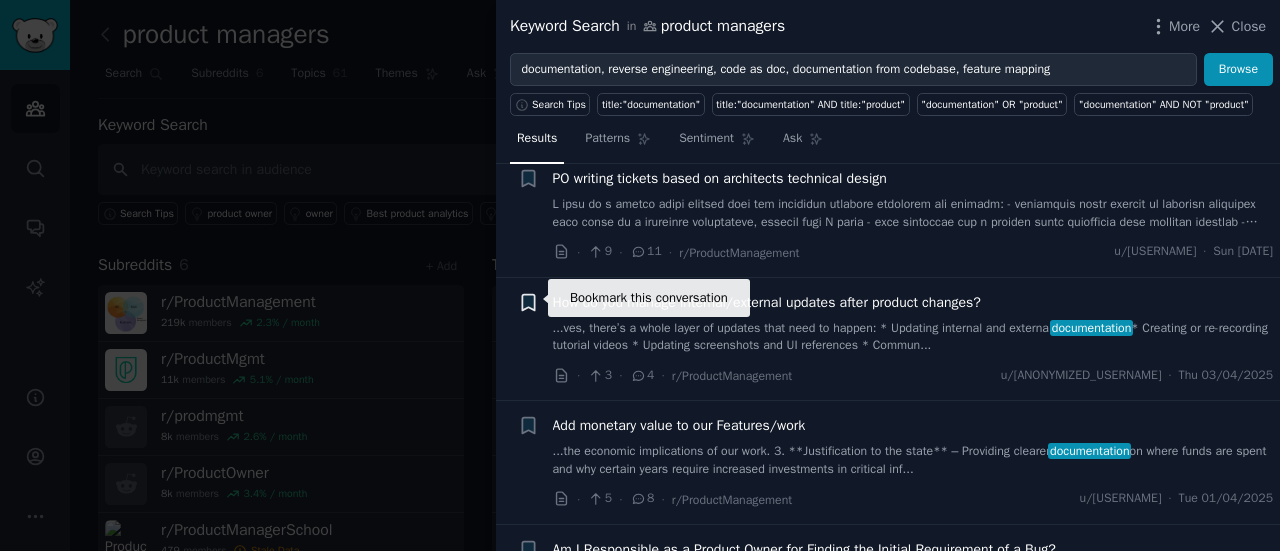 click 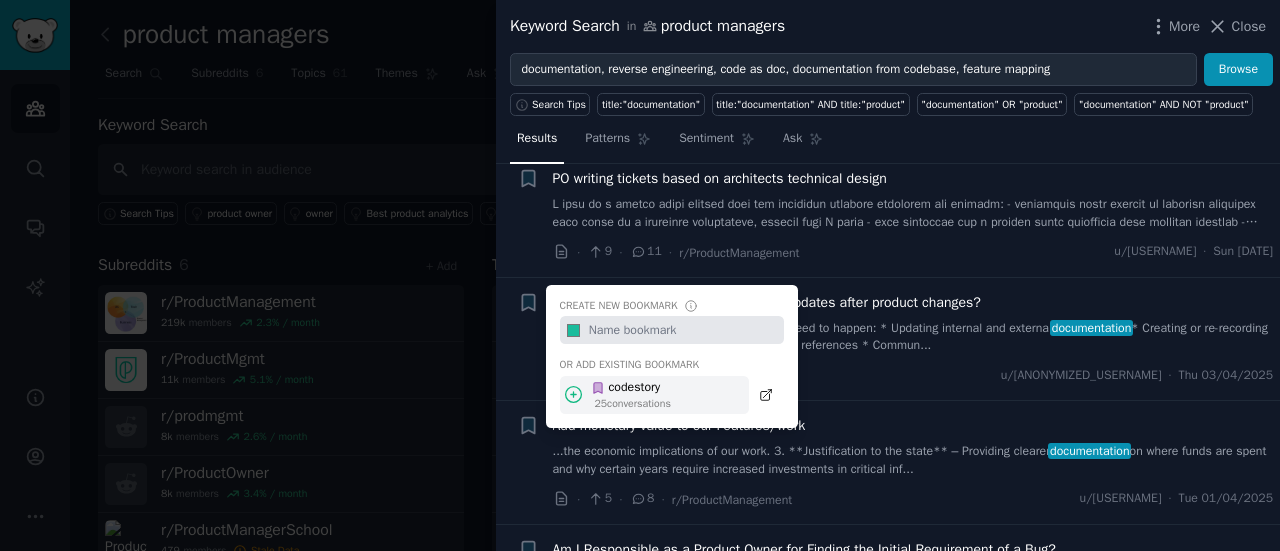 click on "codestory" at bounding box center (631, 388) 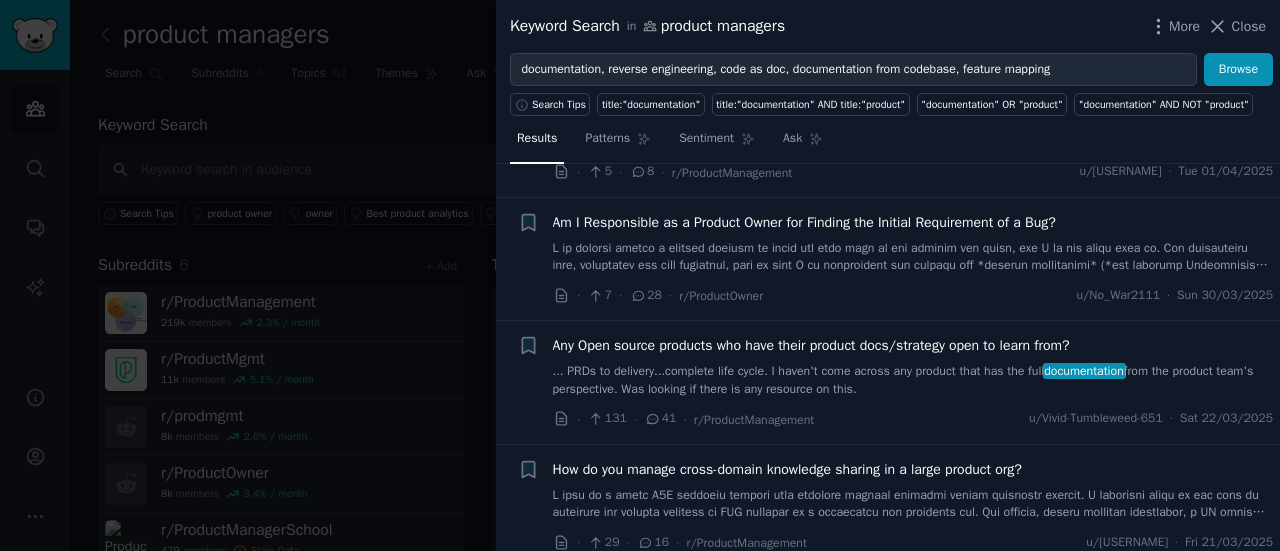 scroll, scrollTop: 8979, scrollLeft: 0, axis: vertical 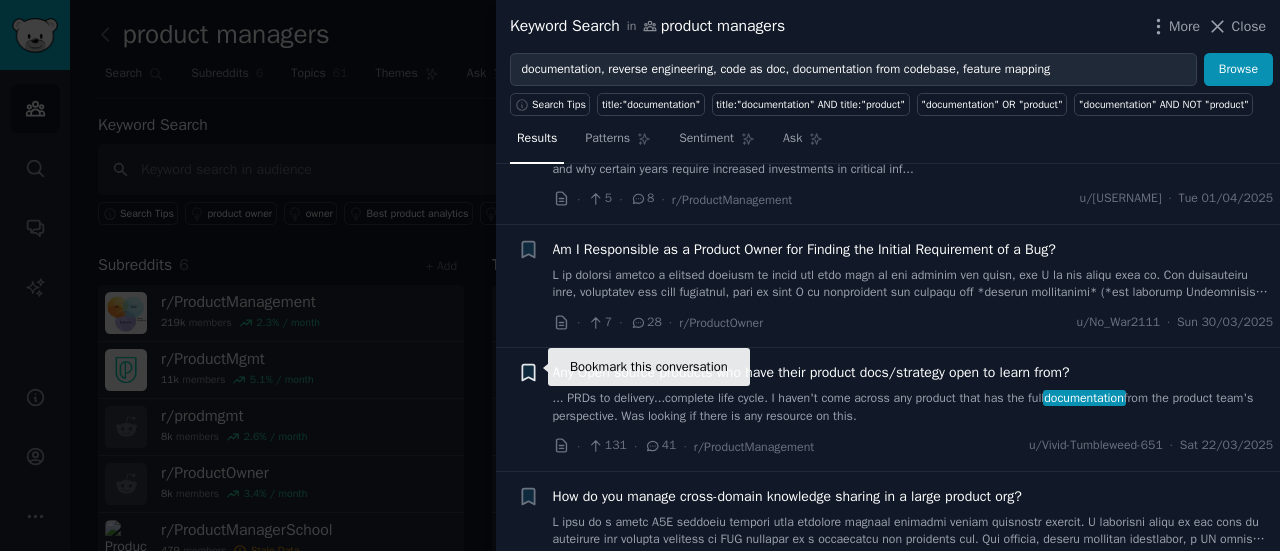 click 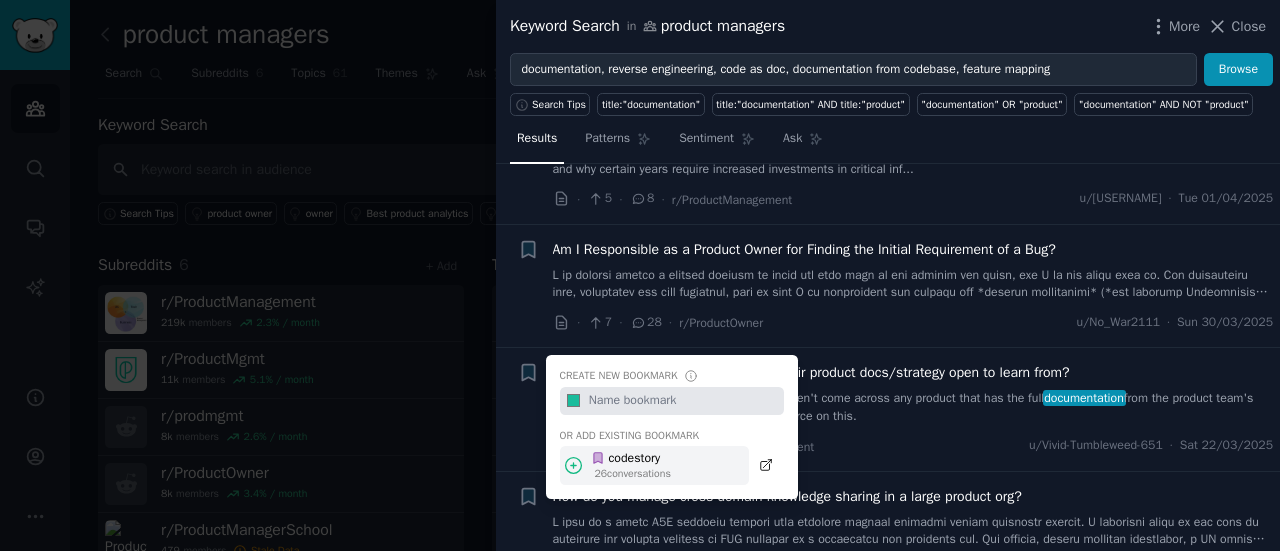 click on "codestory" at bounding box center [631, 459] 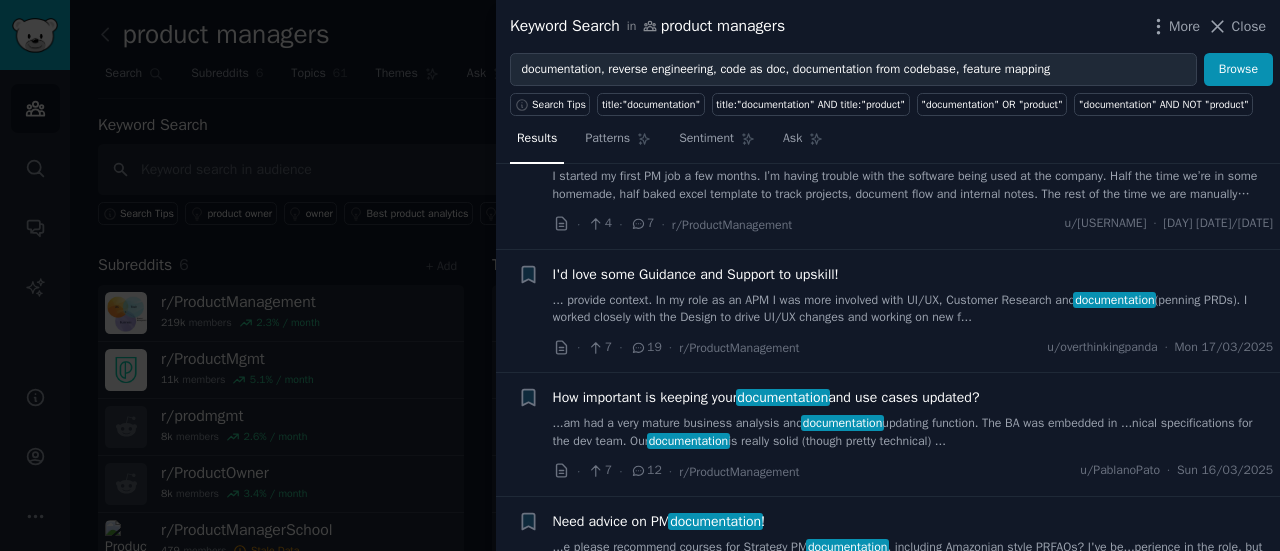scroll, scrollTop: 9479, scrollLeft: 0, axis: vertical 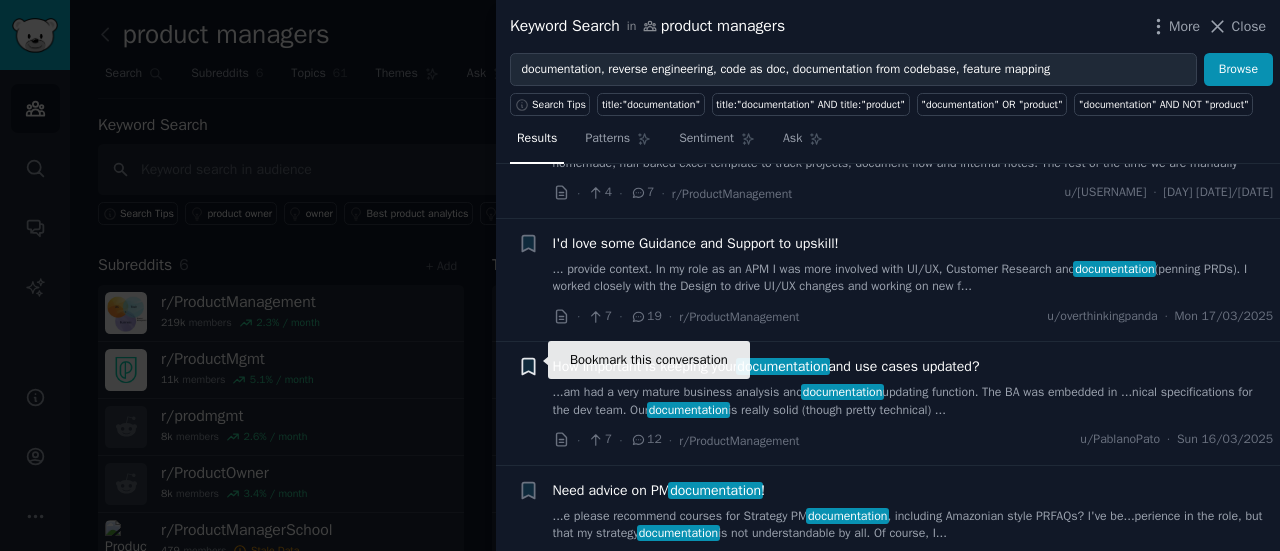 click 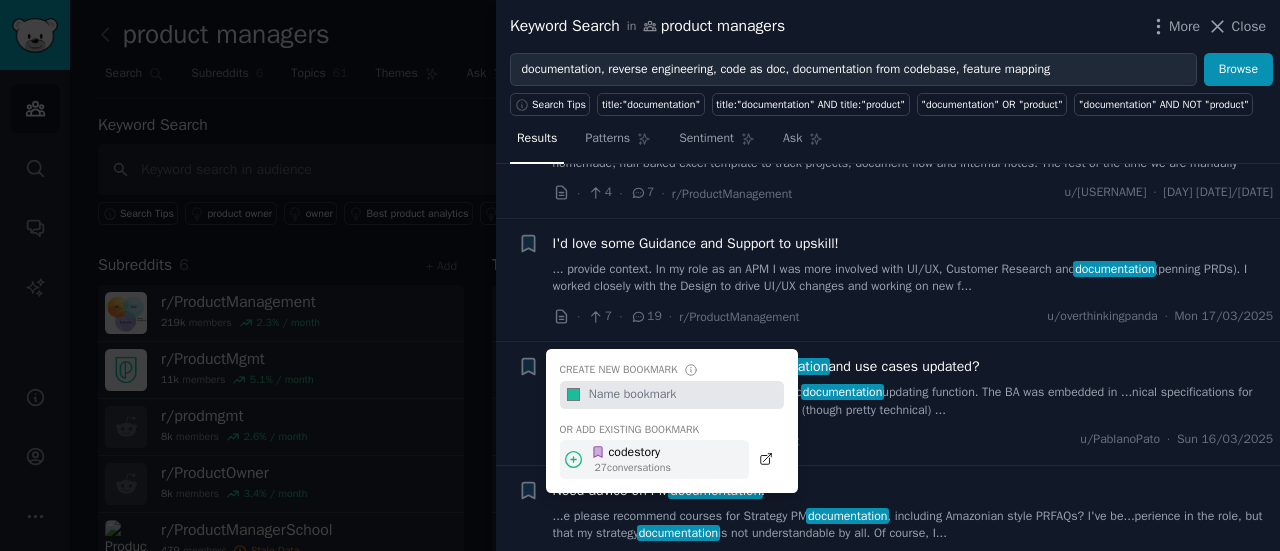click on "codestory" at bounding box center (631, 453) 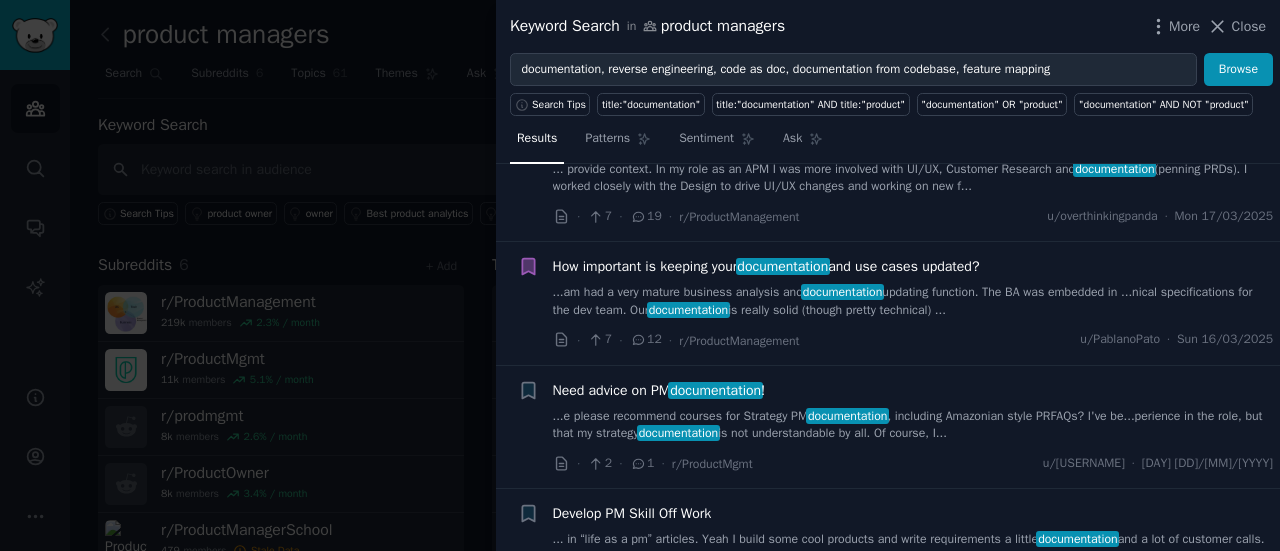 scroll, scrollTop: 9679, scrollLeft: 0, axis: vertical 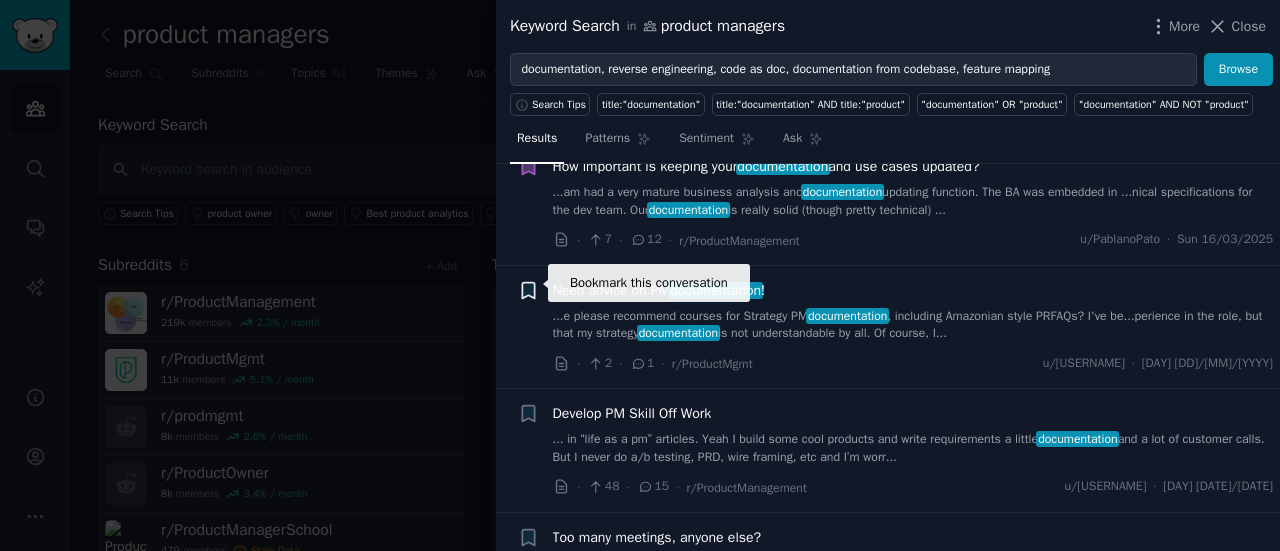 click 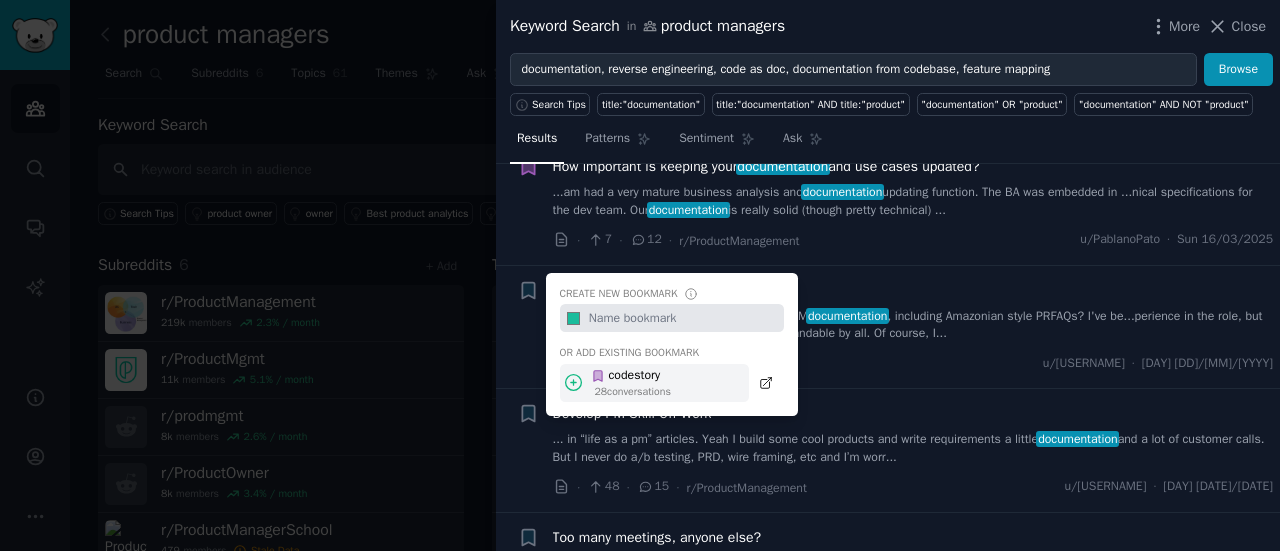 click on "28  conversation s" at bounding box center [633, 392] 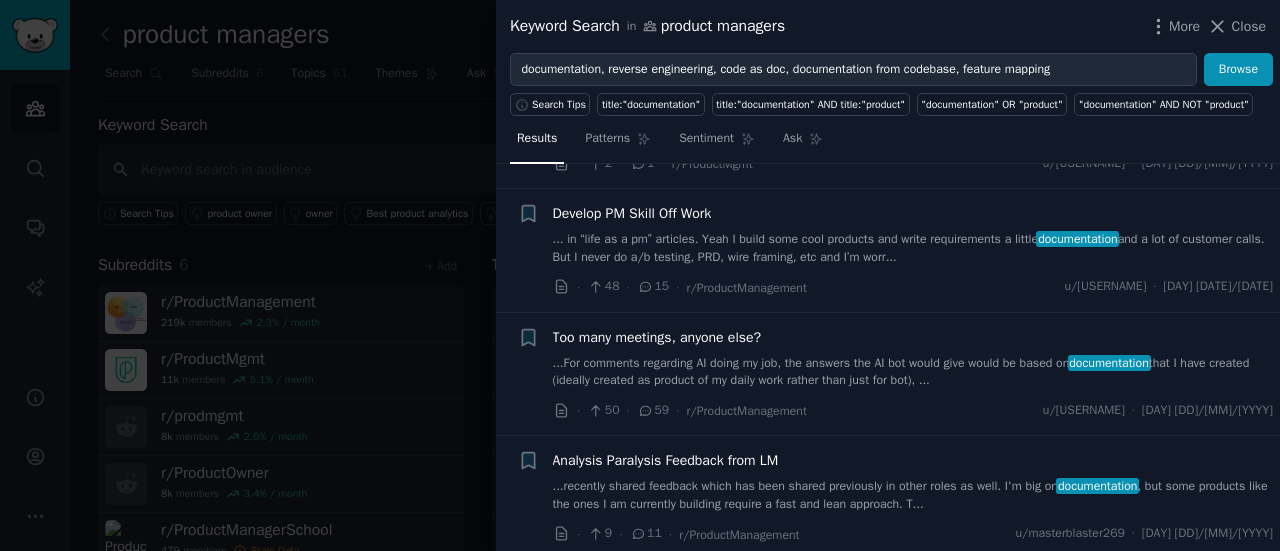 scroll, scrollTop: 9979, scrollLeft: 0, axis: vertical 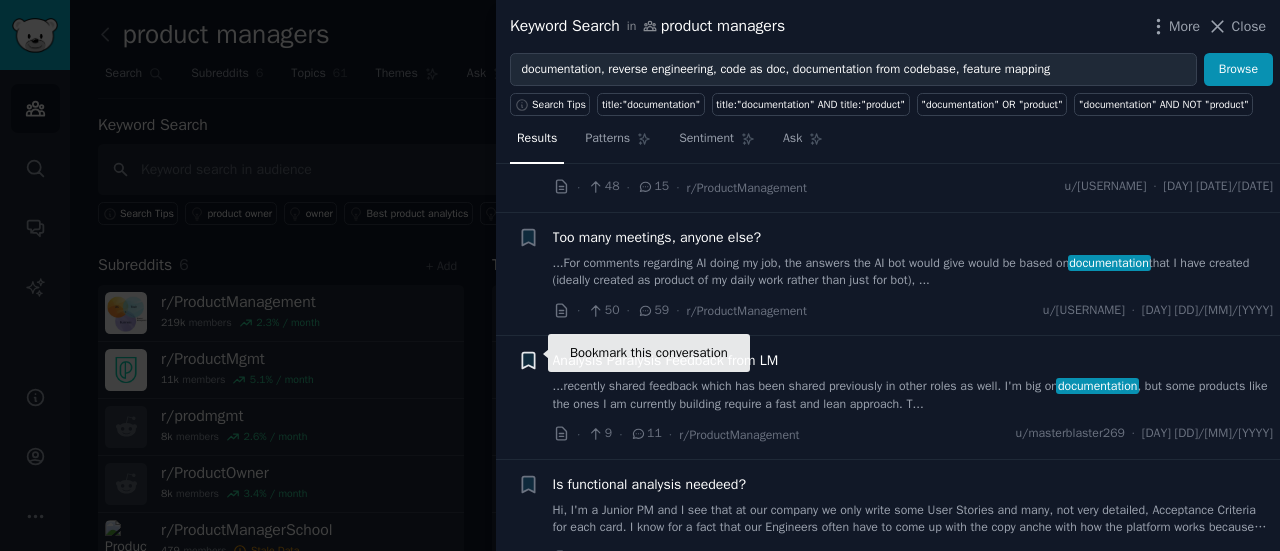 click 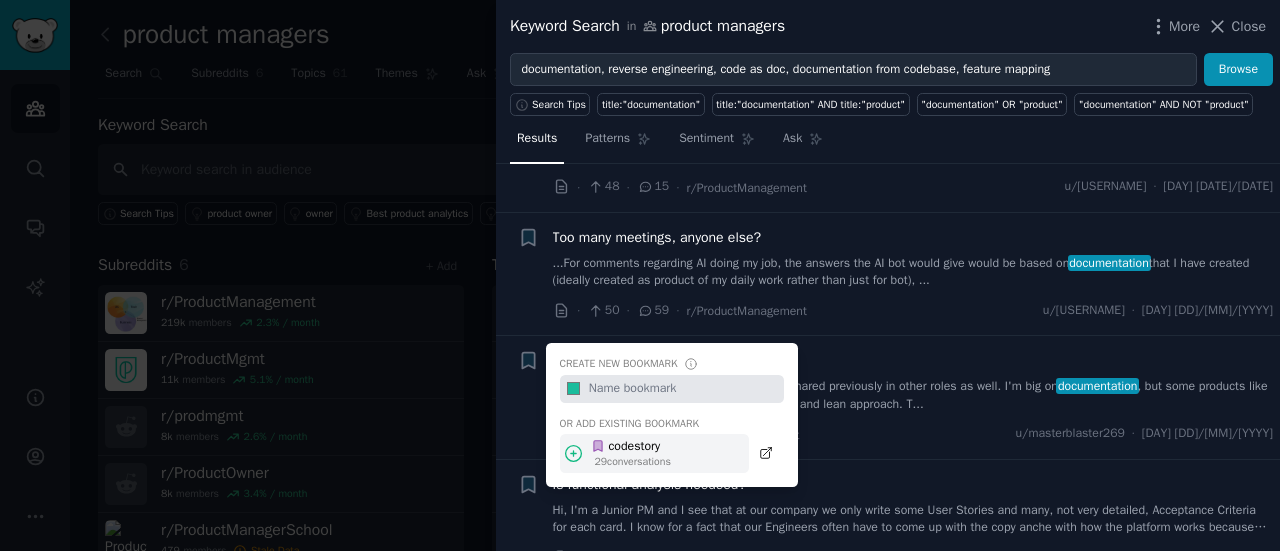 click on "codestory" at bounding box center [631, 447] 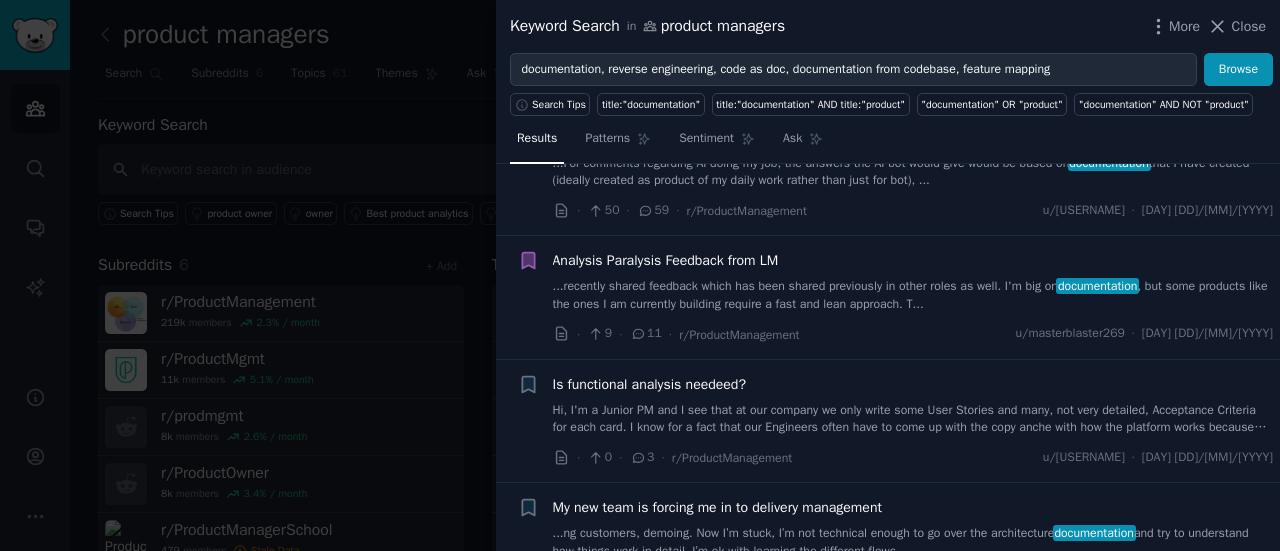 scroll, scrollTop: 10179, scrollLeft: 0, axis: vertical 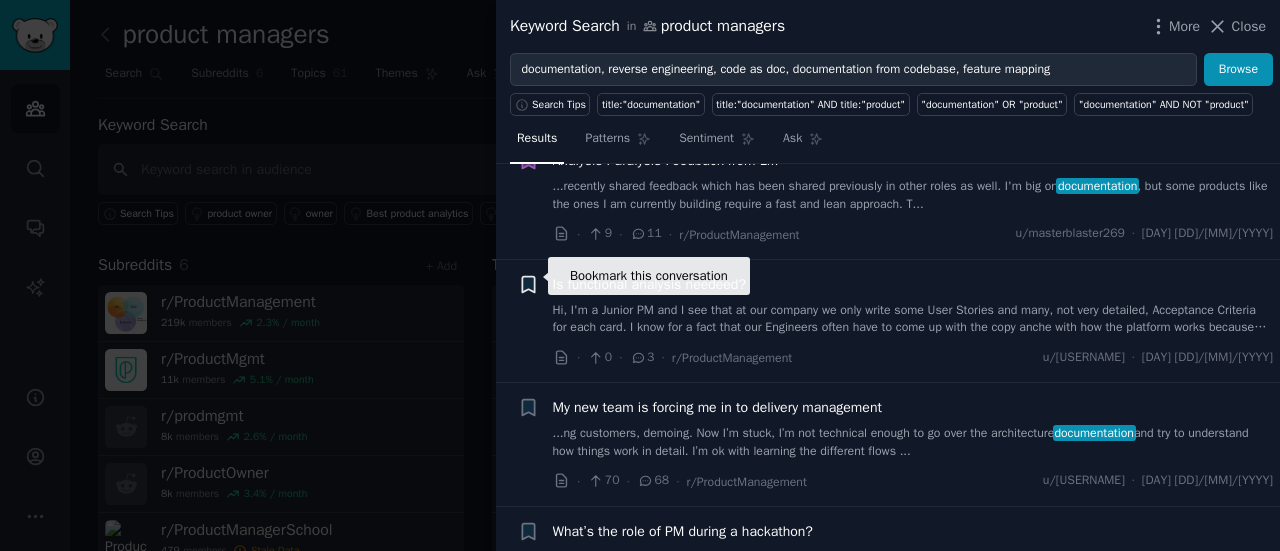 click 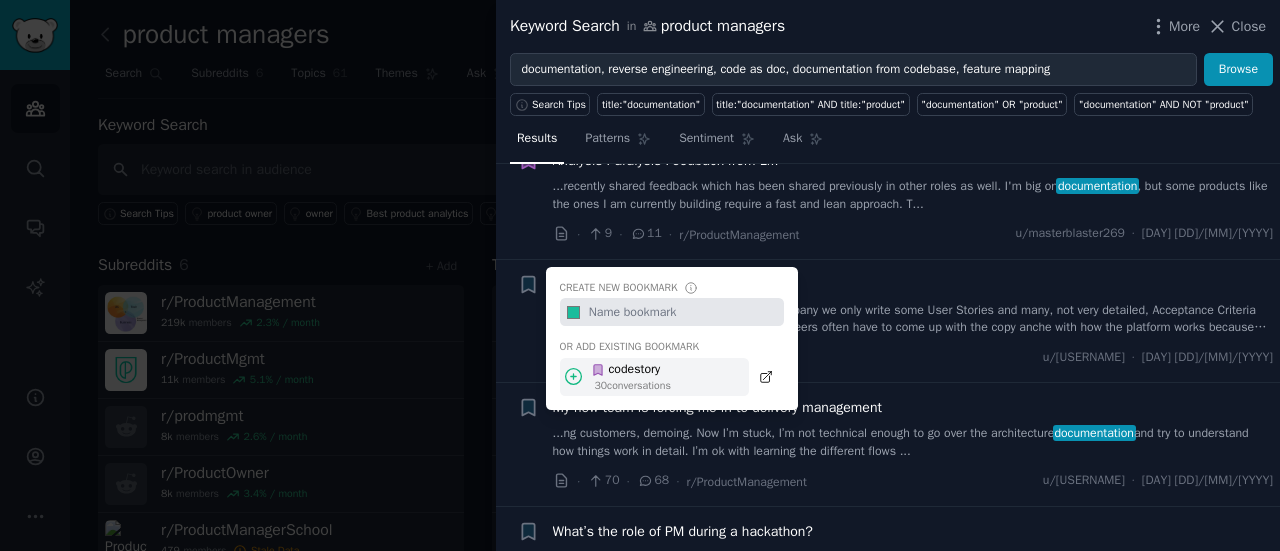click on "codestory" at bounding box center (631, 370) 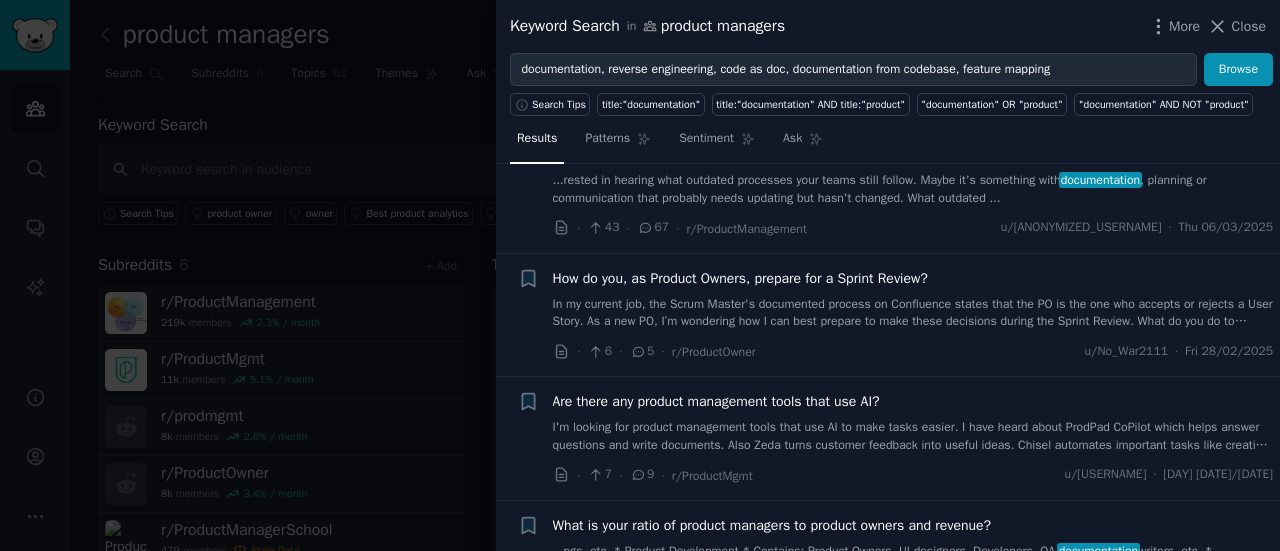 scroll, scrollTop: 10779, scrollLeft: 0, axis: vertical 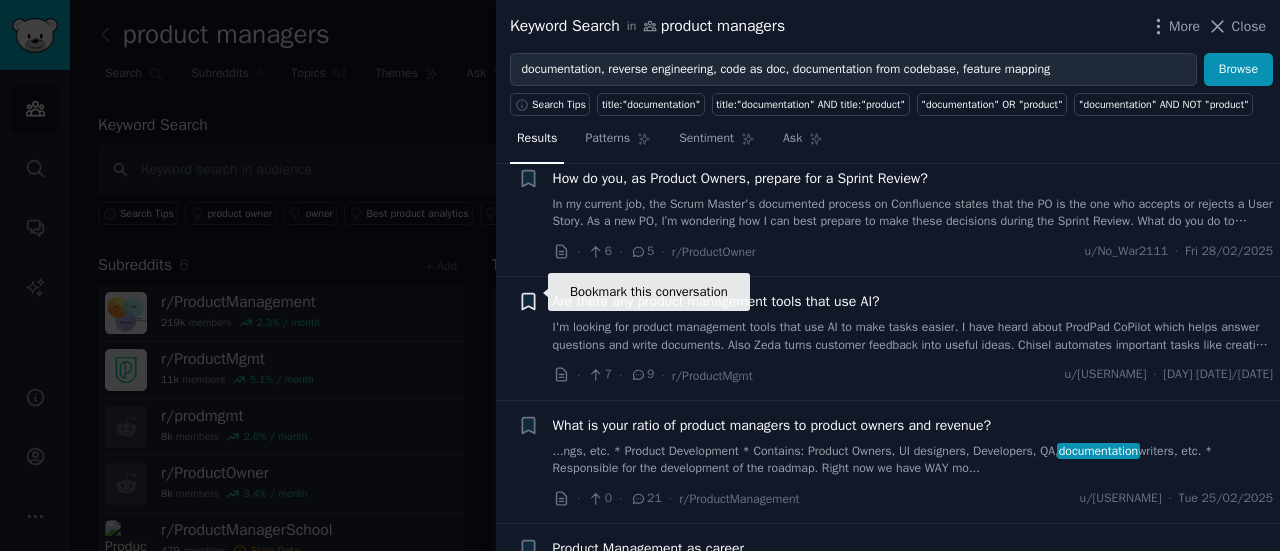 click 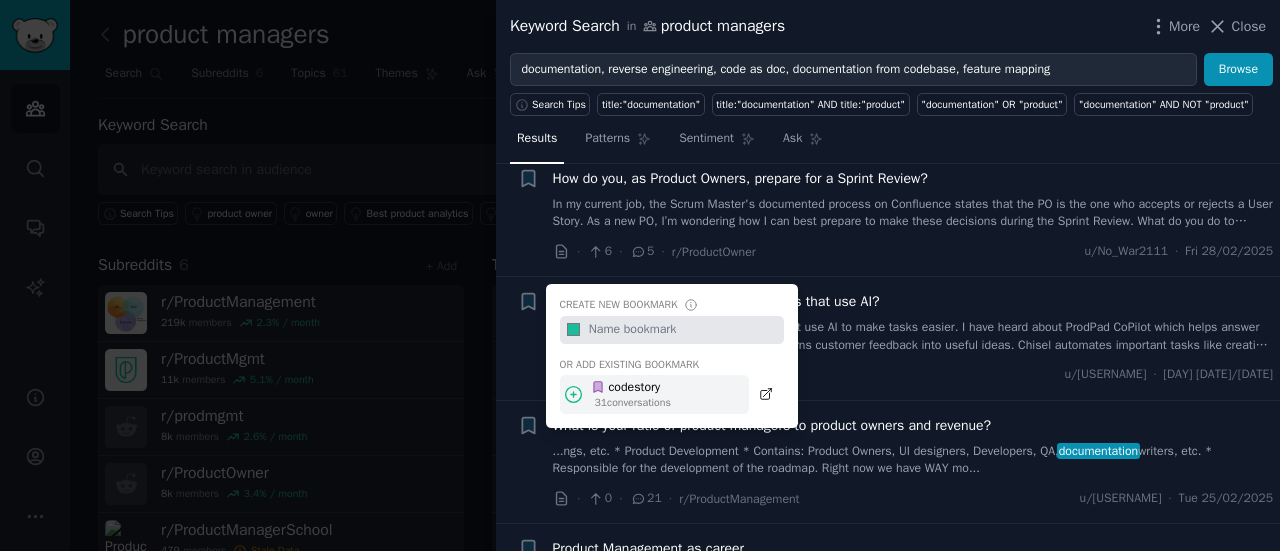 click on "codestory" at bounding box center [631, 388] 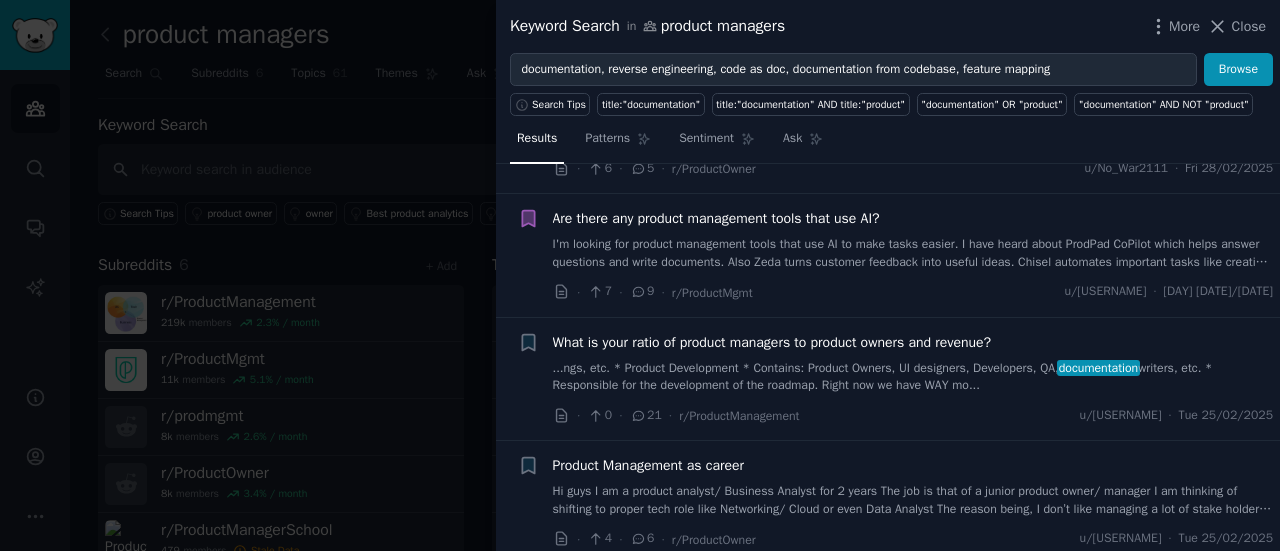 scroll, scrollTop: 10979, scrollLeft: 0, axis: vertical 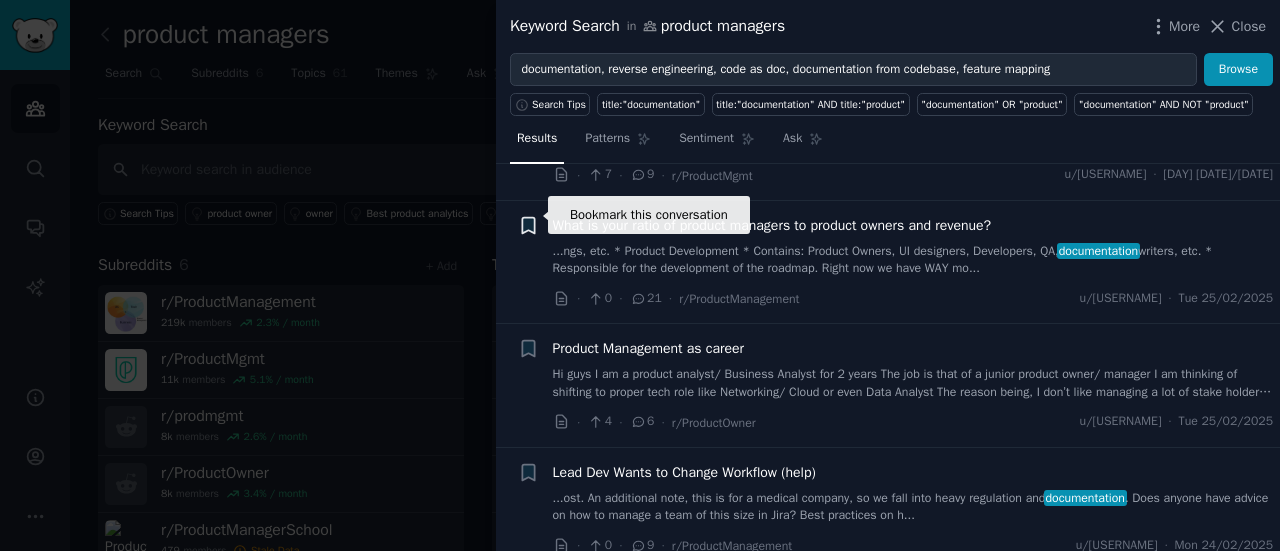 click 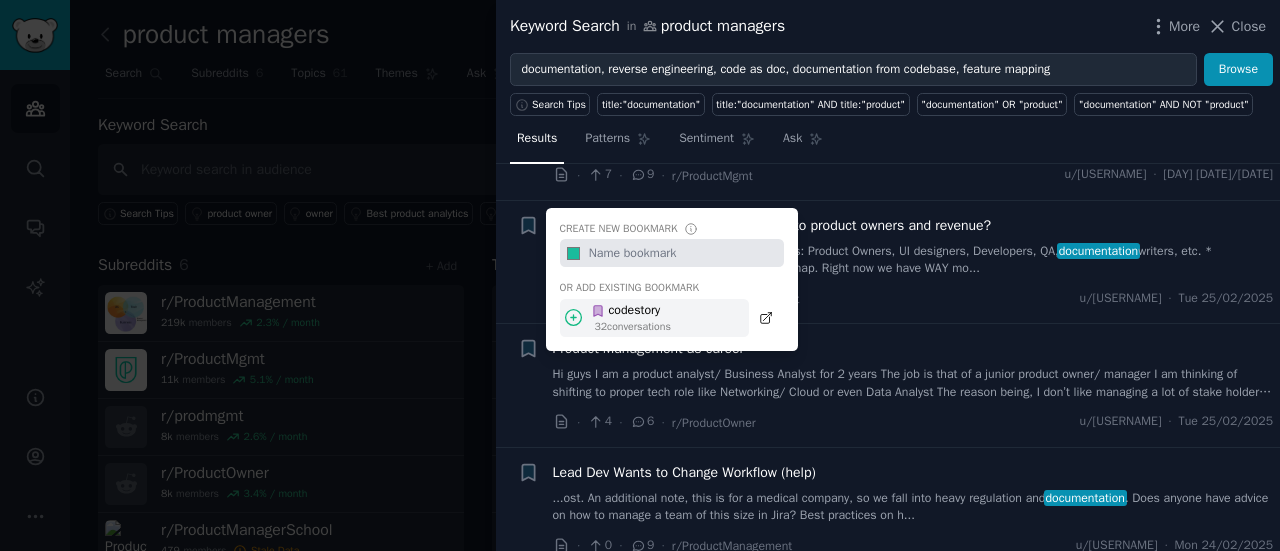 click on "codestory 32 conversation s" at bounding box center [654, 318] 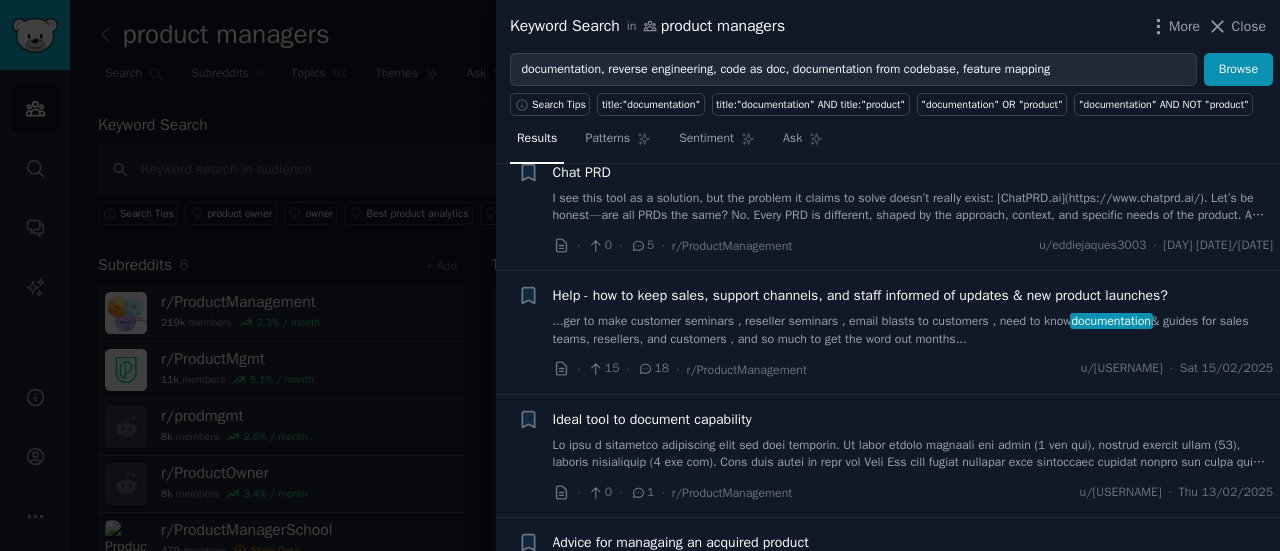 scroll, scrollTop: 11955, scrollLeft: 0, axis: vertical 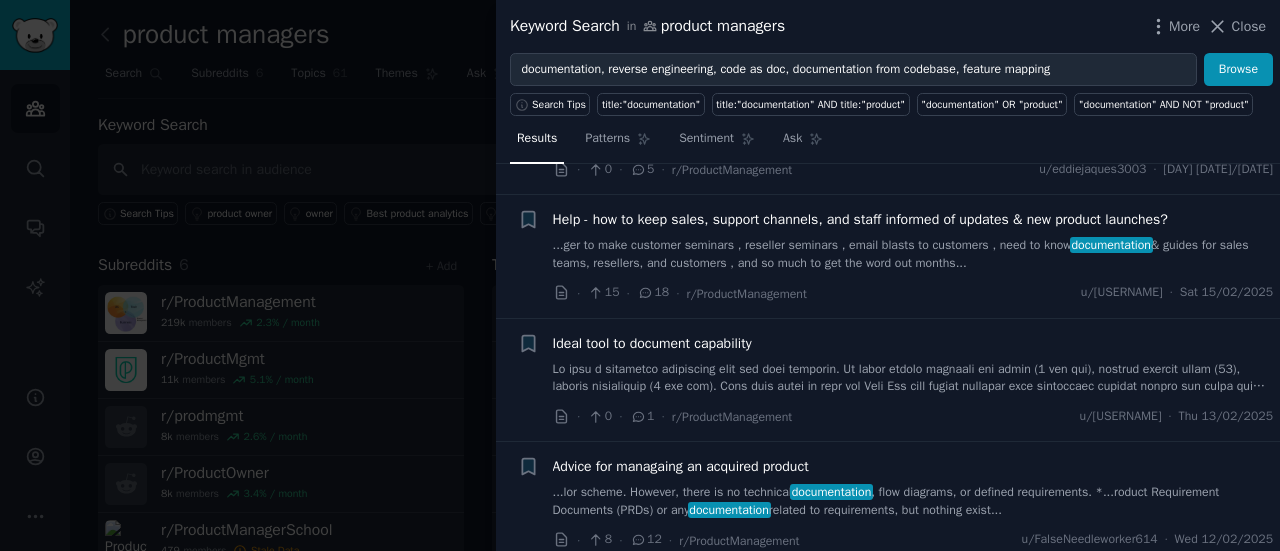 click on "Thu [DATE]" at bounding box center [913, 416] 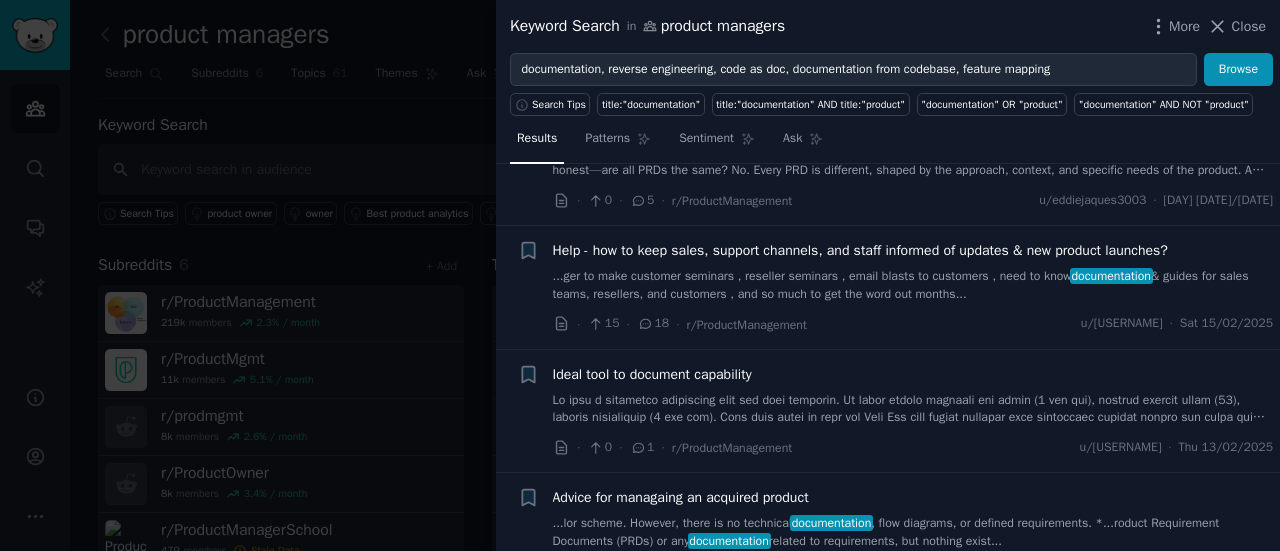 scroll, scrollTop: 11955, scrollLeft: 0, axis: vertical 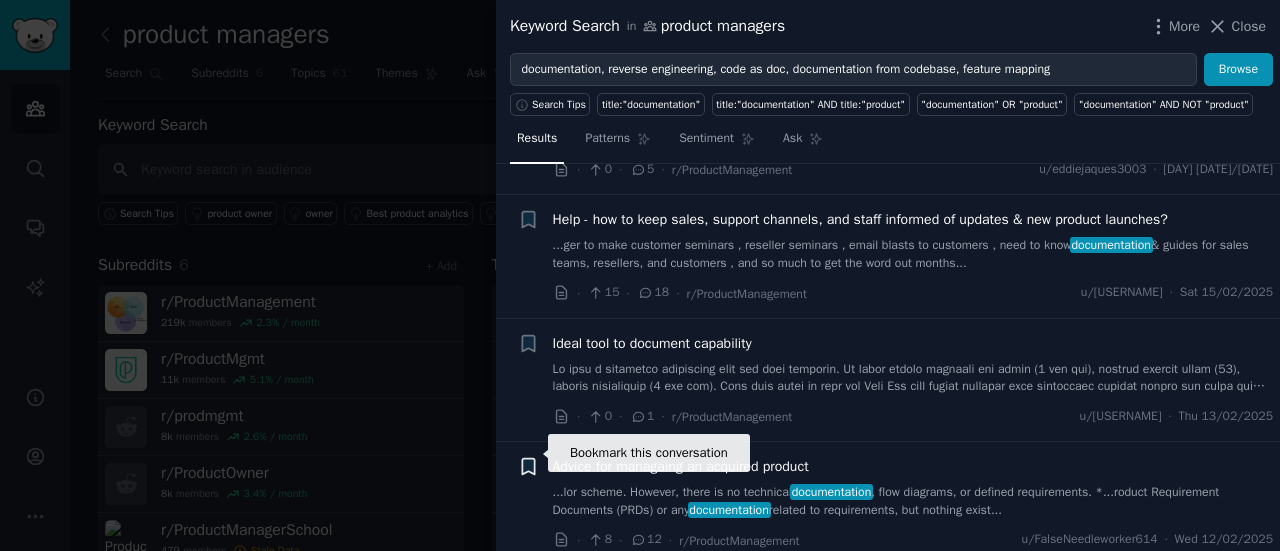 click 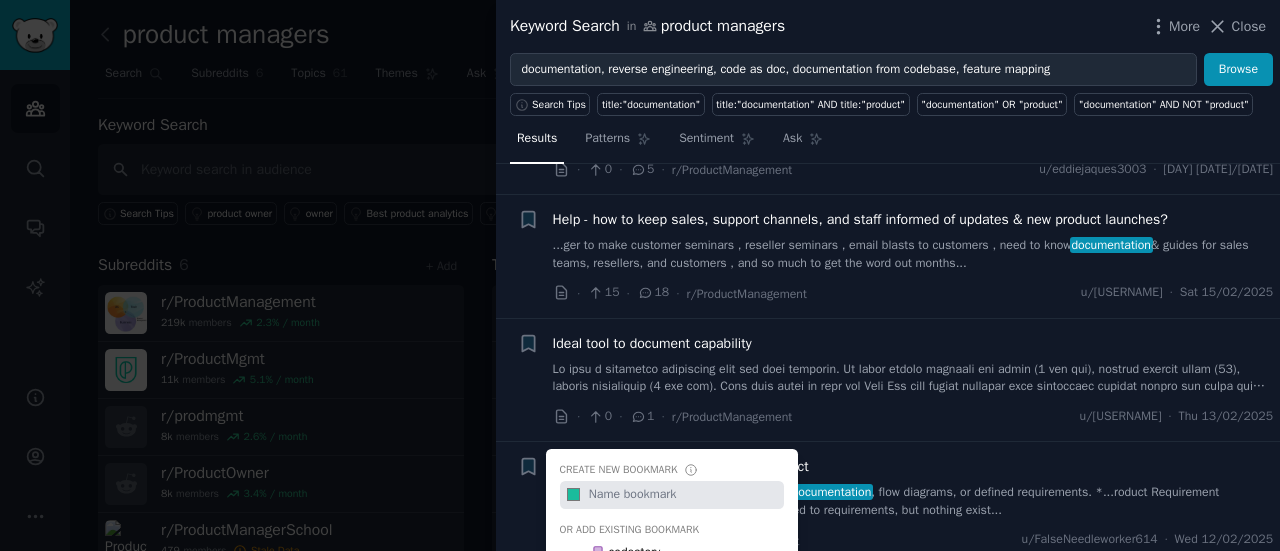 scroll, scrollTop: 11982, scrollLeft: 0, axis: vertical 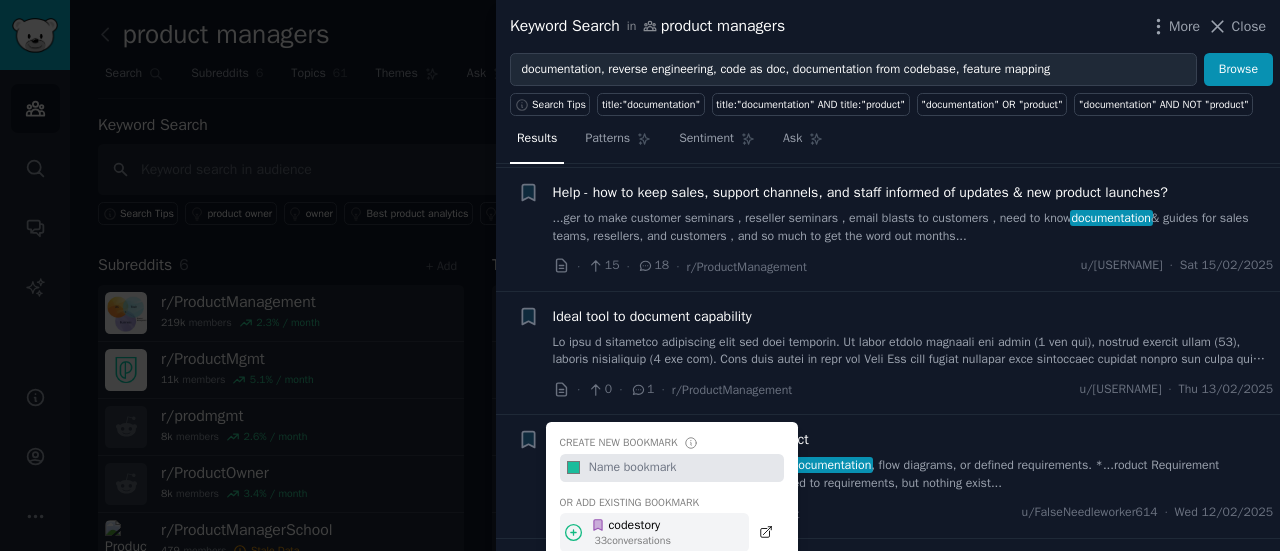 click on "codestory" at bounding box center (631, 526) 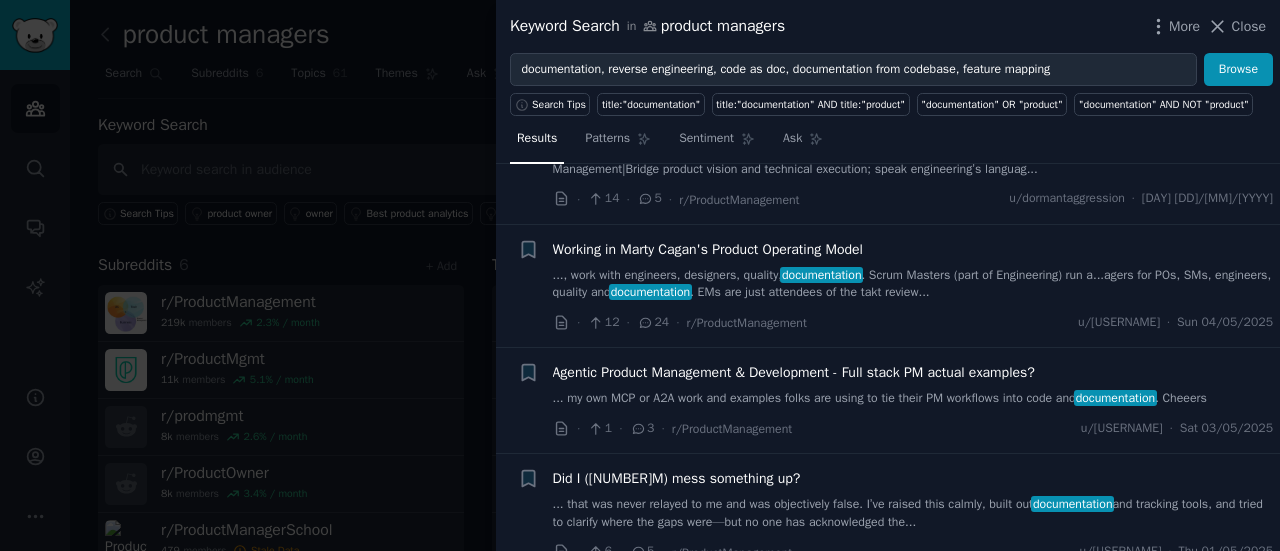 scroll, scrollTop: 5655, scrollLeft: 0, axis: vertical 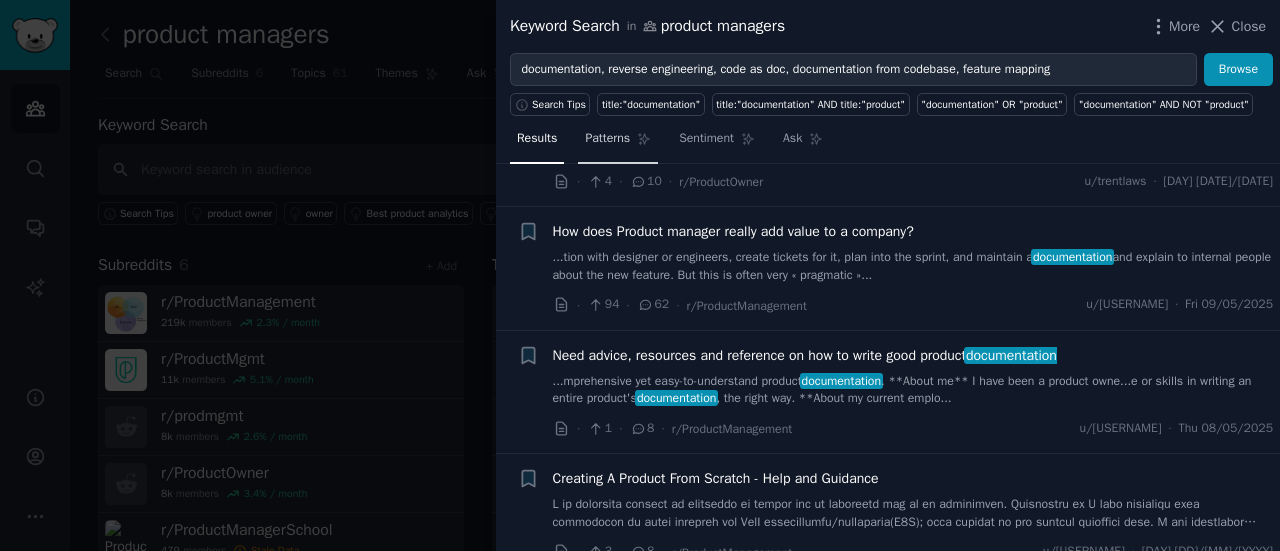 click on "Patterns" at bounding box center [618, 143] 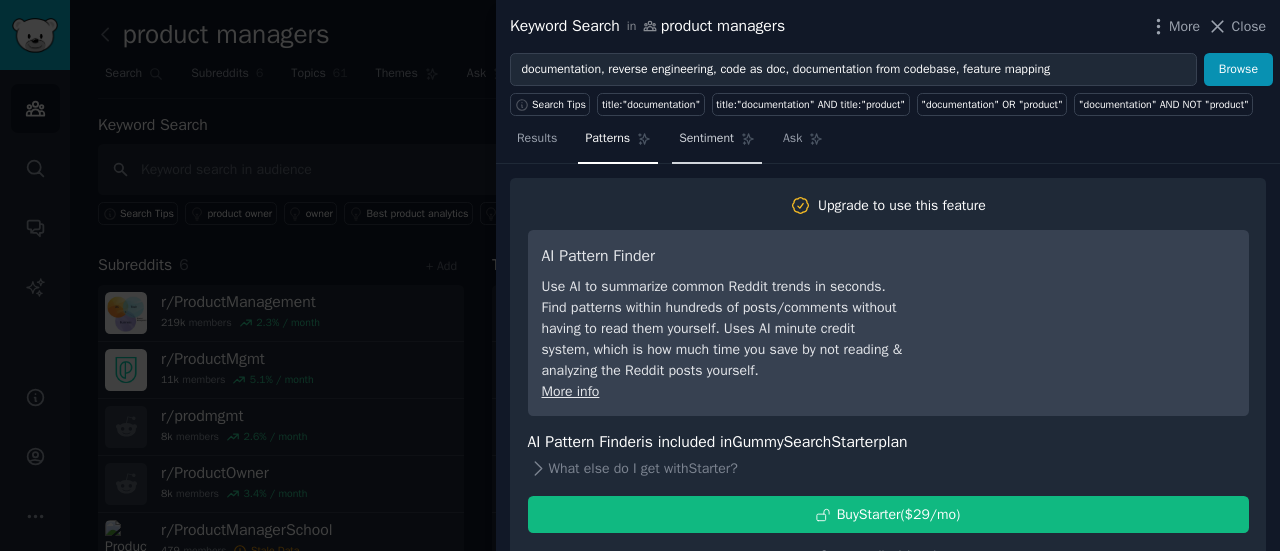 click on "Sentiment" at bounding box center [706, 139] 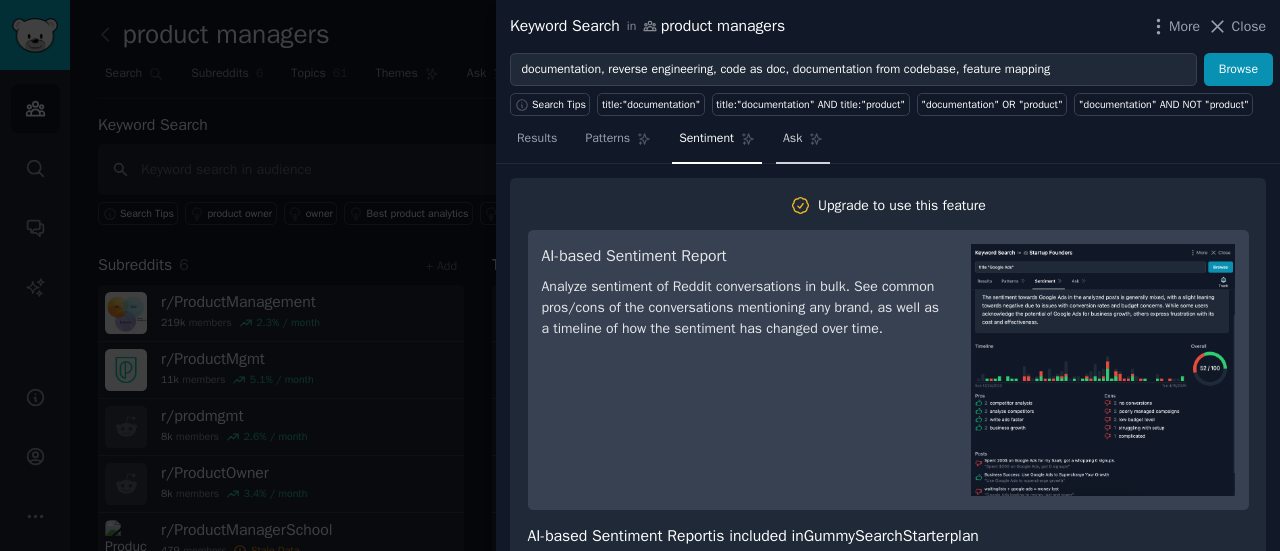click on "Ask" at bounding box center (803, 143) 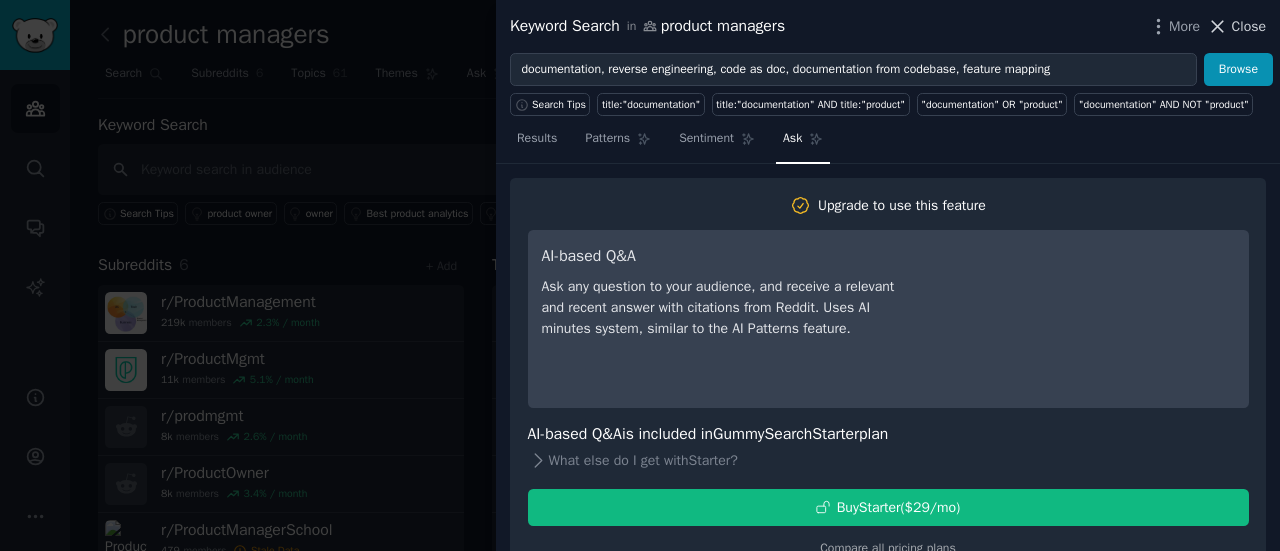 click 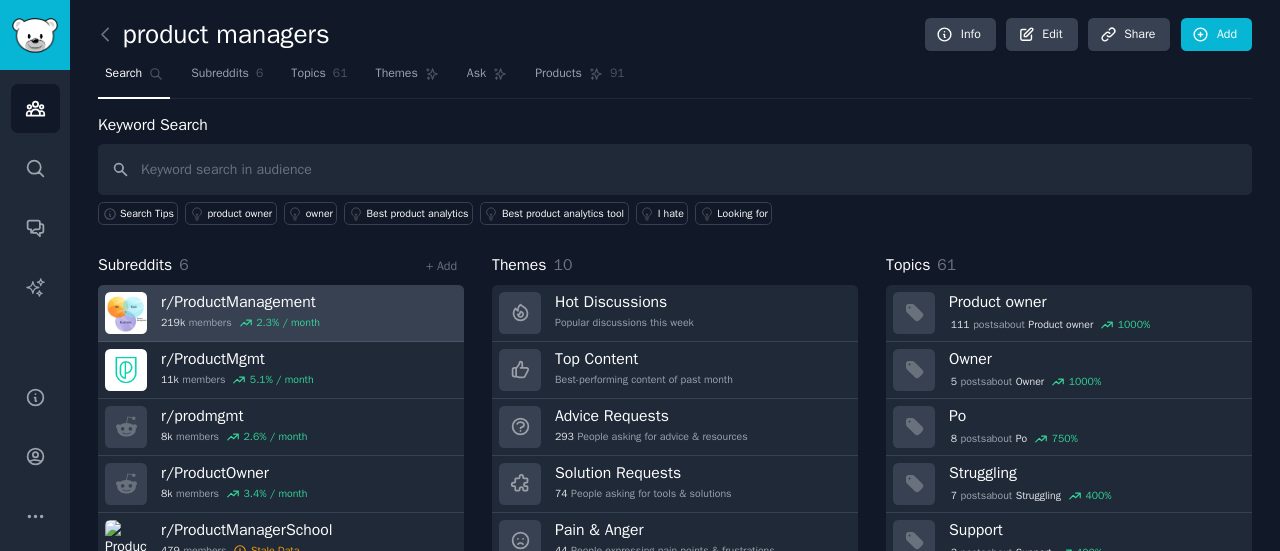 click on "r/ ProductManagement" at bounding box center (240, 302) 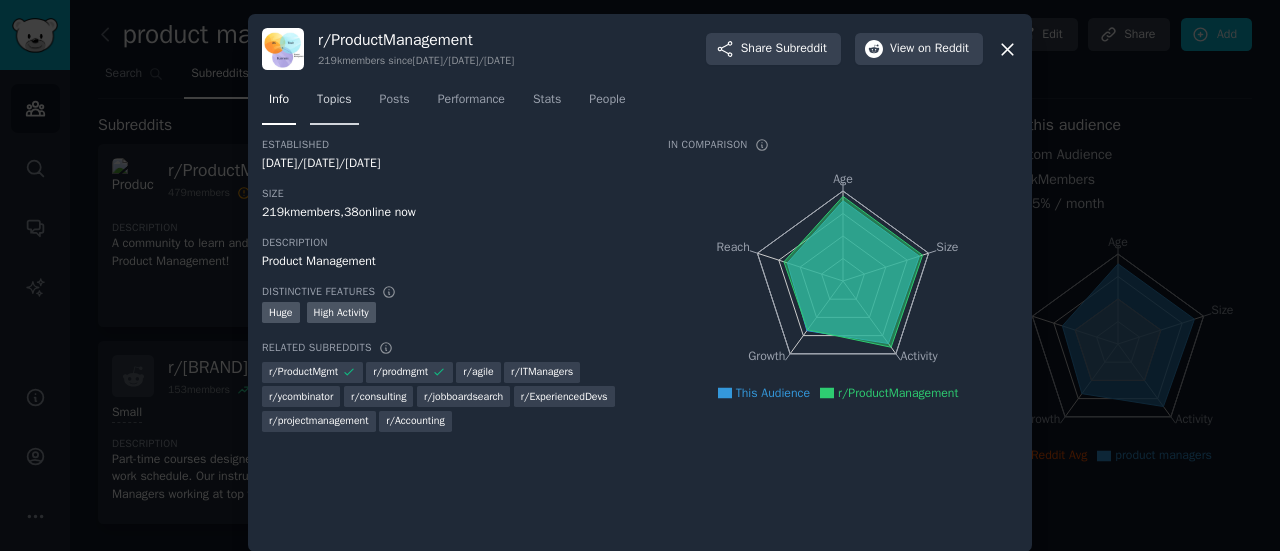 click on "Topics" at bounding box center (334, 100) 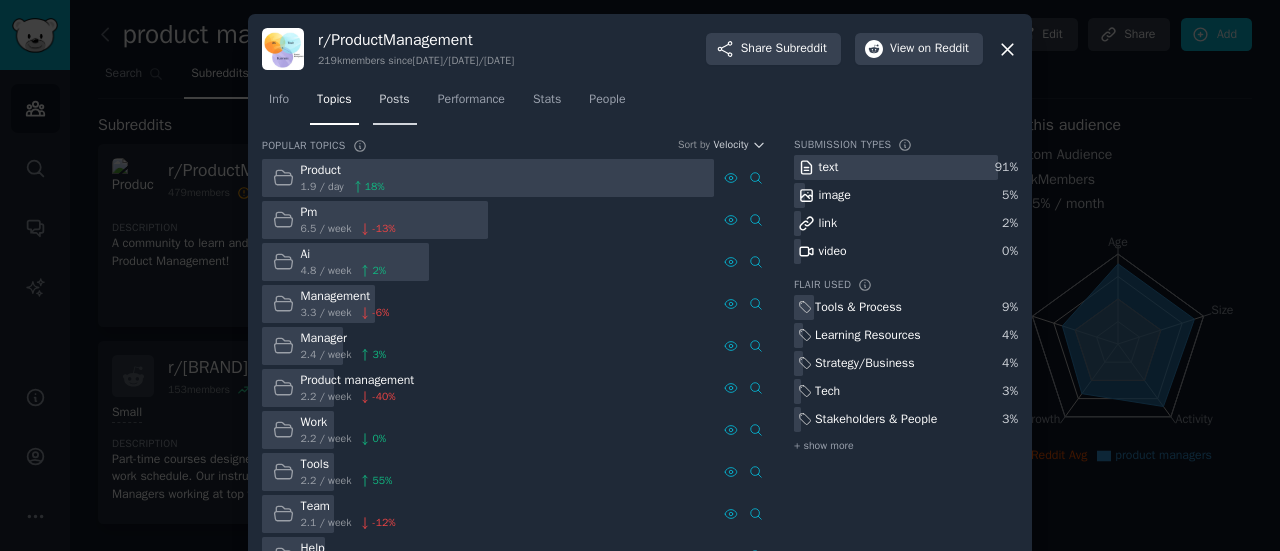 click on "Posts" at bounding box center (395, 100) 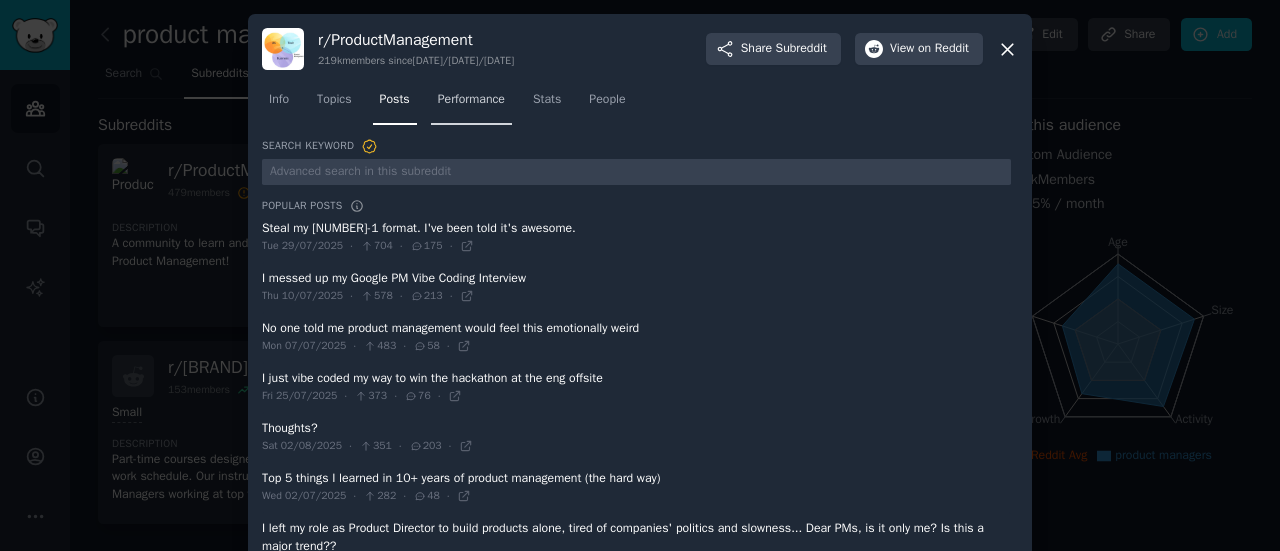 click on "Performance" at bounding box center (471, 100) 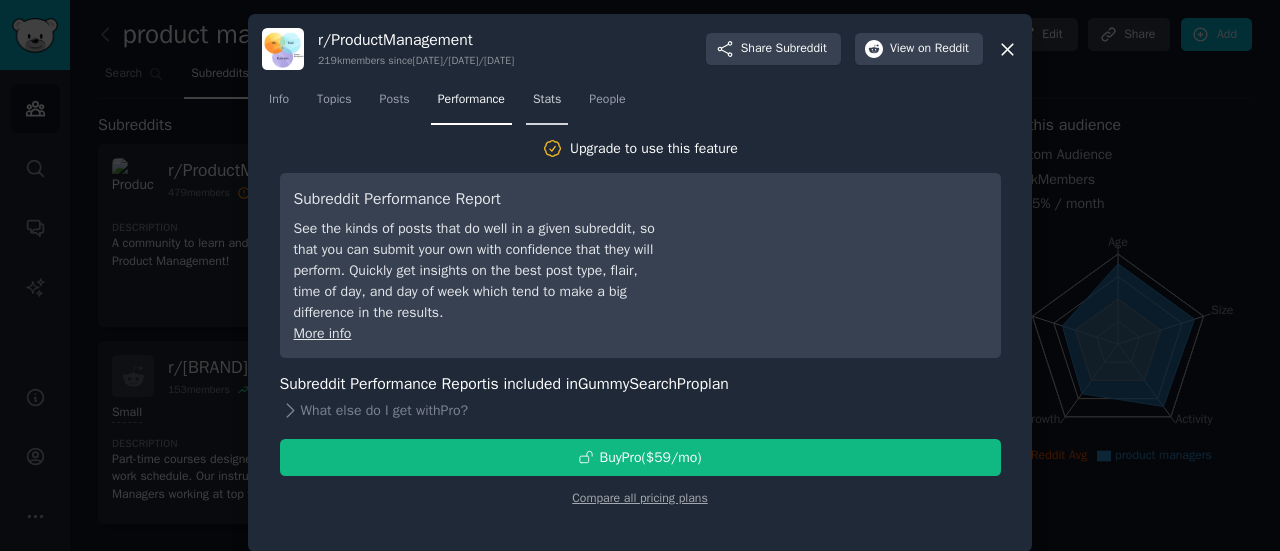 click on "Stats" at bounding box center [547, 100] 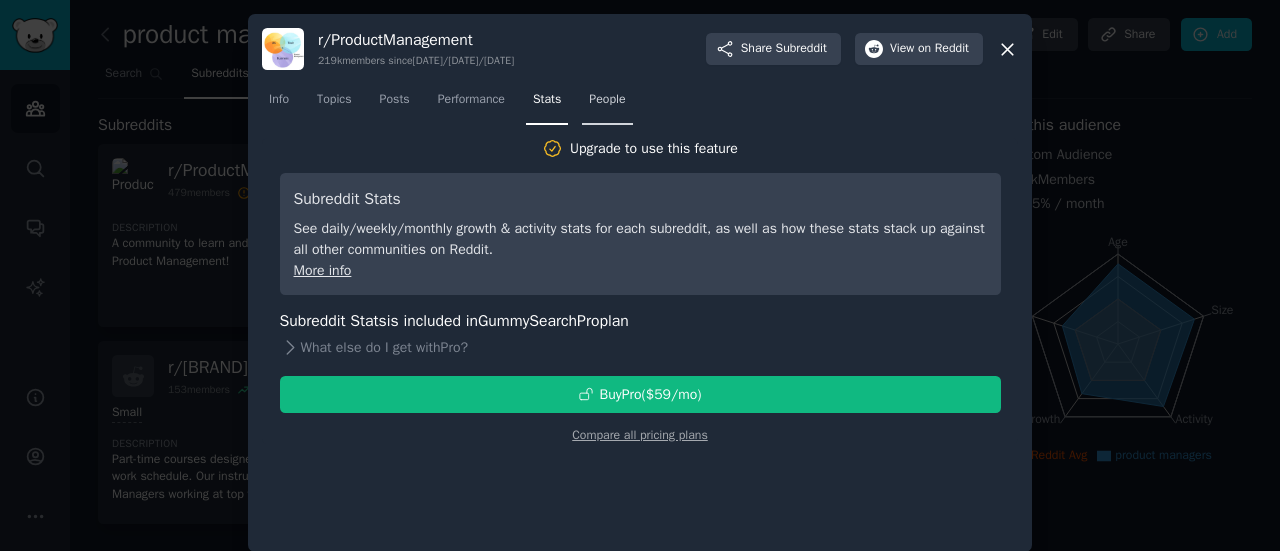 click on "People" at bounding box center (607, 100) 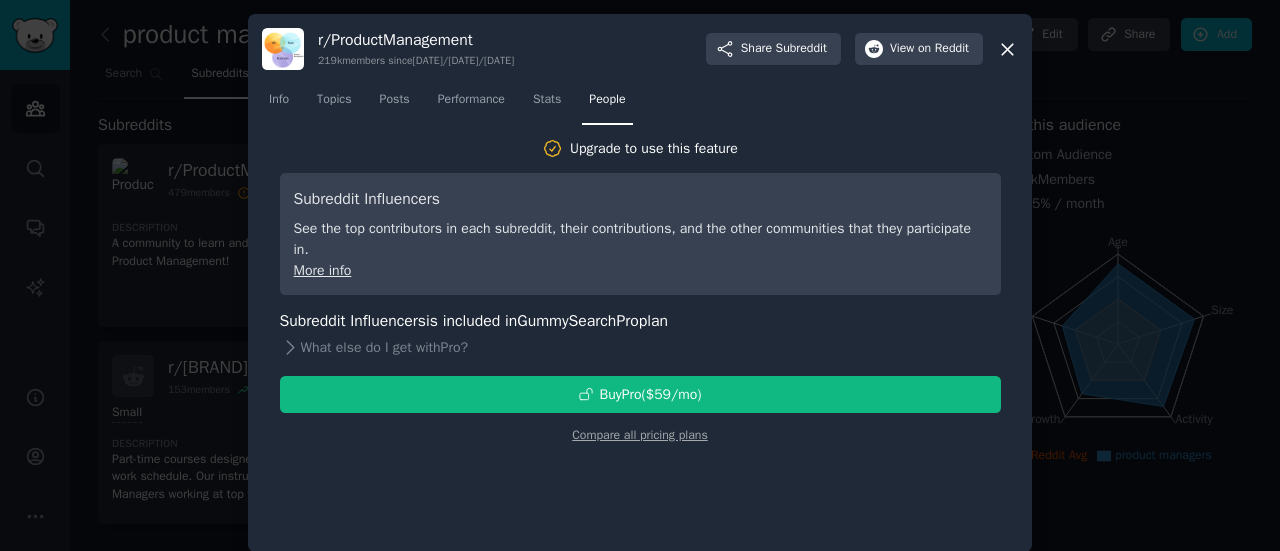 click 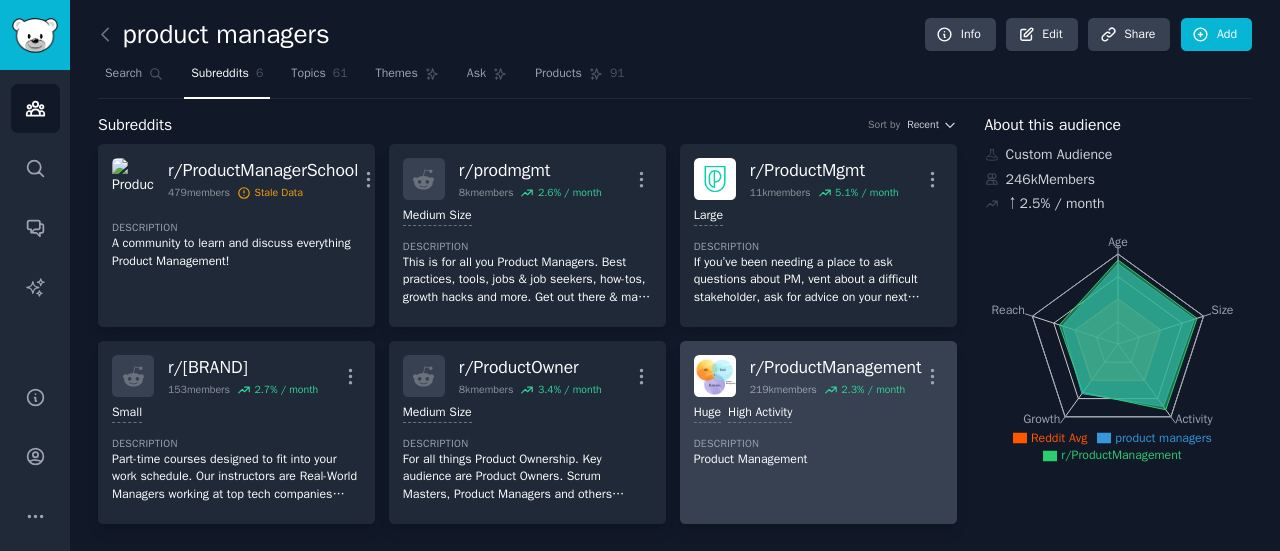 click on "219k members" at bounding box center (783, 390) 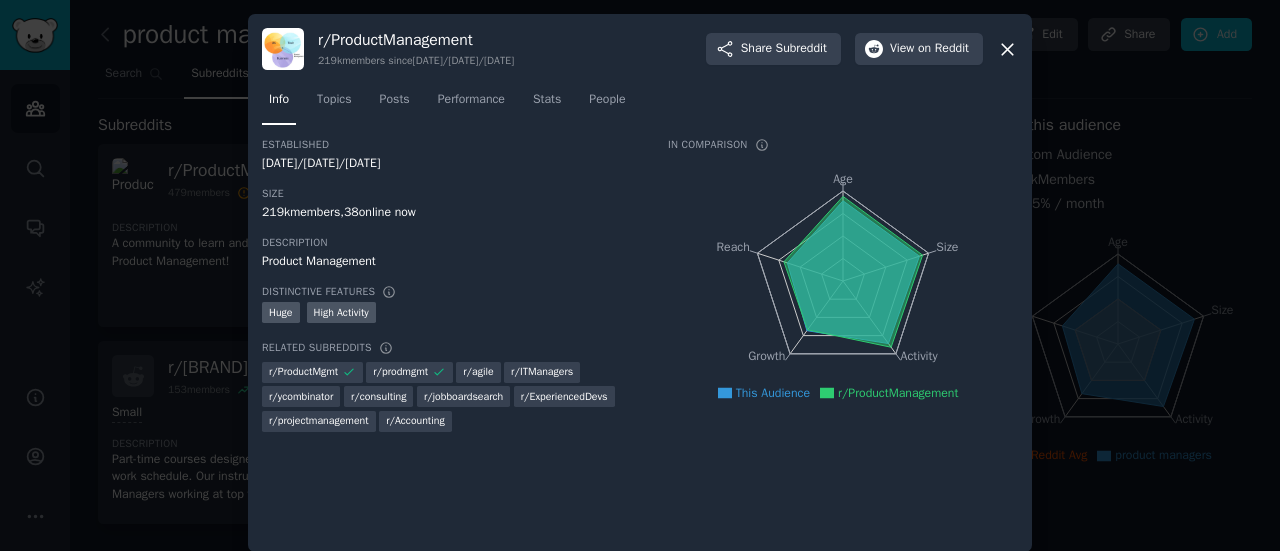 click on "Info Topics Posts Performance Stats People" at bounding box center (640, 104) 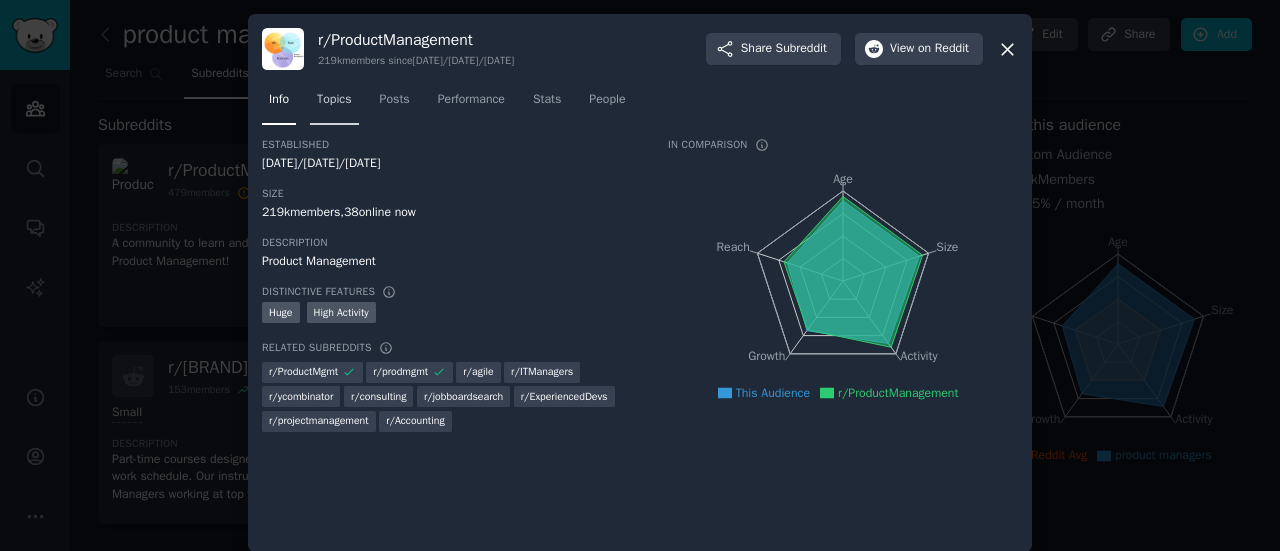 click on "Topics" at bounding box center [334, 104] 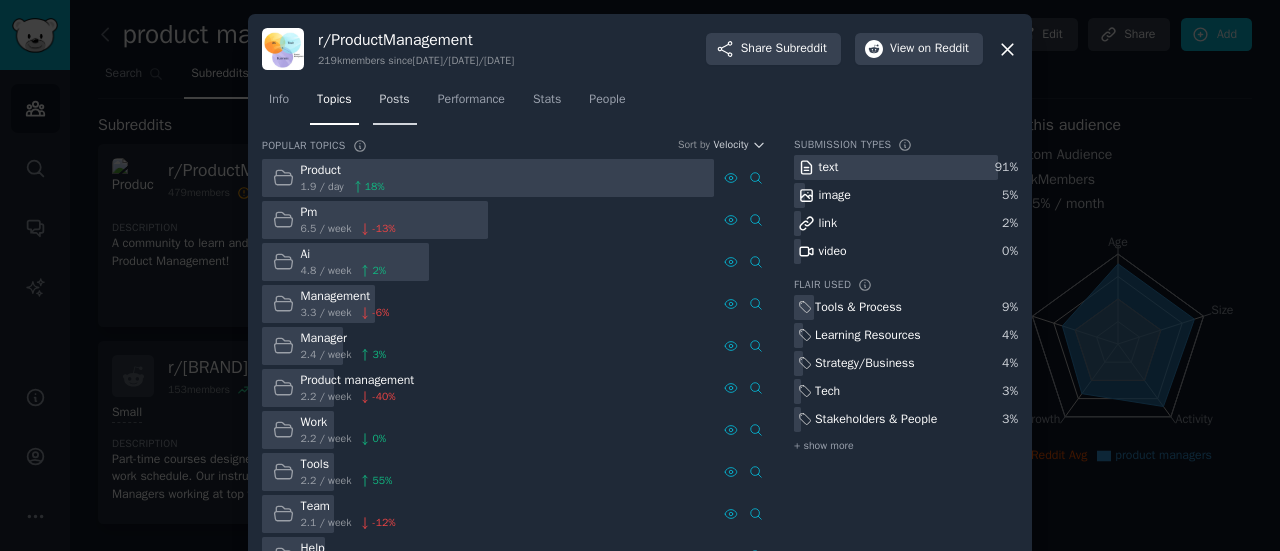 click on "Posts" at bounding box center (395, 100) 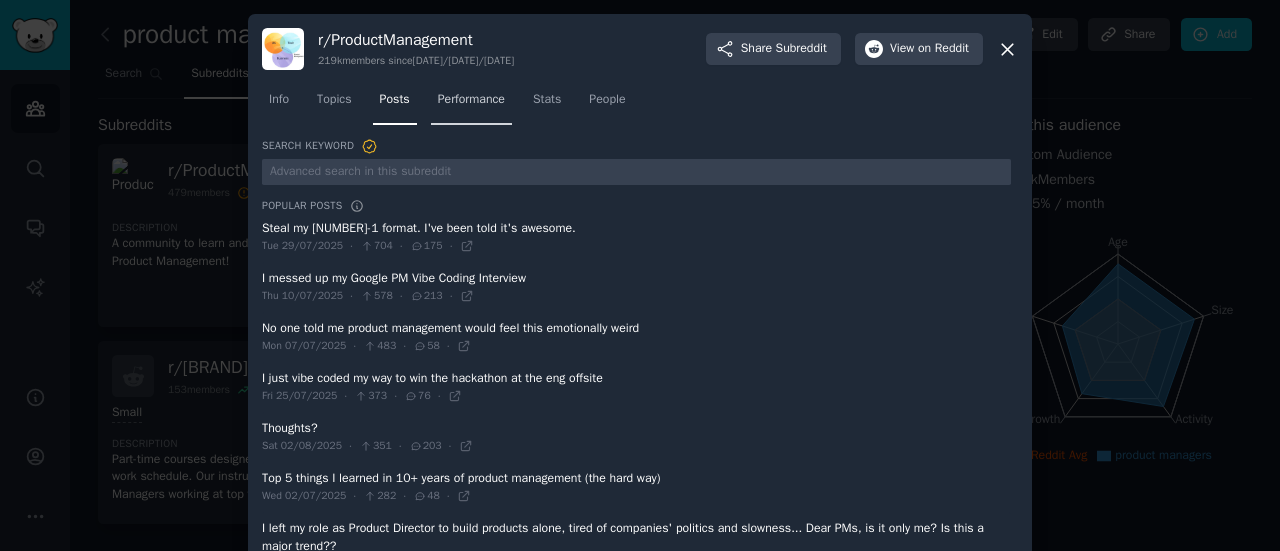 click on "Performance" at bounding box center [471, 100] 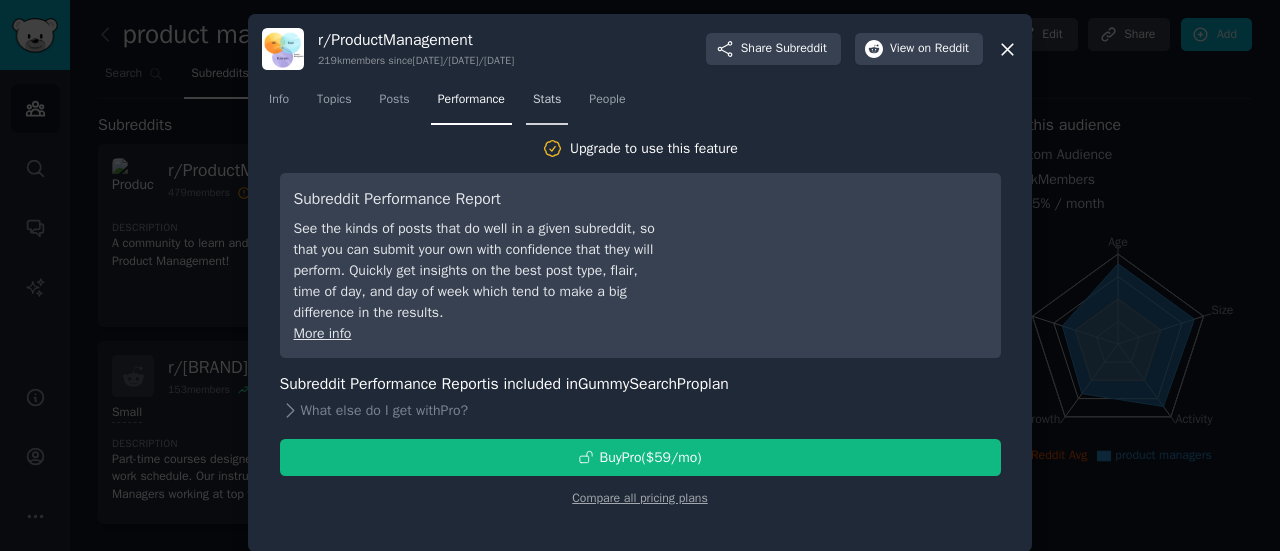 click on "Stats" at bounding box center (547, 100) 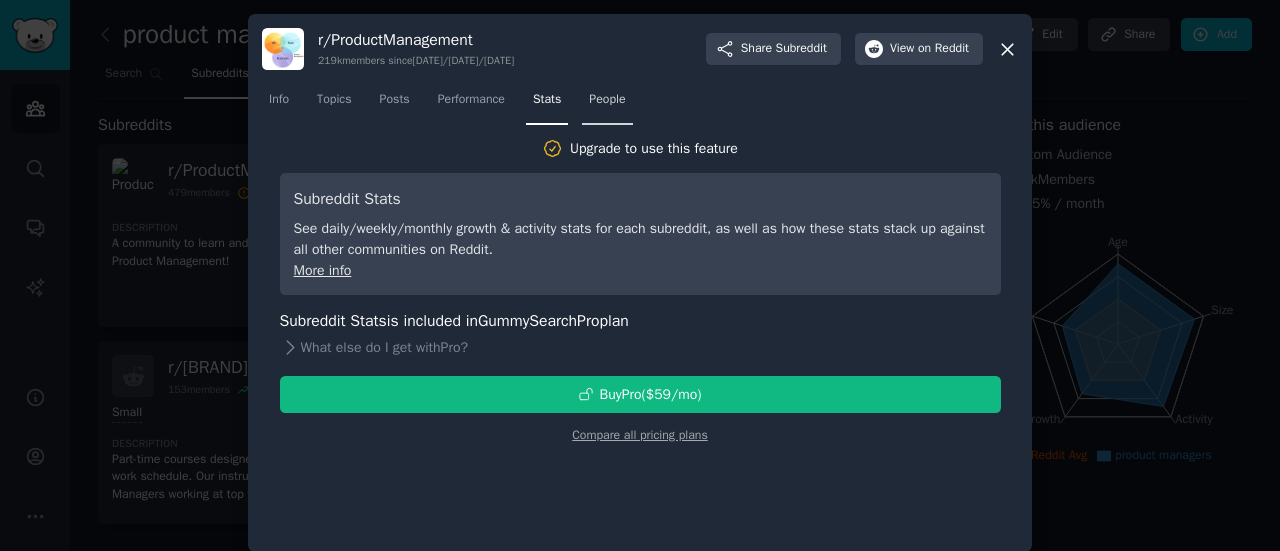 click on "People" at bounding box center [607, 100] 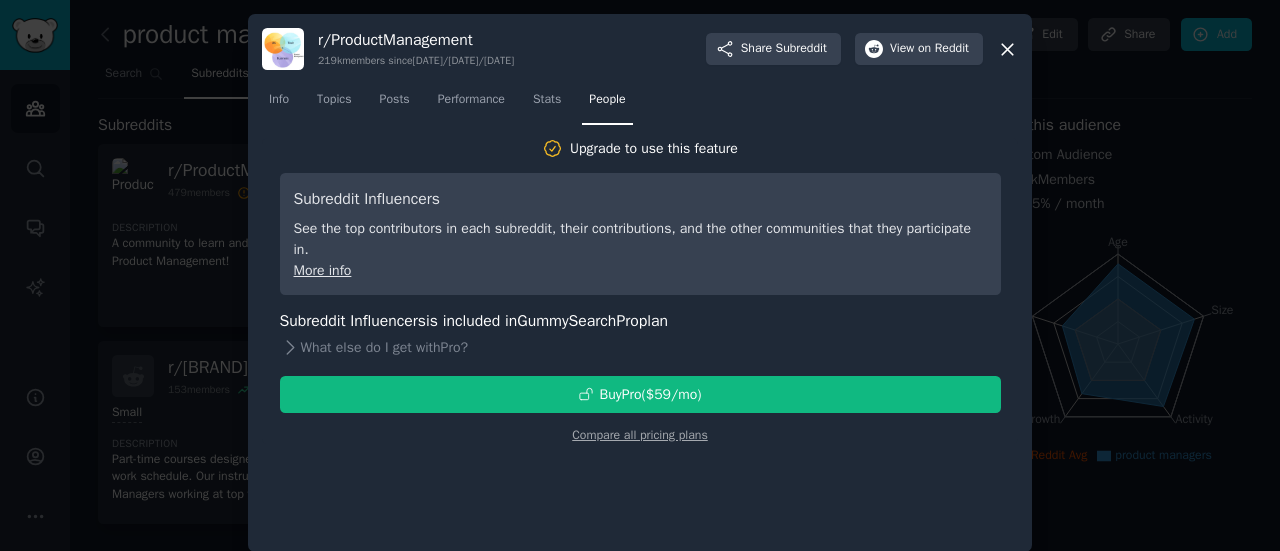 click 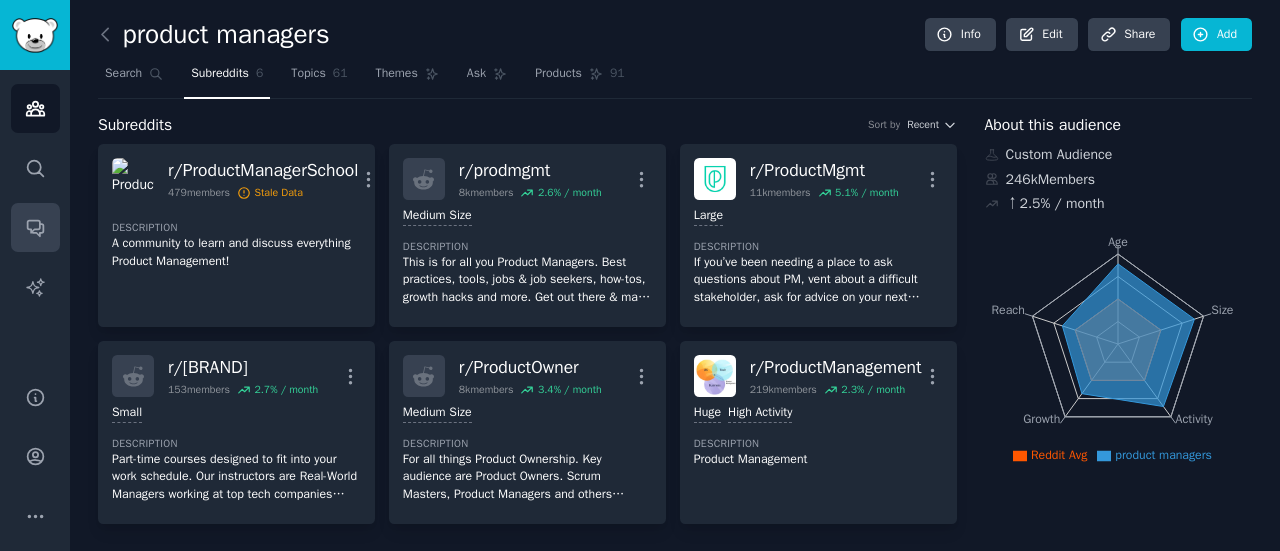 click 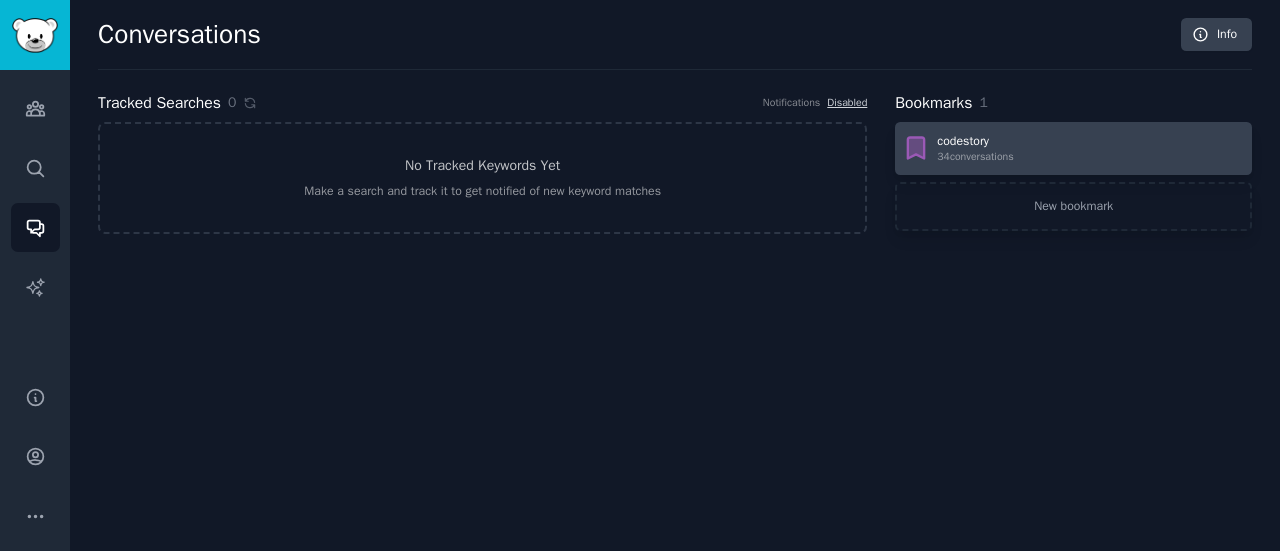 click on "[NUMBER]  conversation s" at bounding box center [975, 157] 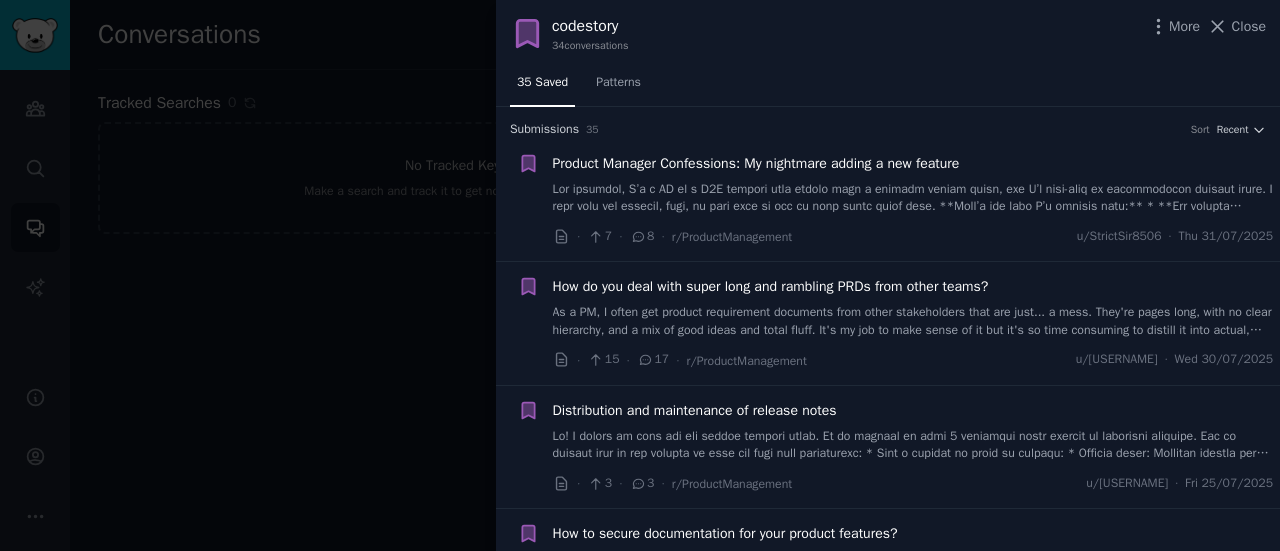 click on "Product Manager Confessions: My nightmare adding a new feature" at bounding box center [756, 163] 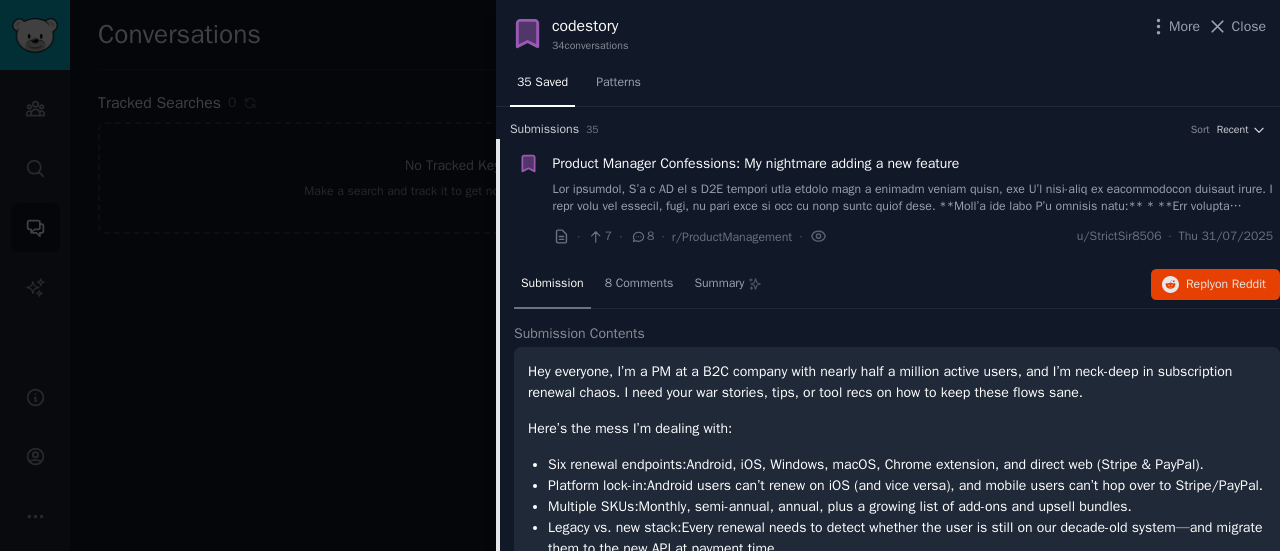 scroll, scrollTop: 31, scrollLeft: 0, axis: vertical 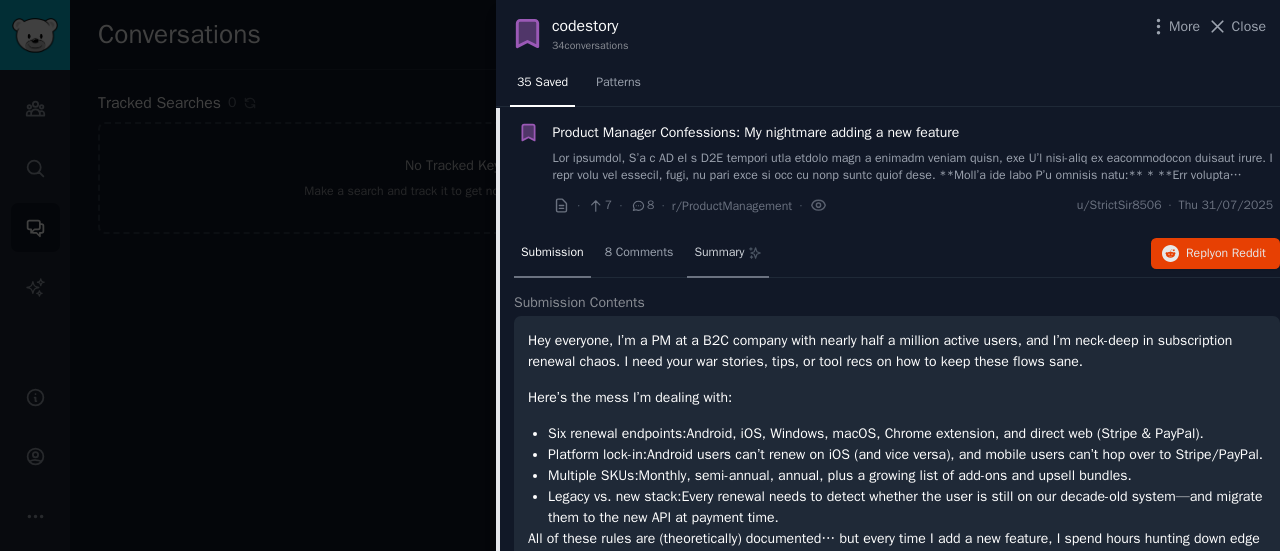 click on "Summary" at bounding box center (719, 253) 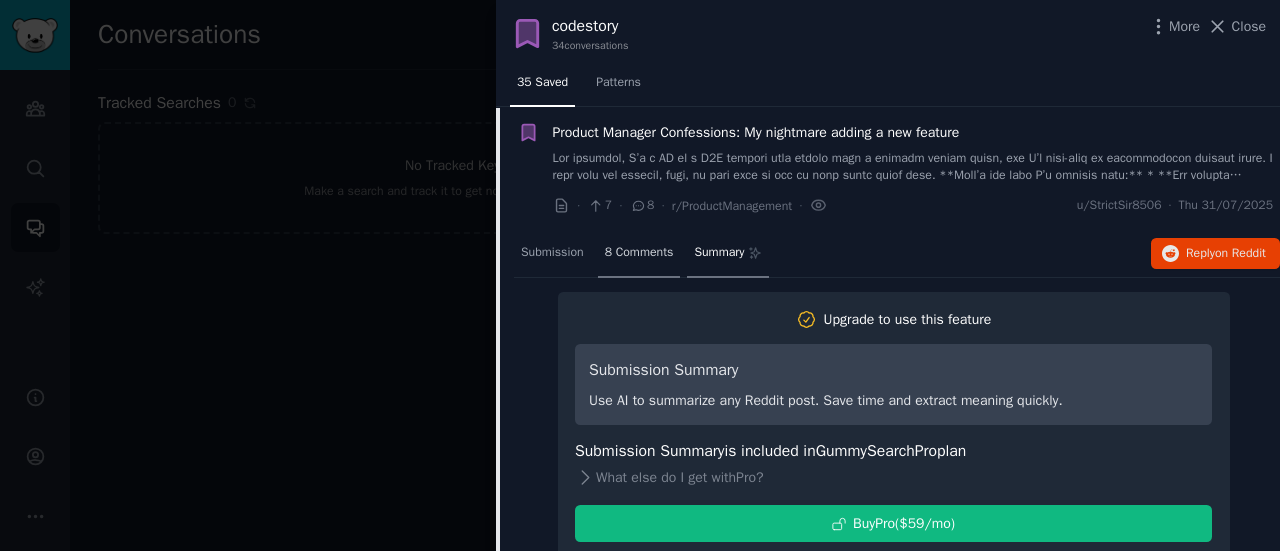 click on "8 Comments" at bounding box center (639, 253) 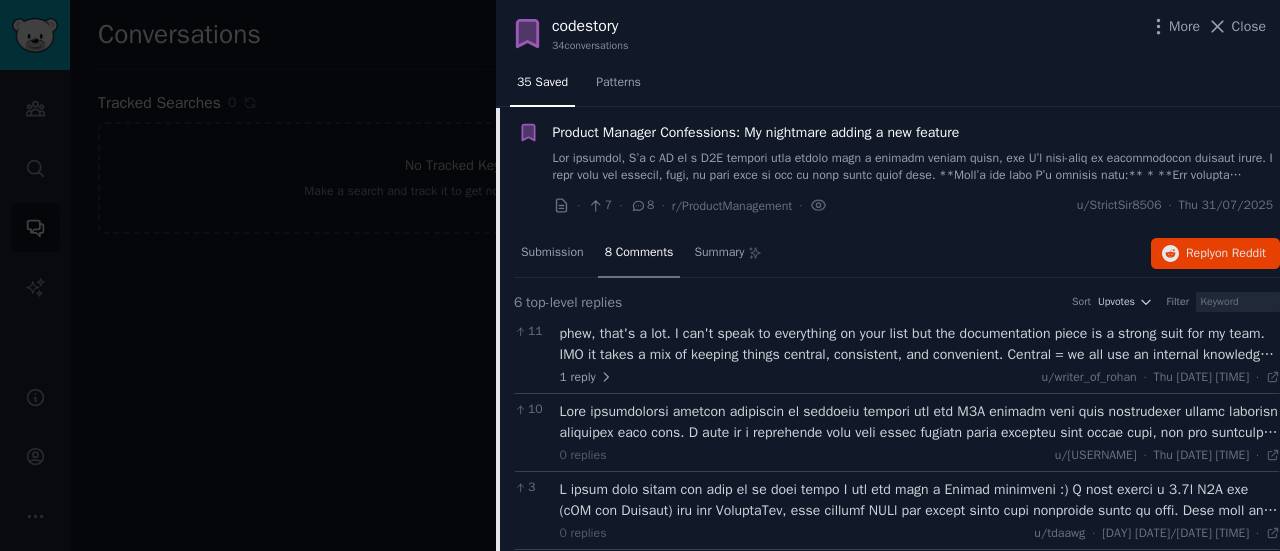 scroll, scrollTop: 0, scrollLeft: 0, axis: both 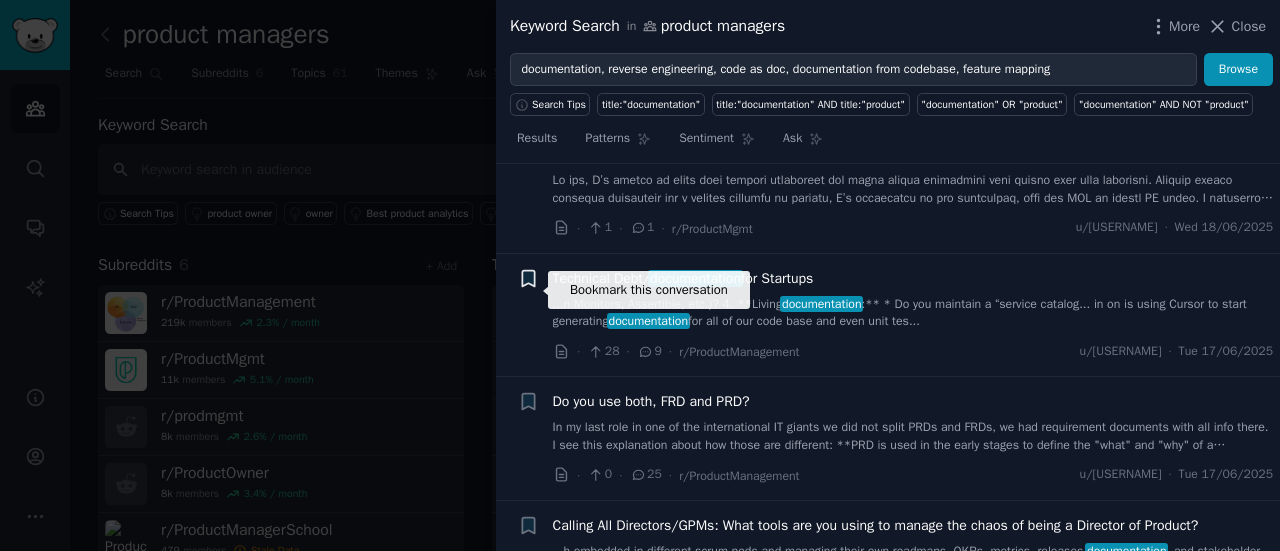 click 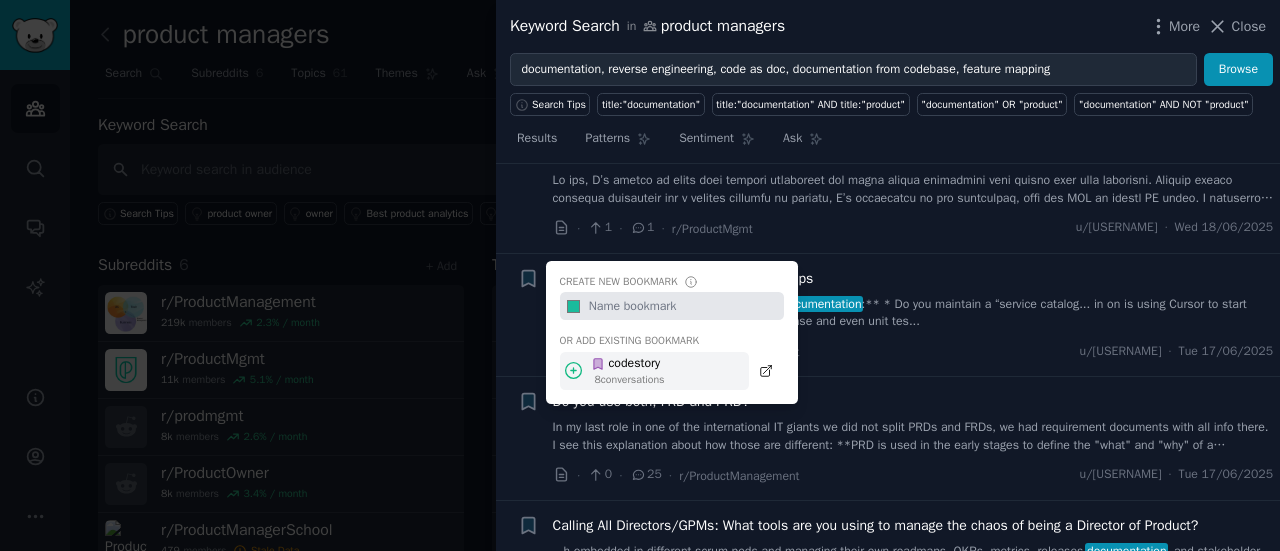 click on "codestory" at bounding box center (628, 364) 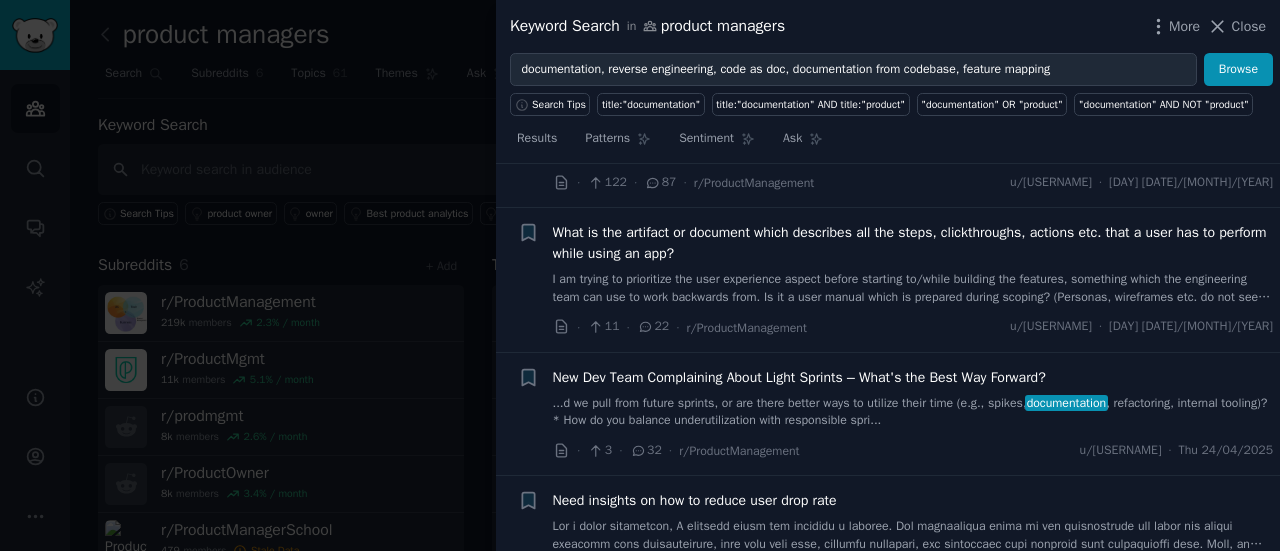 scroll, scrollTop: 7900, scrollLeft: 0, axis: vertical 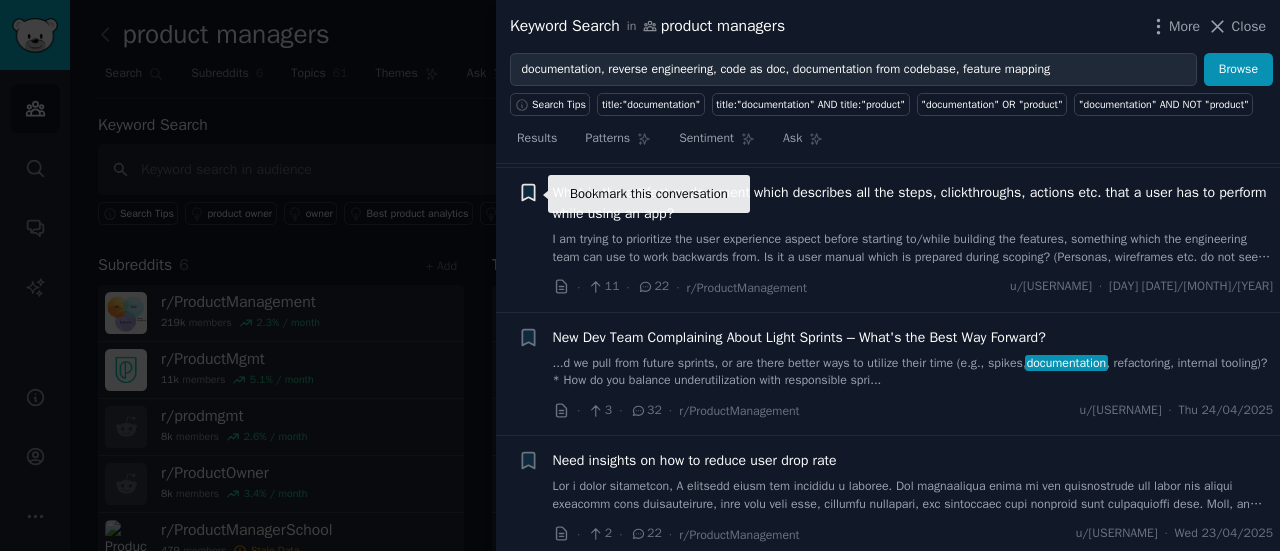 click 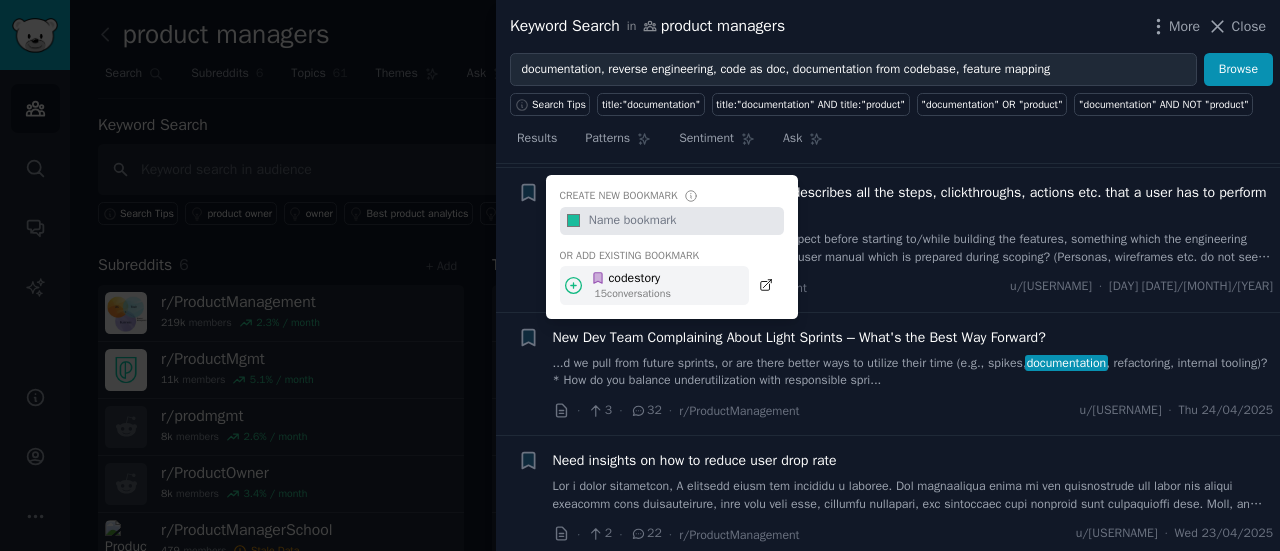 click on "codestory" at bounding box center (631, 279) 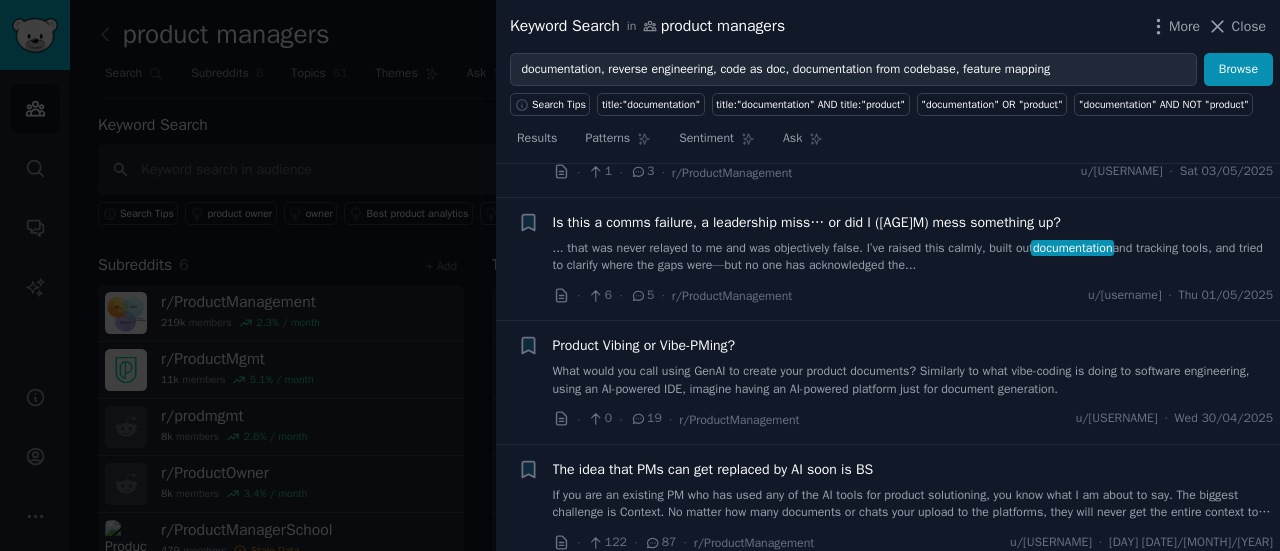 scroll, scrollTop: 7400, scrollLeft: 0, axis: vertical 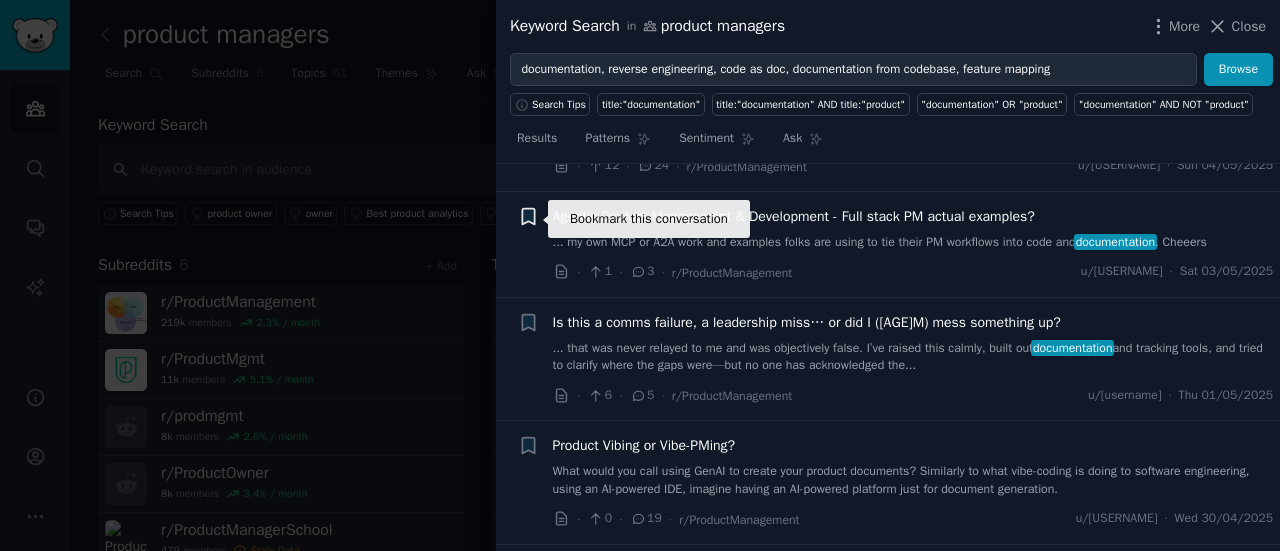 click 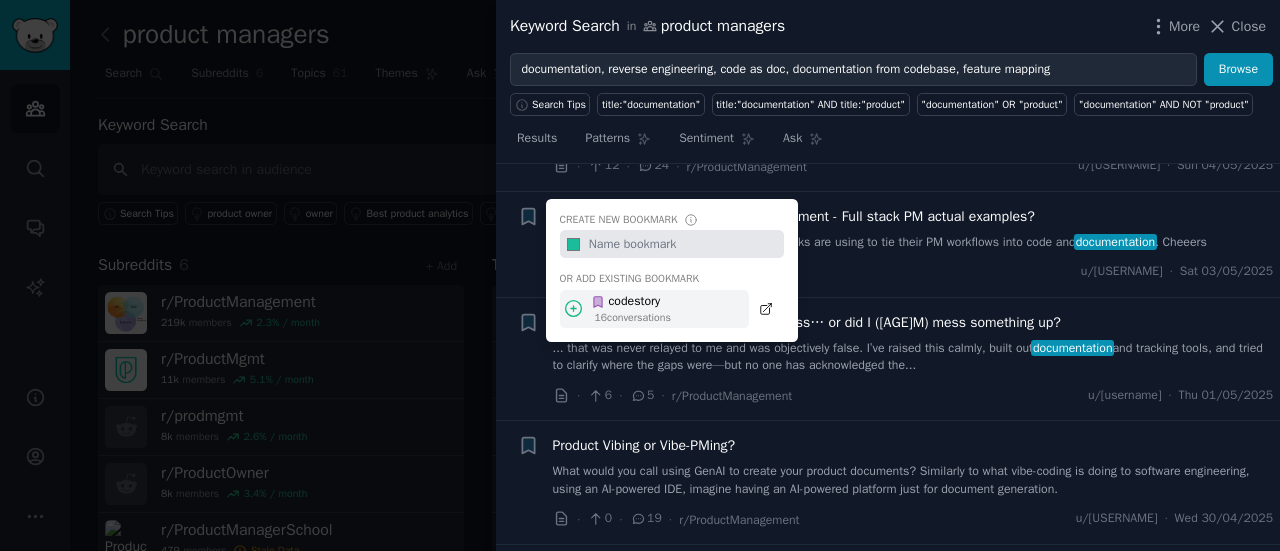 click on "codestory" at bounding box center [631, 302] 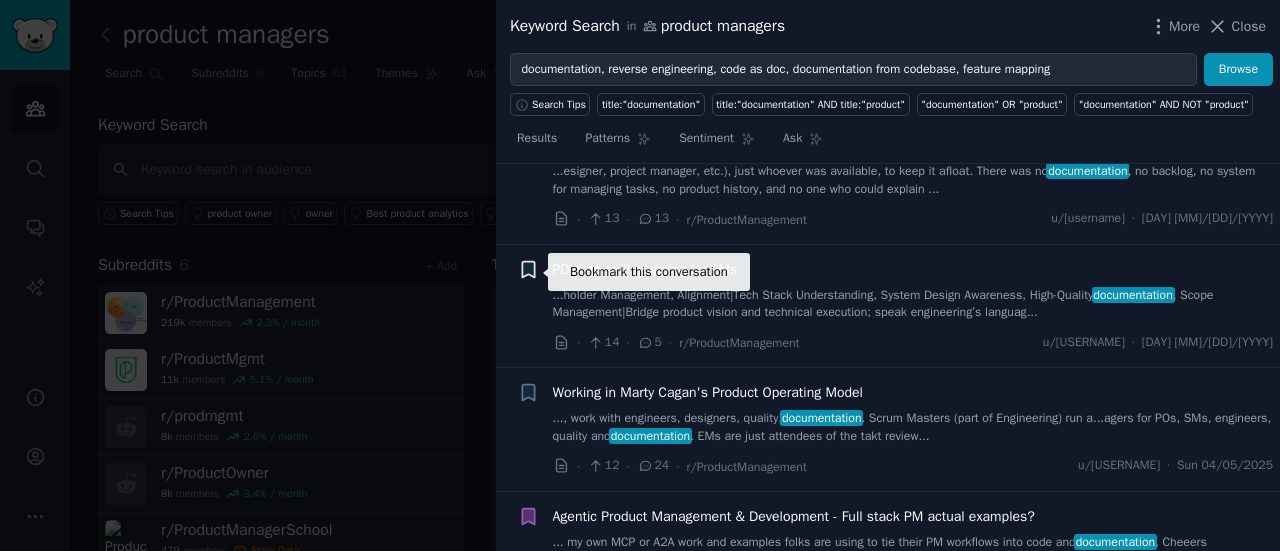 scroll, scrollTop: 7000, scrollLeft: 0, axis: vertical 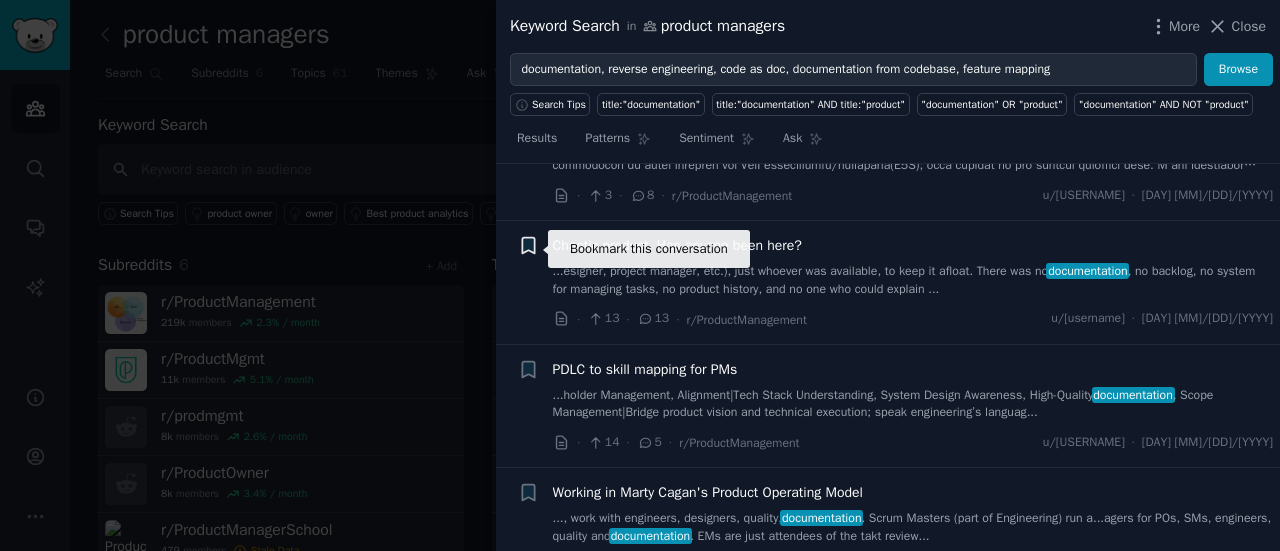click 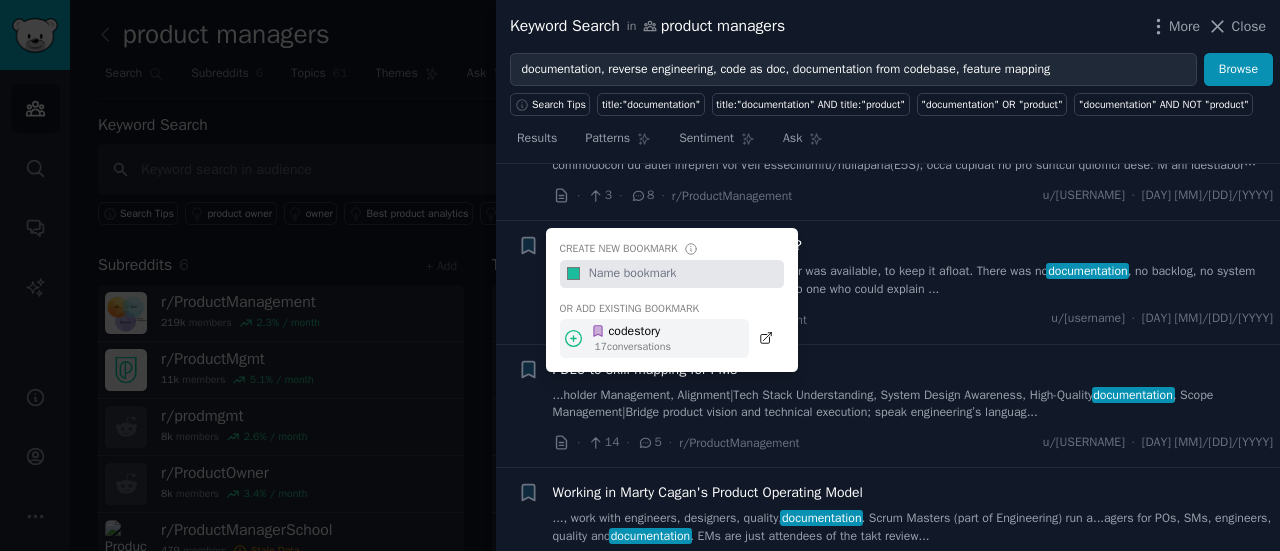 click on "codestory" at bounding box center [631, 332] 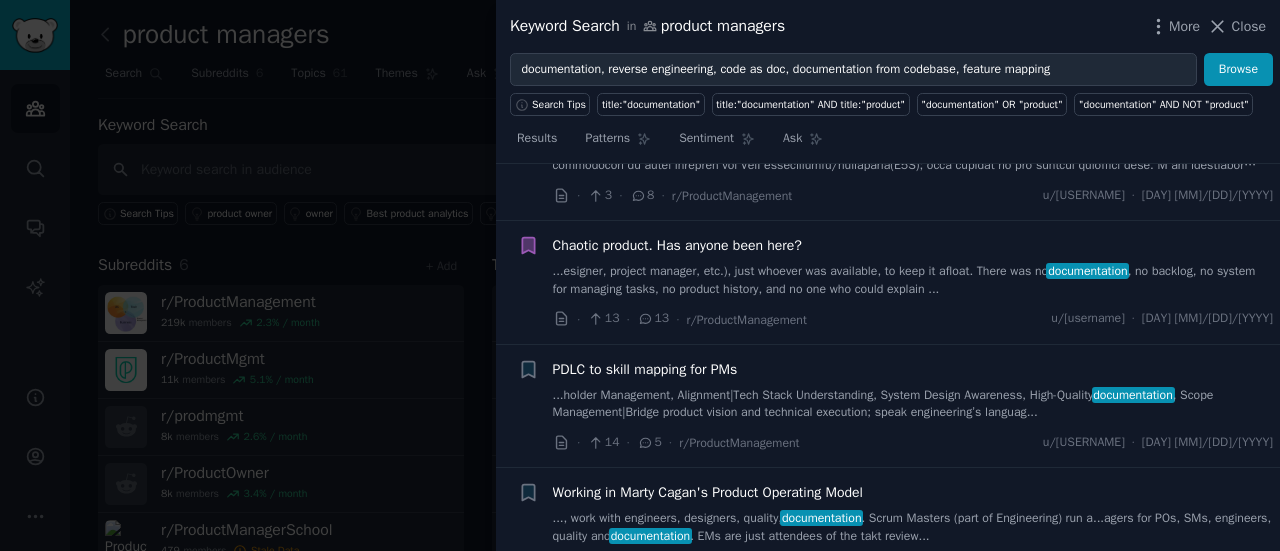 scroll, scrollTop: 6700, scrollLeft: 0, axis: vertical 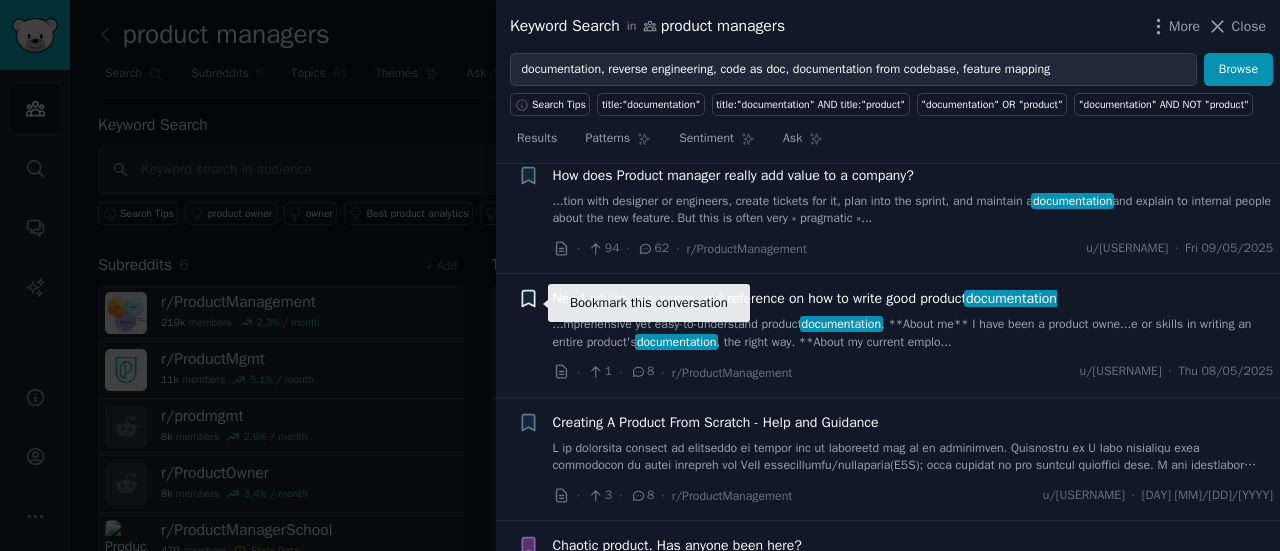 click 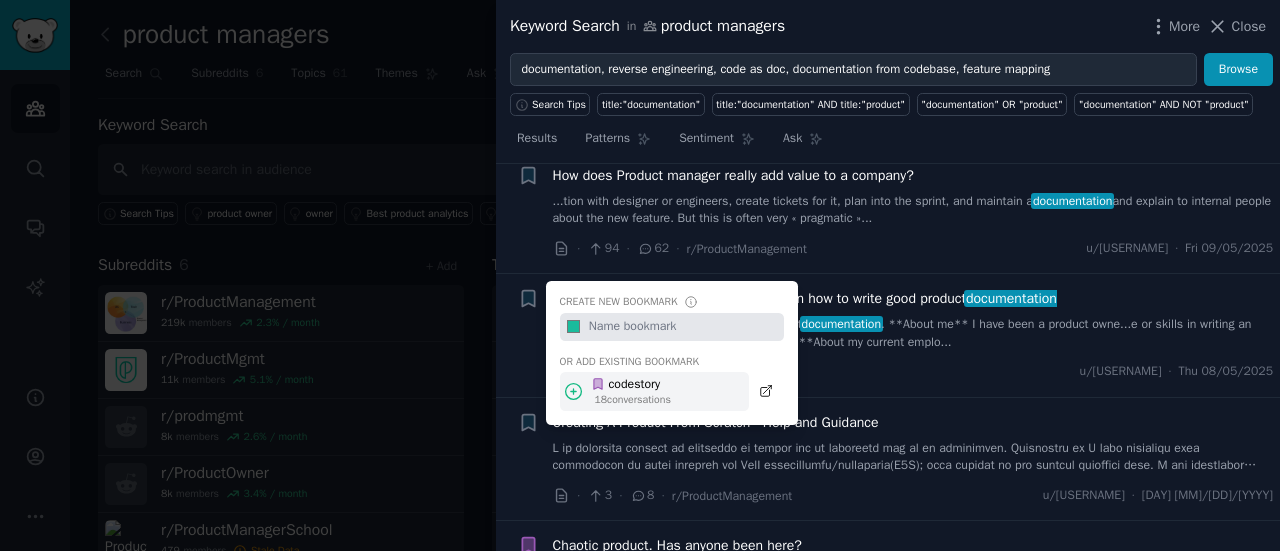 click on "codestory" at bounding box center (631, 385) 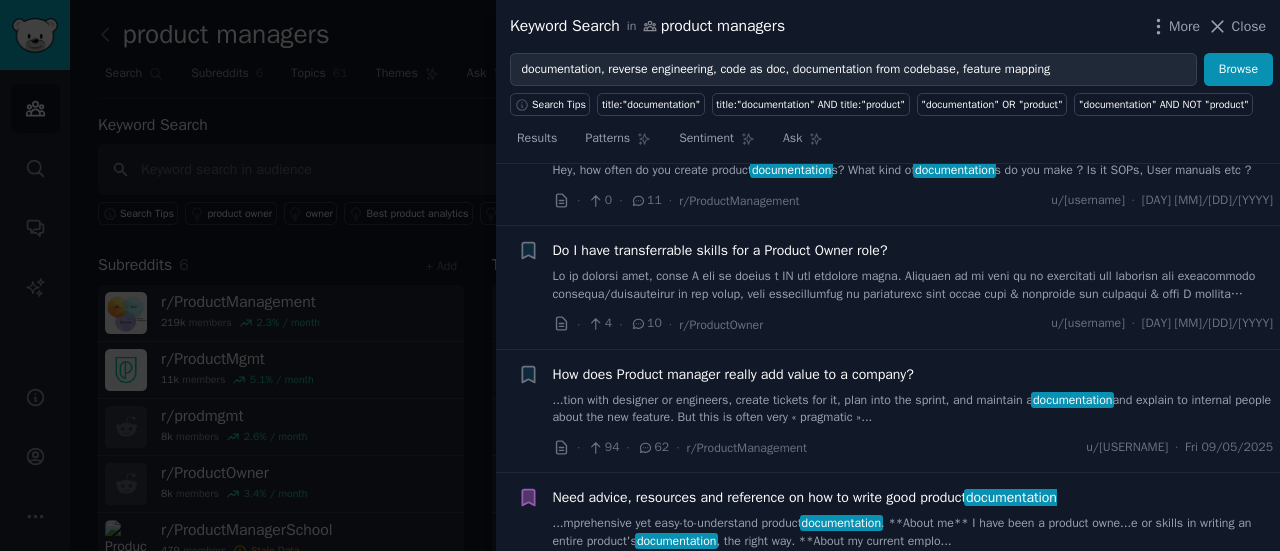 scroll, scrollTop: 6500, scrollLeft: 0, axis: vertical 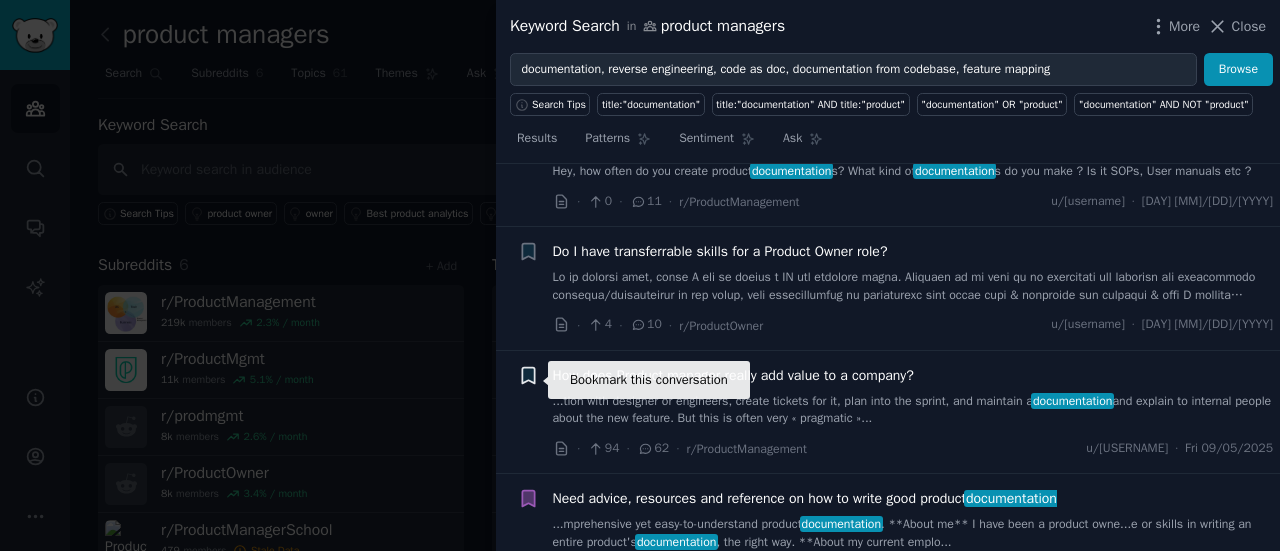 click 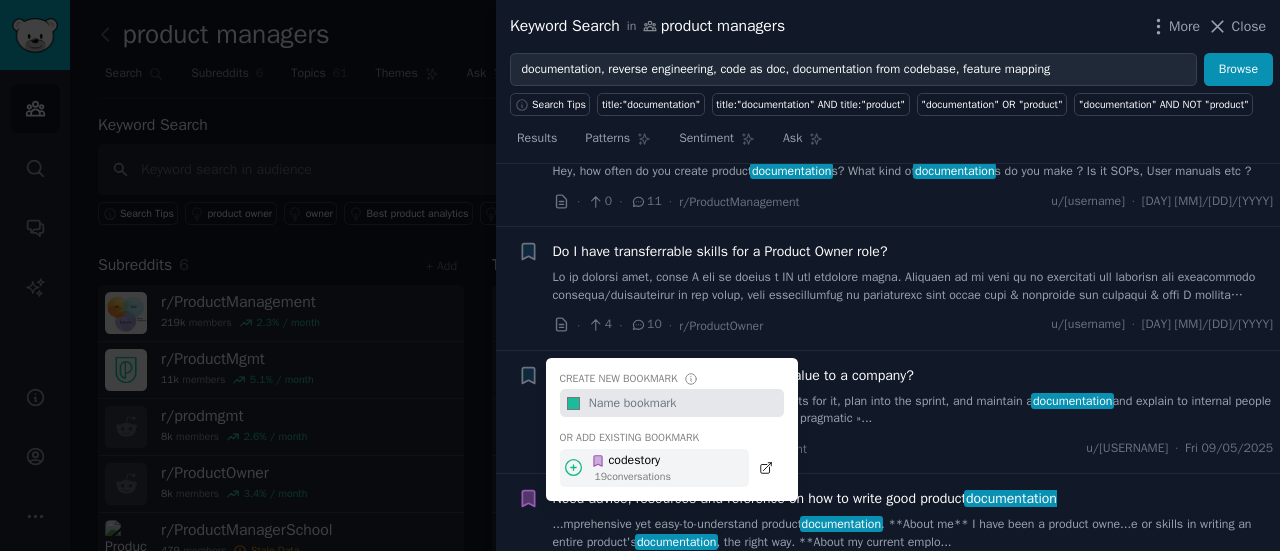 click on "codestory" at bounding box center [631, 461] 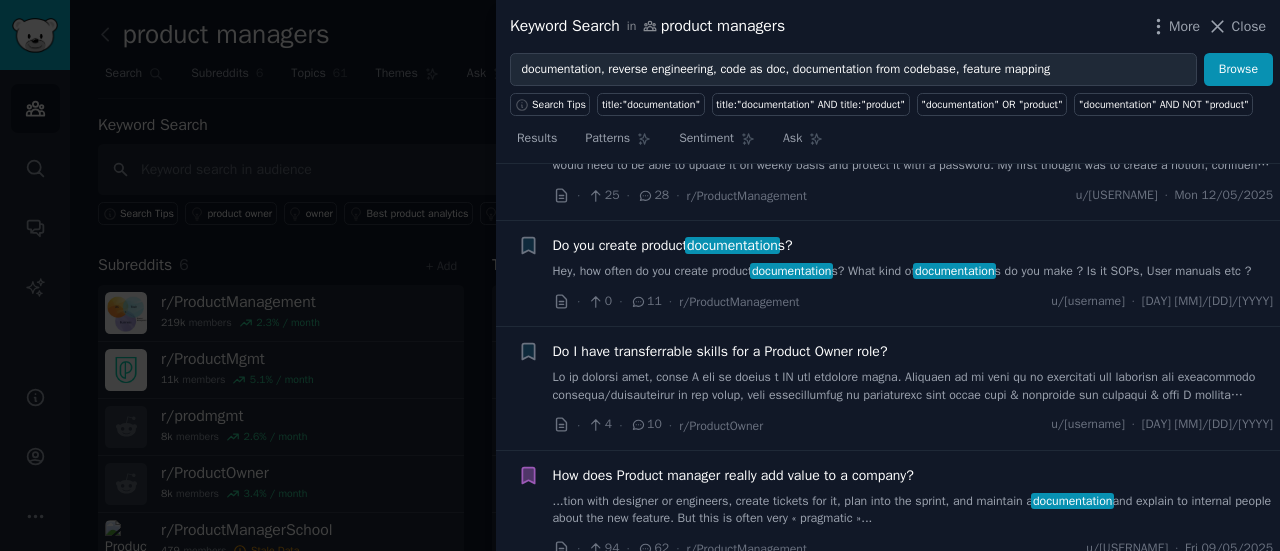 scroll, scrollTop: 6300, scrollLeft: 0, axis: vertical 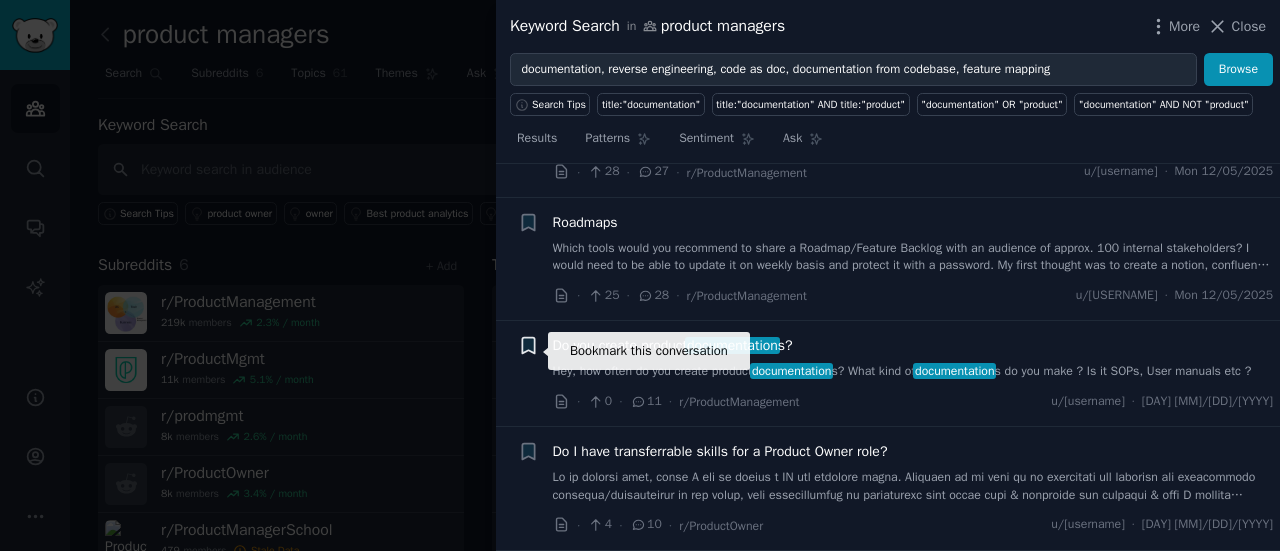 click 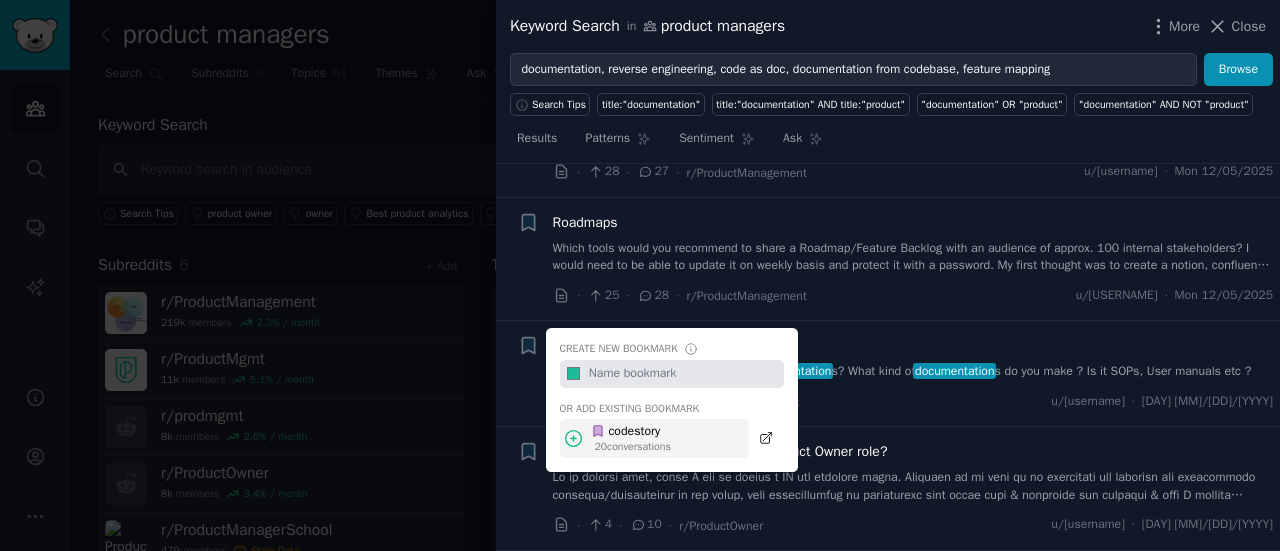 click on "codestory" at bounding box center [631, 432] 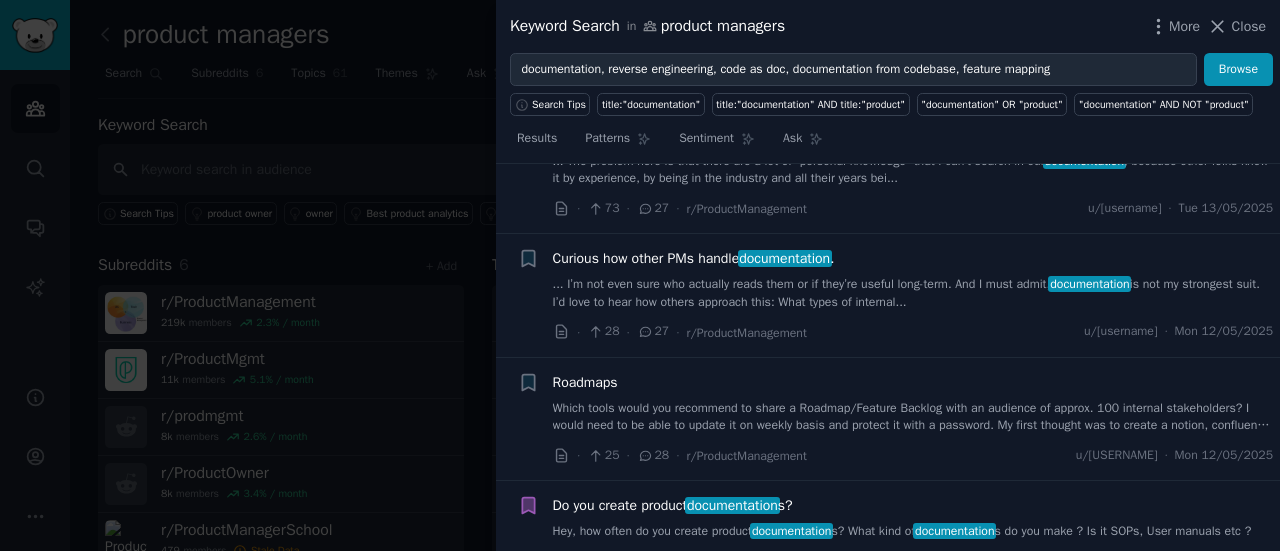 scroll, scrollTop: 6100, scrollLeft: 0, axis: vertical 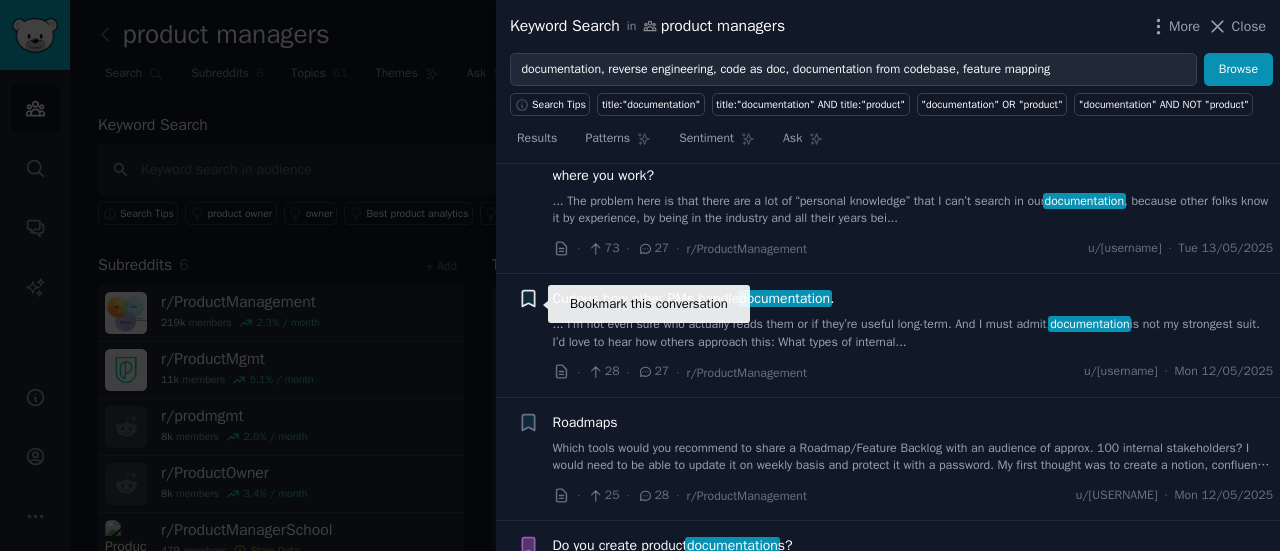click 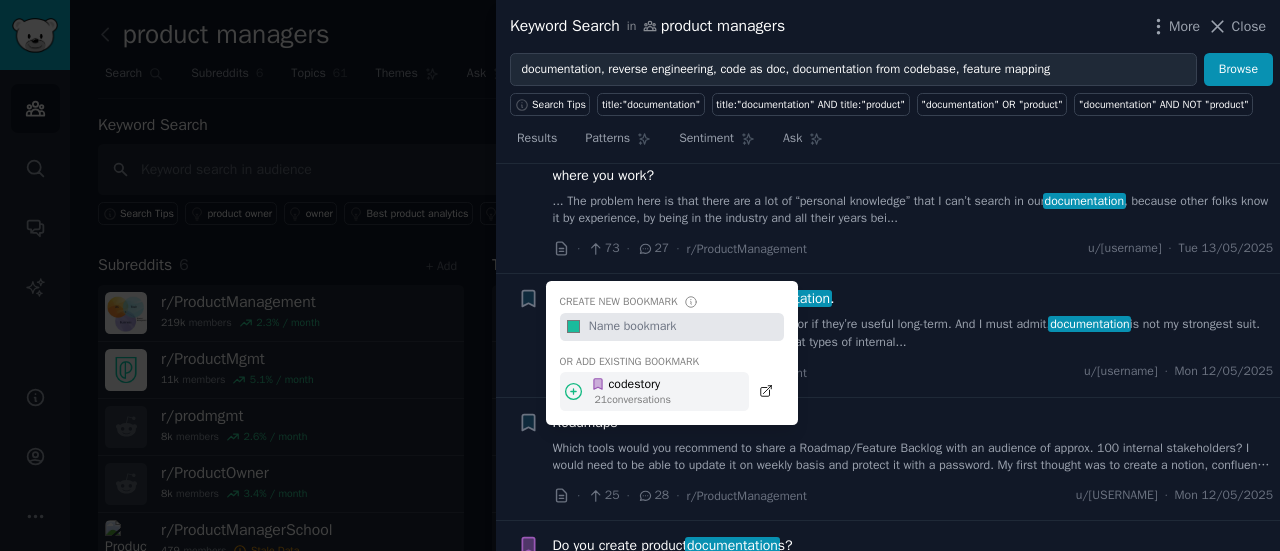 click on "codestory" at bounding box center [631, 385] 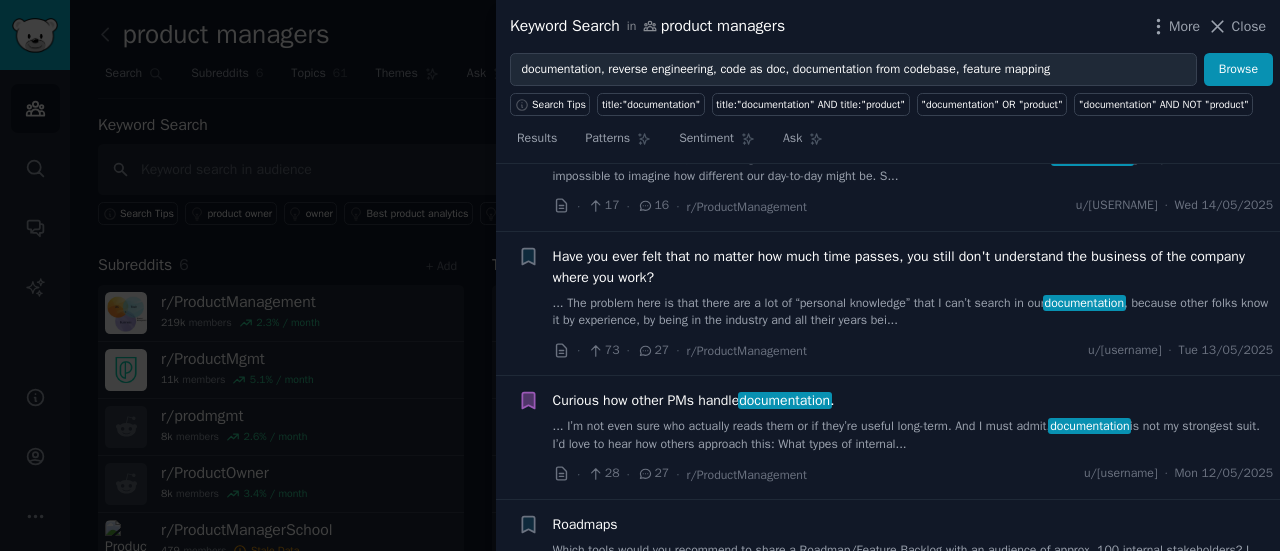 scroll, scrollTop: 5900, scrollLeft: 0, axis: vertical 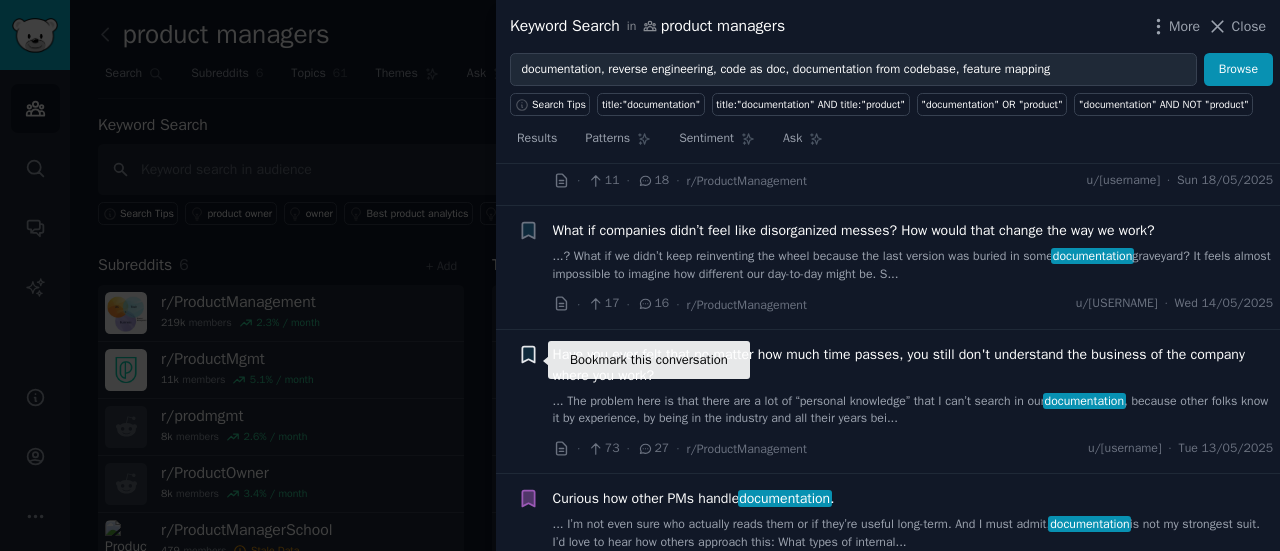 click 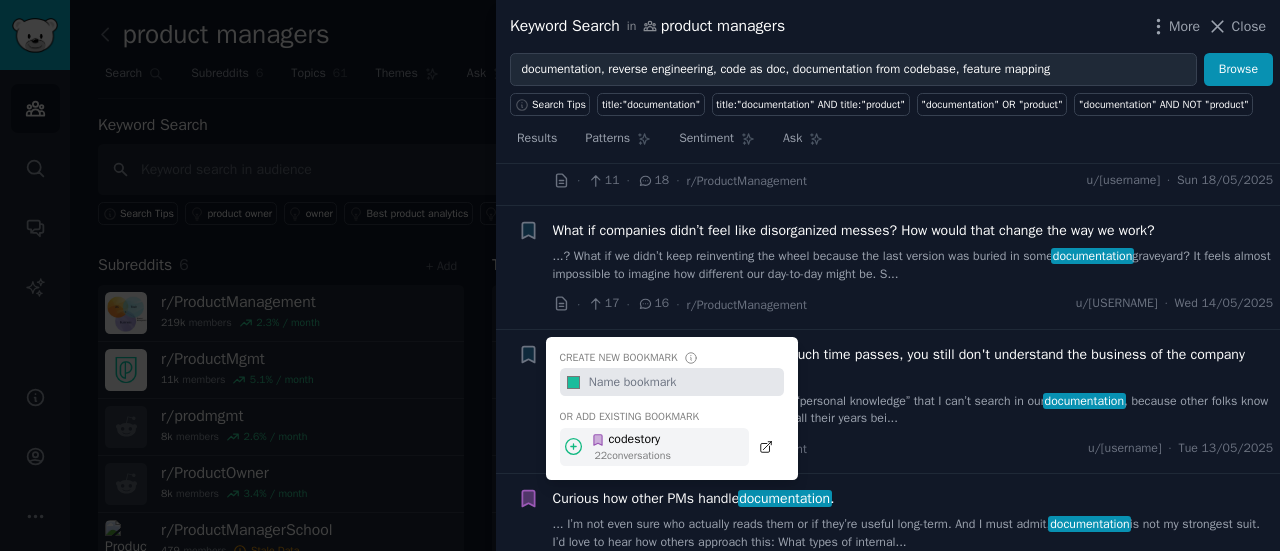 click on "codestory" at bounding box center (631, 440) 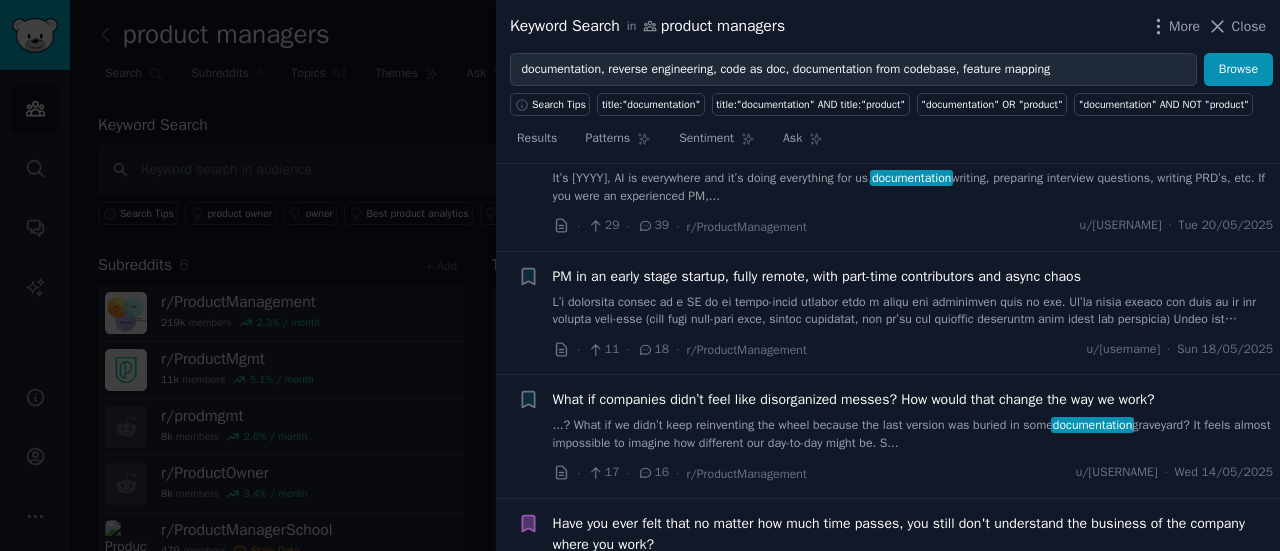 scroll, scrollTop: 5700, scrollLeft: 0, axis: vertical 